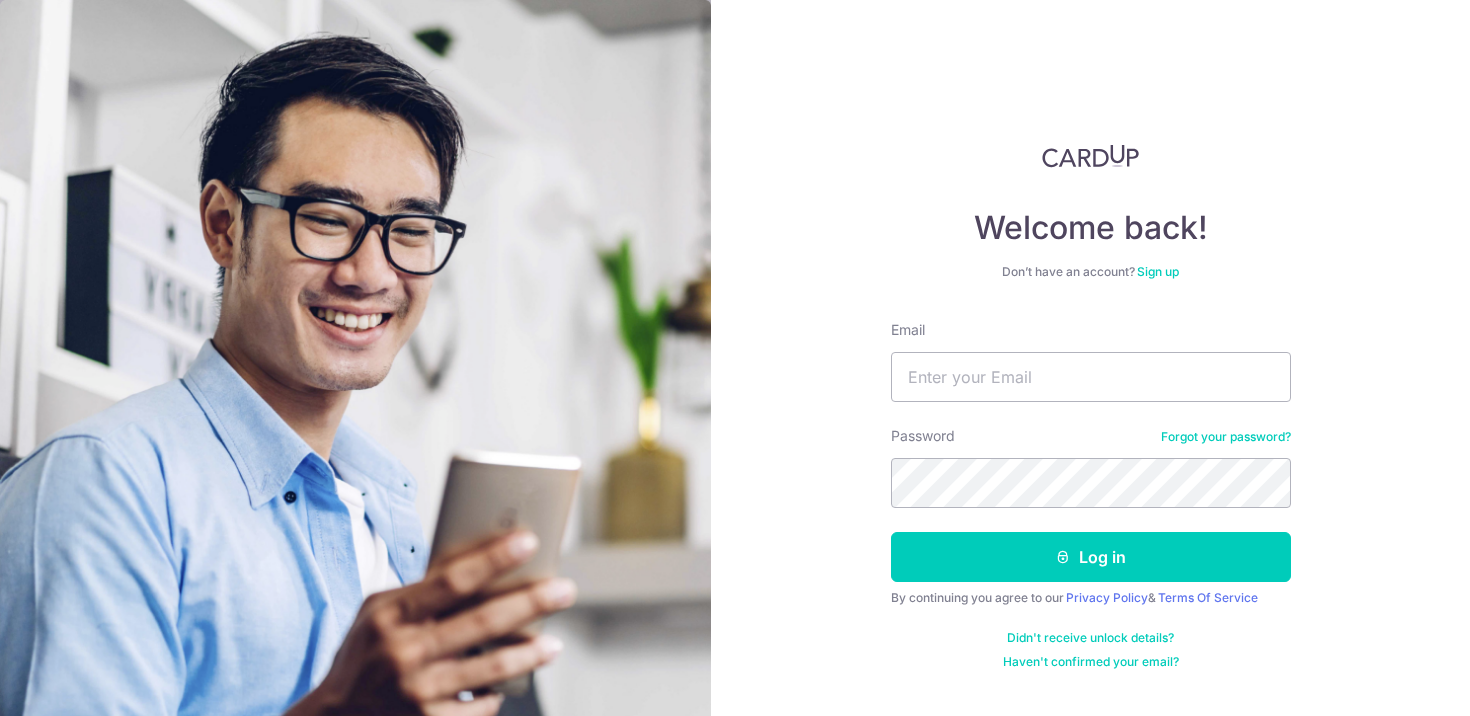 scroll, scrollTop: 0, scrollLeft: 0, axis: both 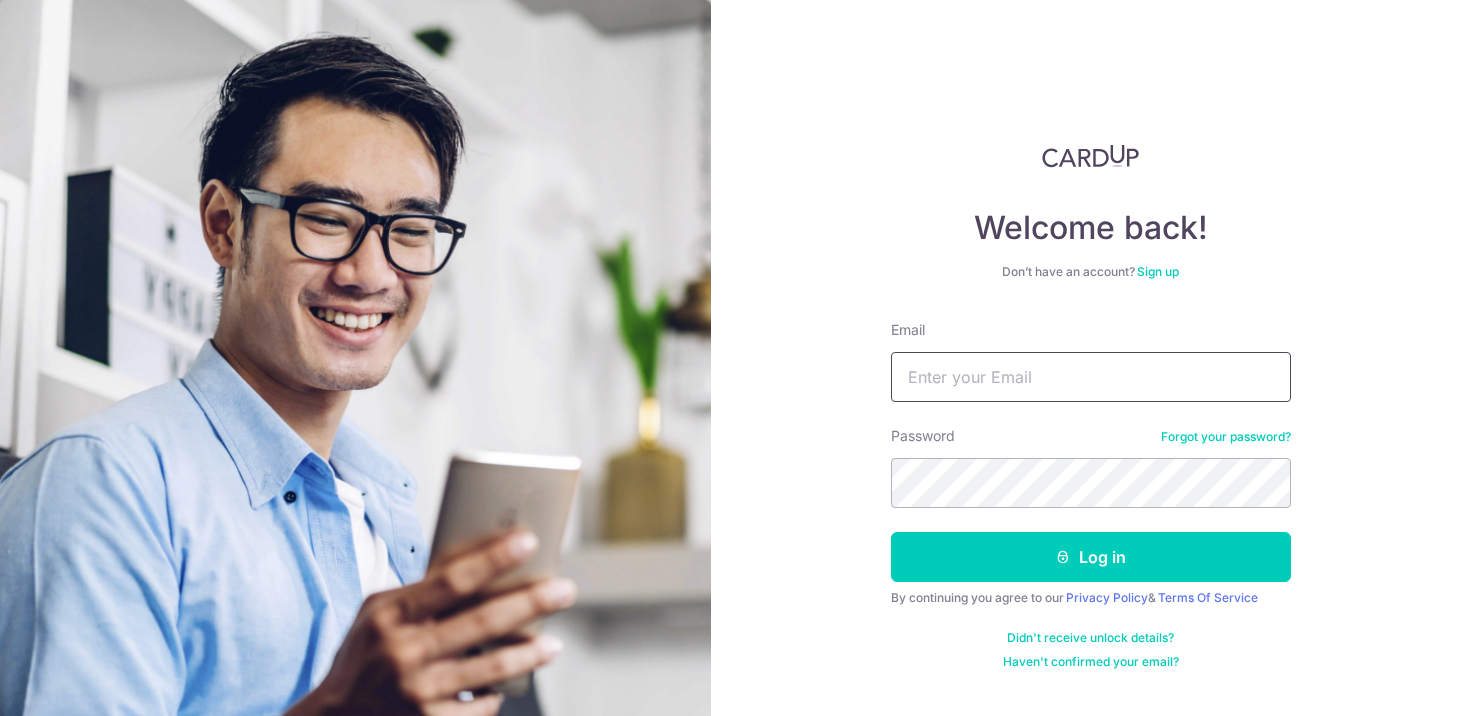 click on "Email" at bounding box center (1091, 377) 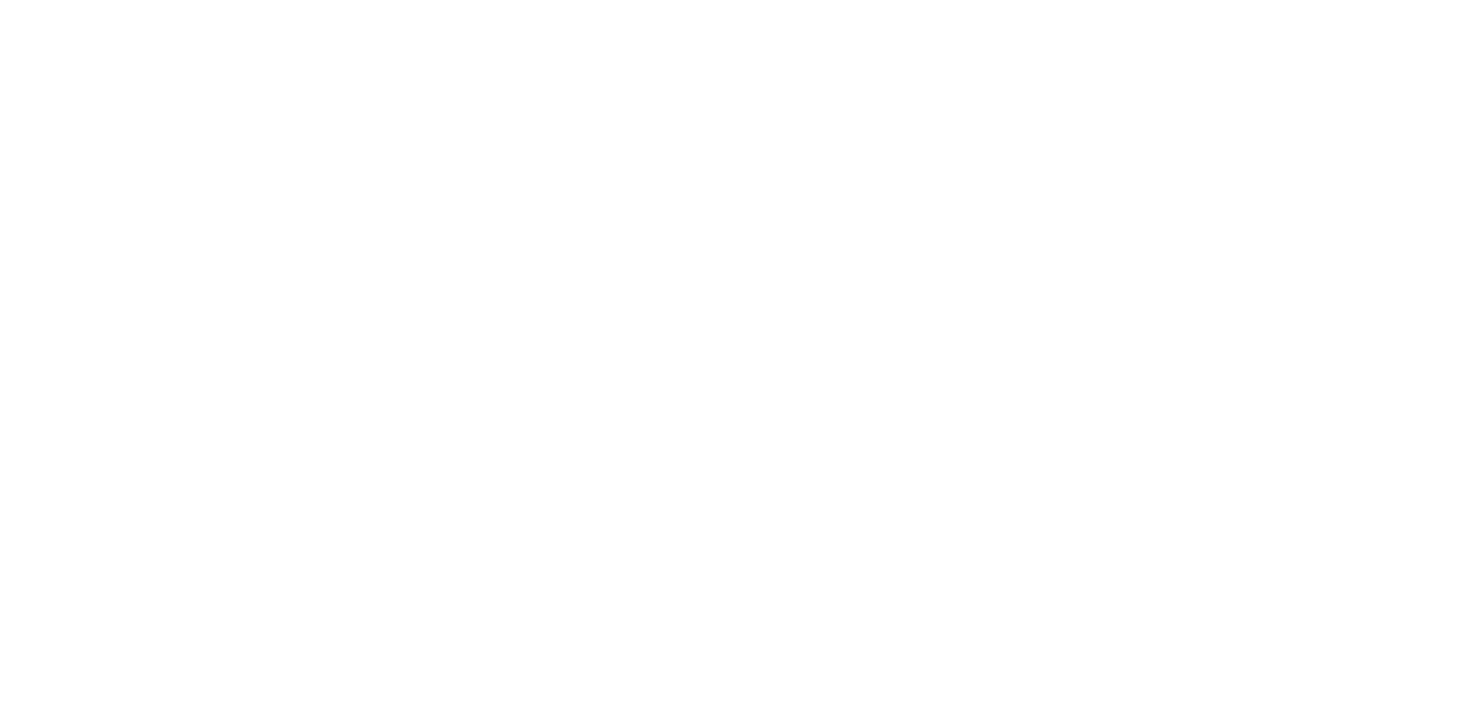 scroll, scrollTop: 0, scrollLeft: 0, axis: both 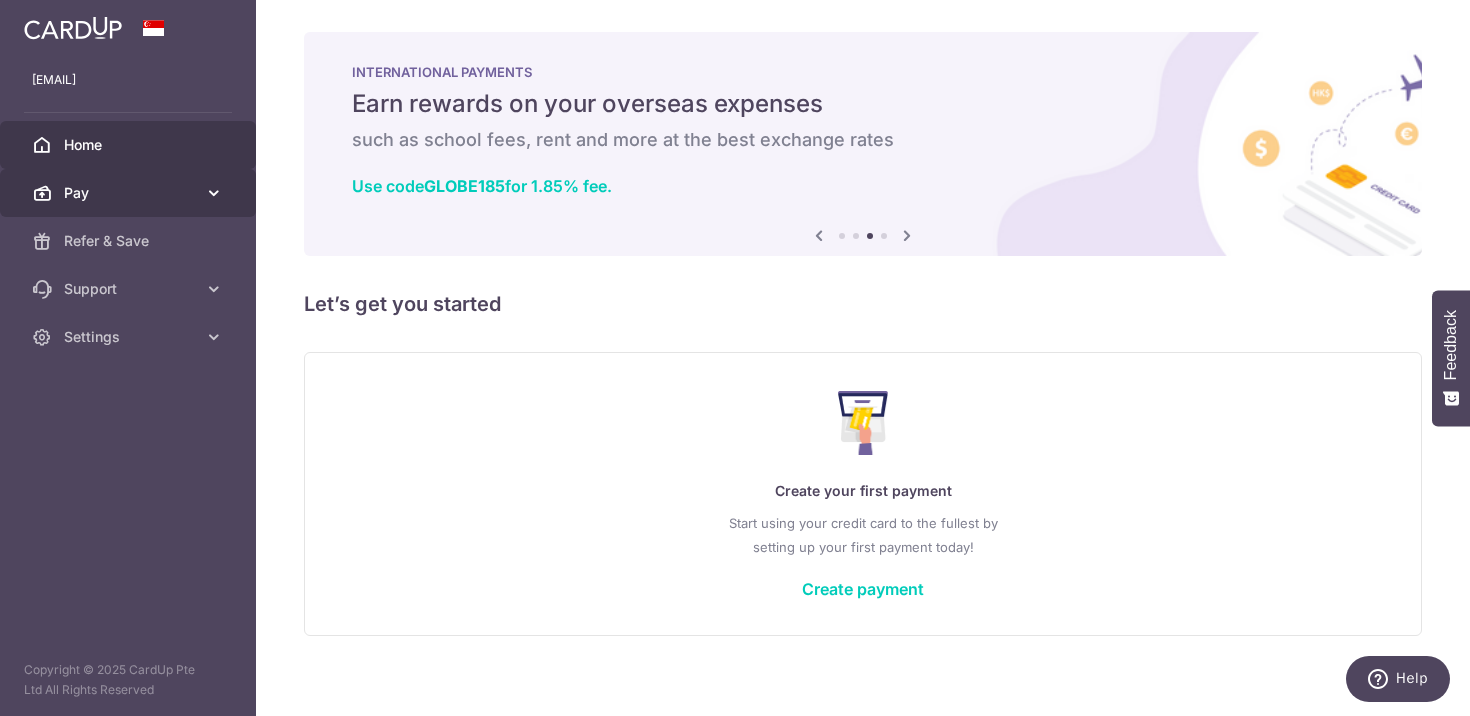 click on "Pay" at bounding box center (130, 193) 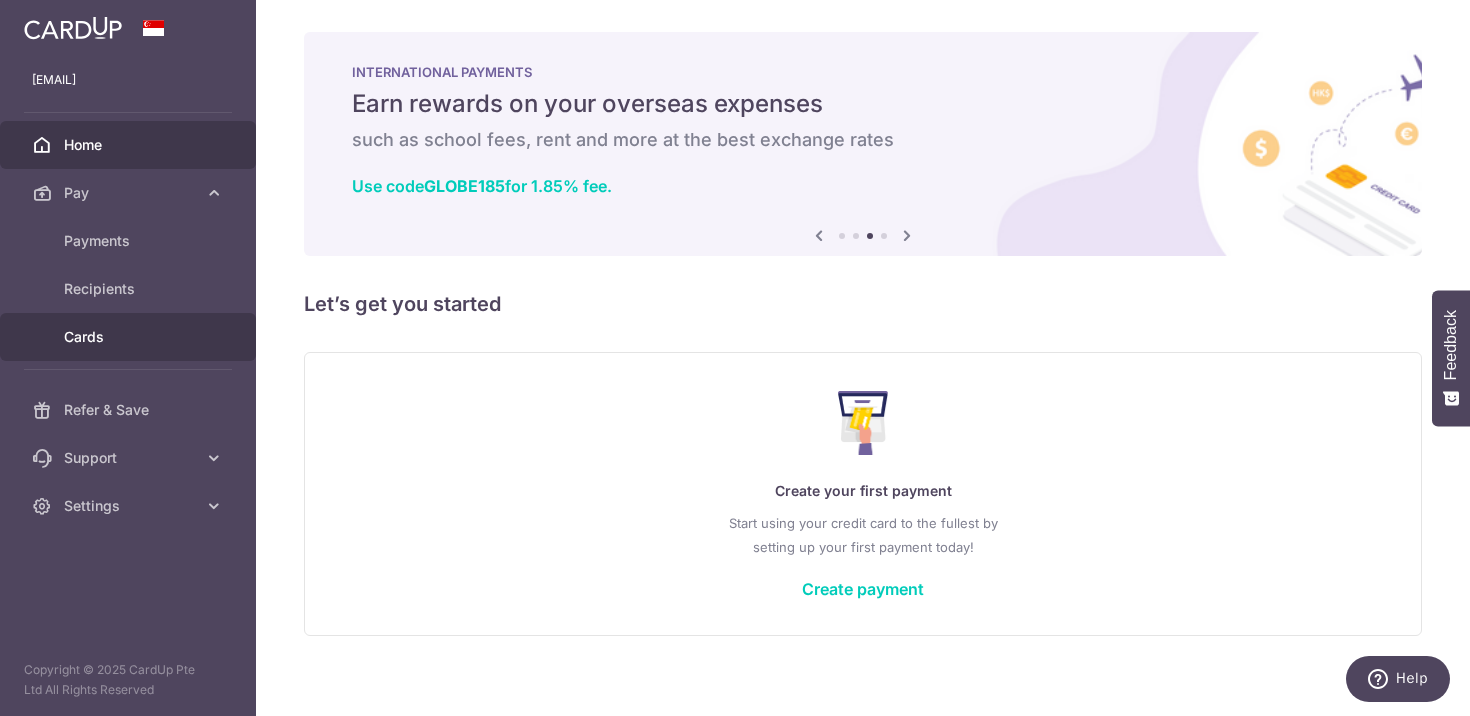click on "Cards" at bounding box center (130, 337) 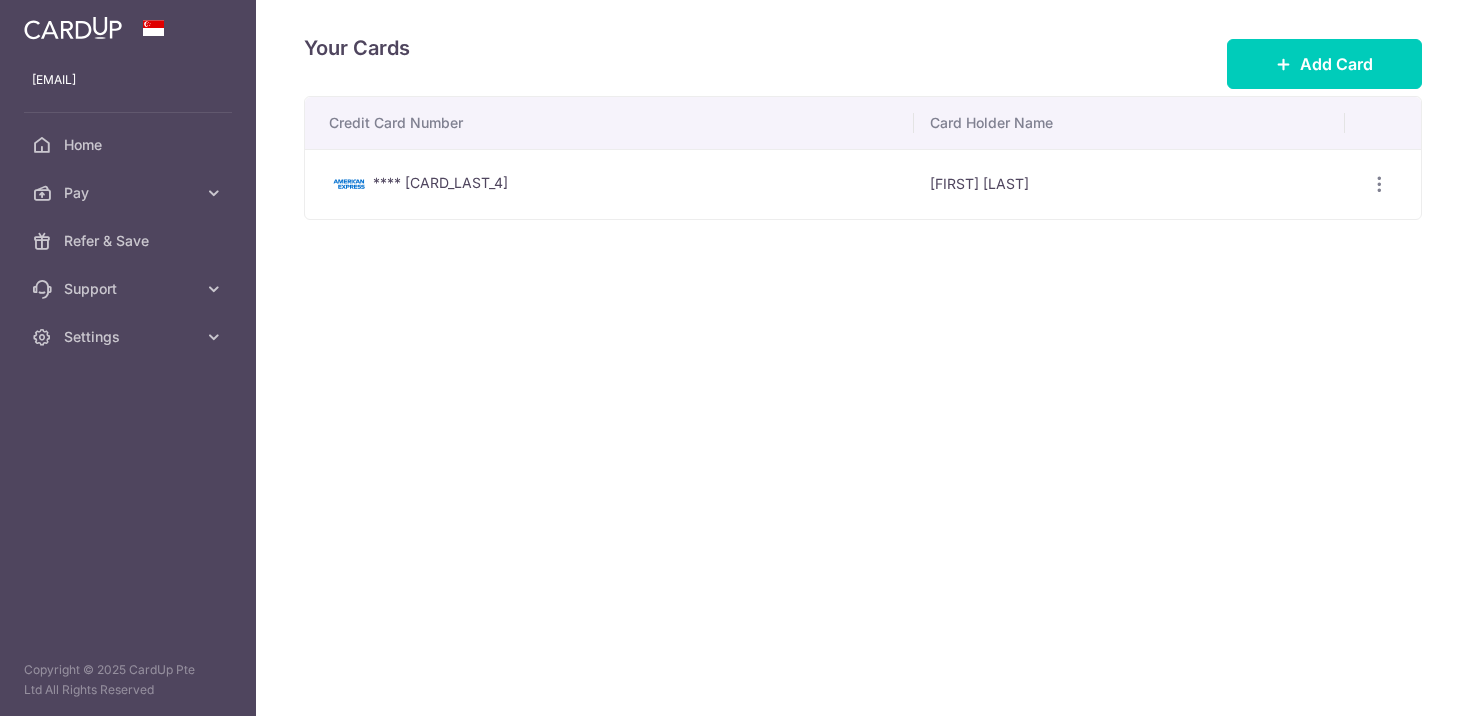 scroll, scrollTop: 0, scrollLeft: 0, axis: both 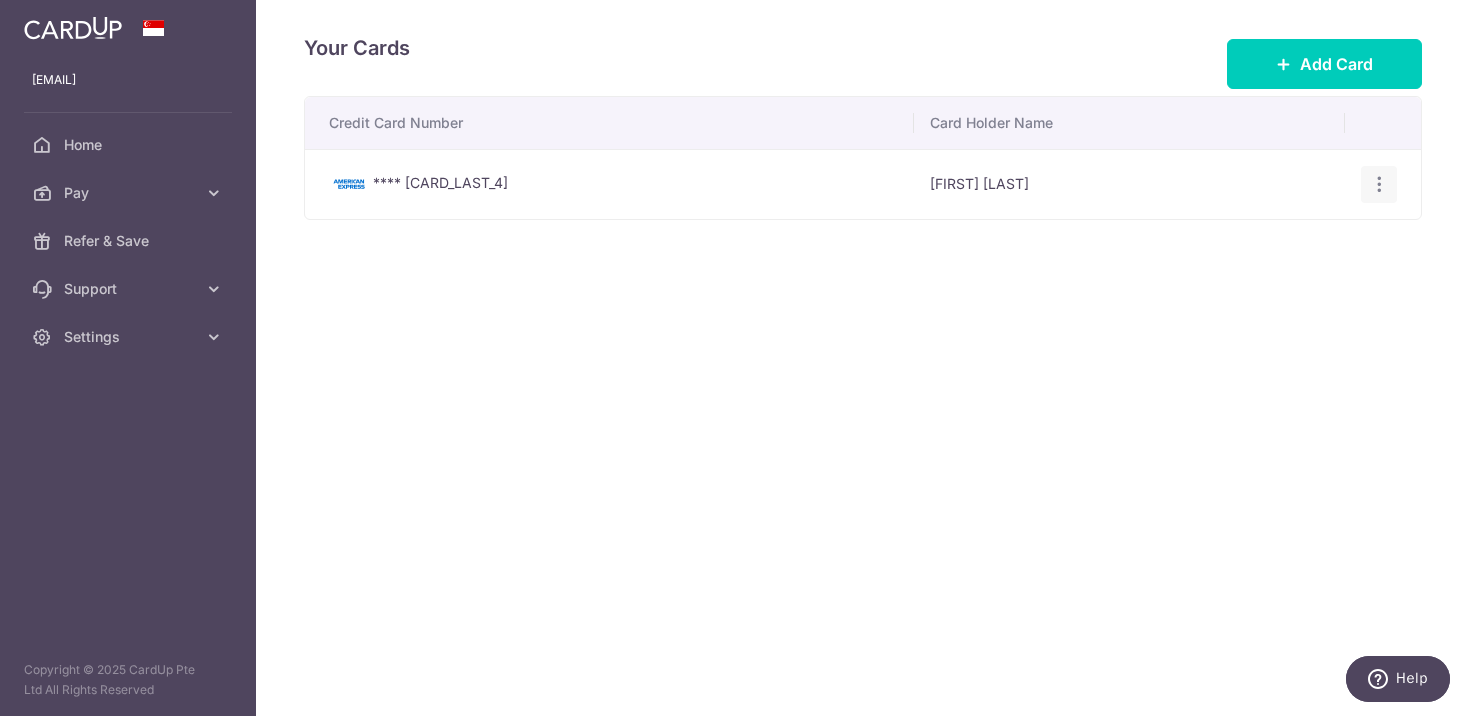 click at bounding box center (1379, 184) 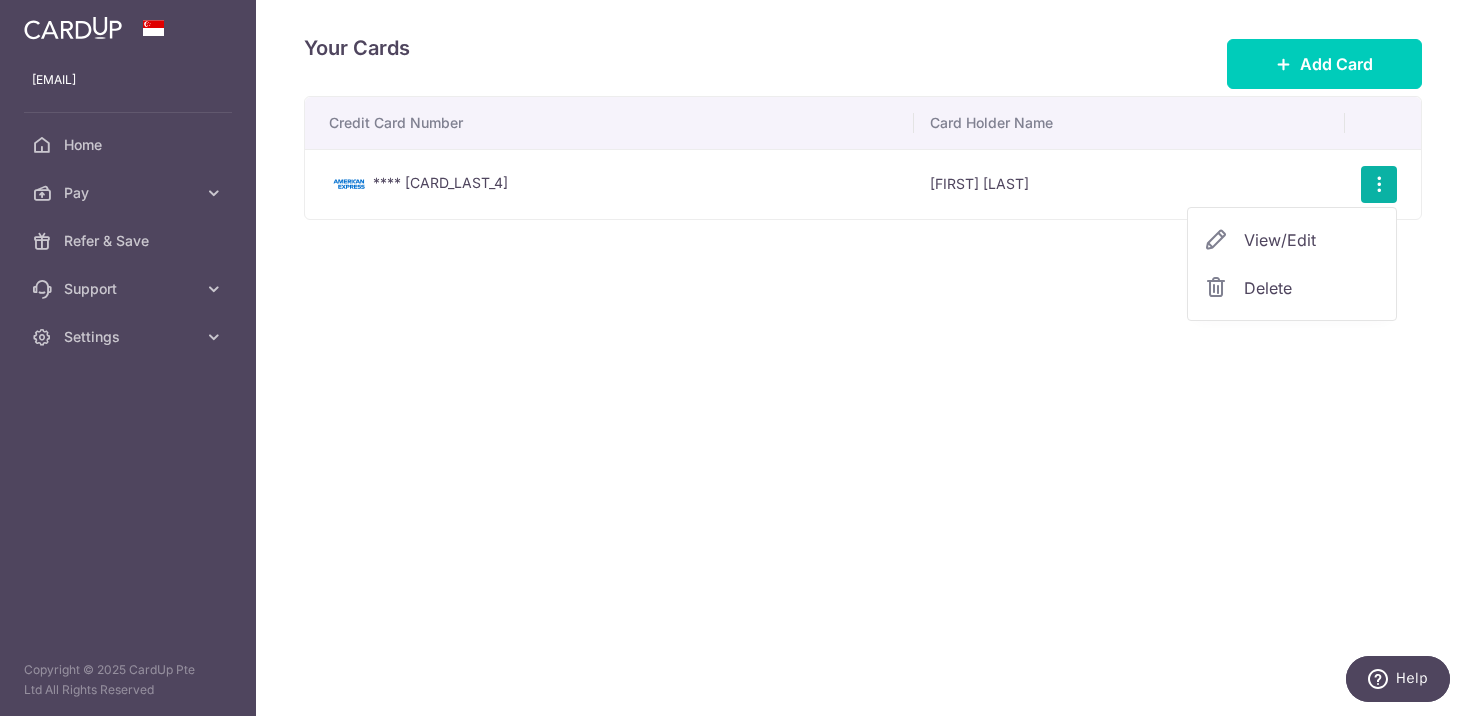 click on "View/Edit" at bounding box center [1292, 240] 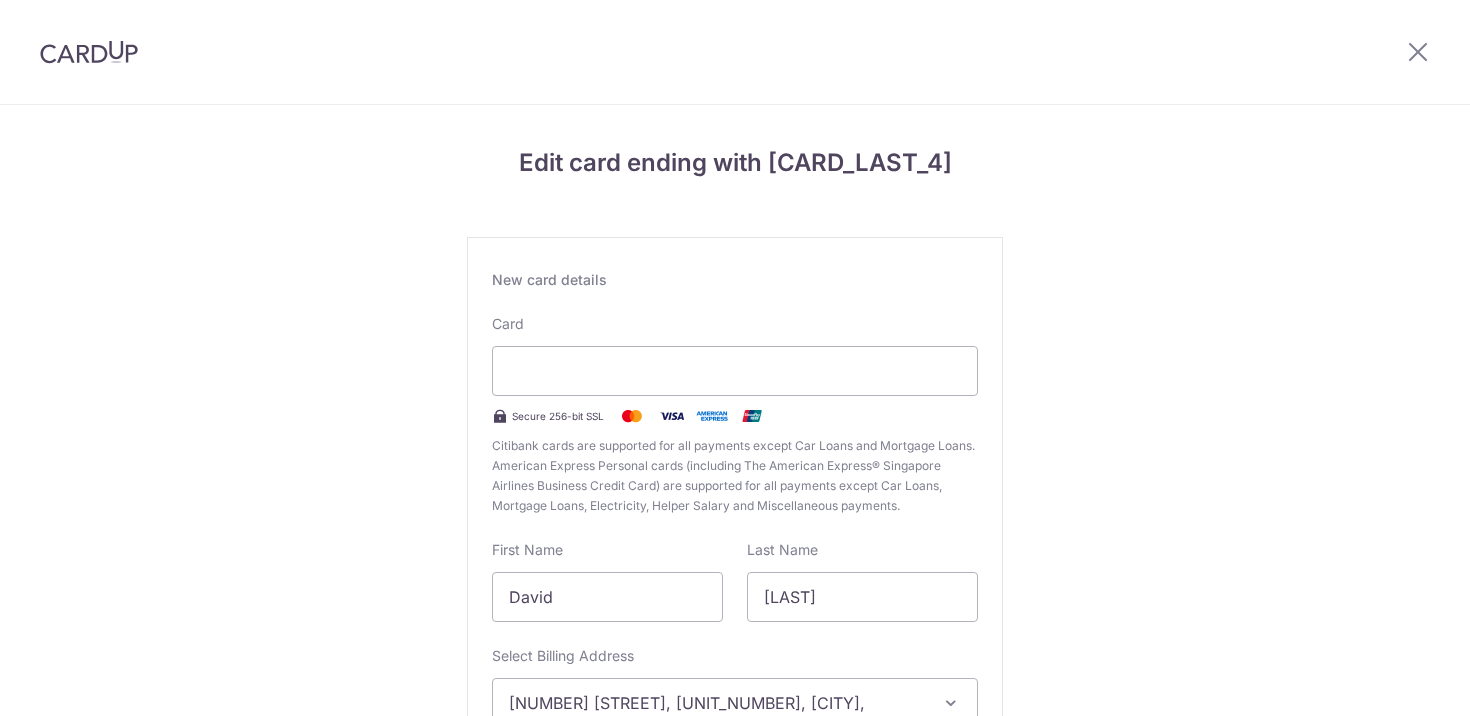 scroll, scrollTop: 0, scrollLeft: 0, axis: both 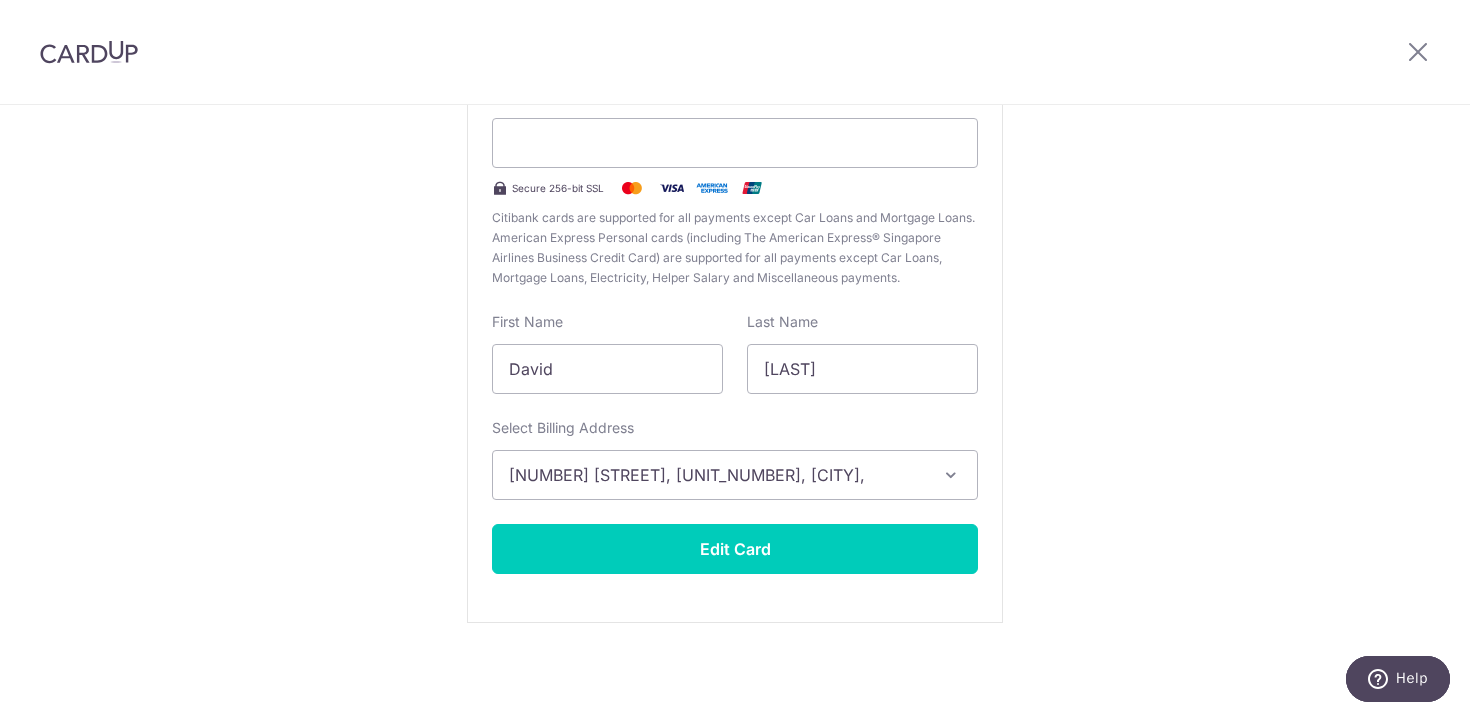 click on "[NUMBER] [STREET], [UNIT], [CITY], [STATE]-[POSTAL_CODE]" at bounding box center [717, 475] 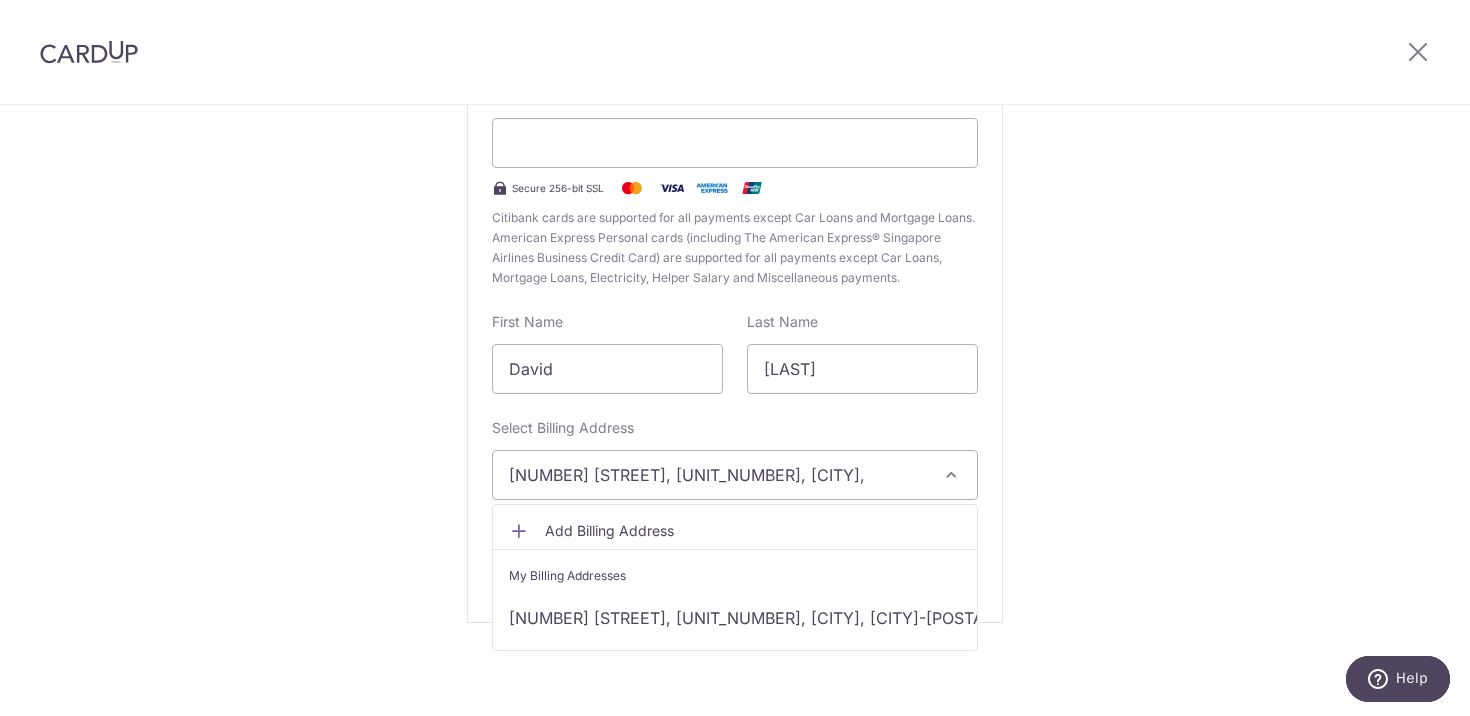 click at bounding box center (519, 531) 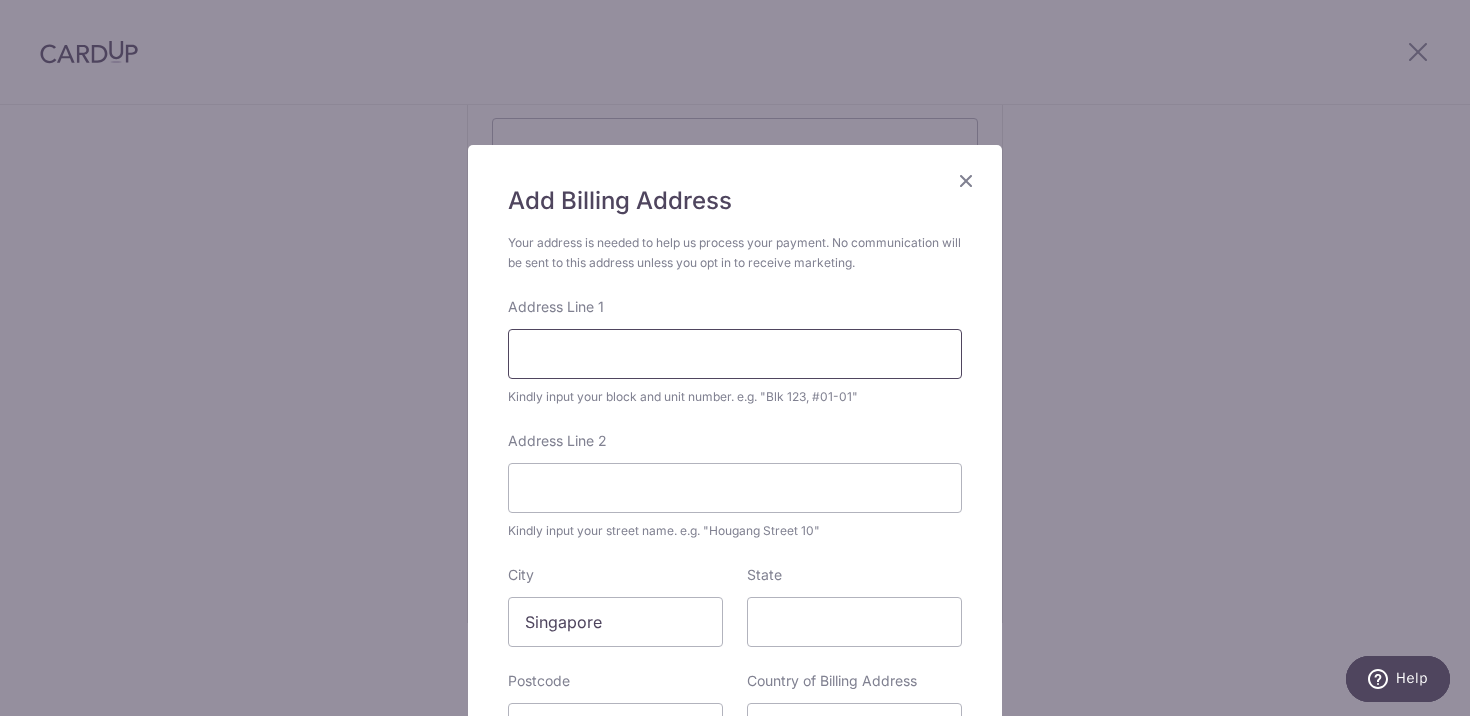 click on "Address Line 1" at bounding box center (735, 354) 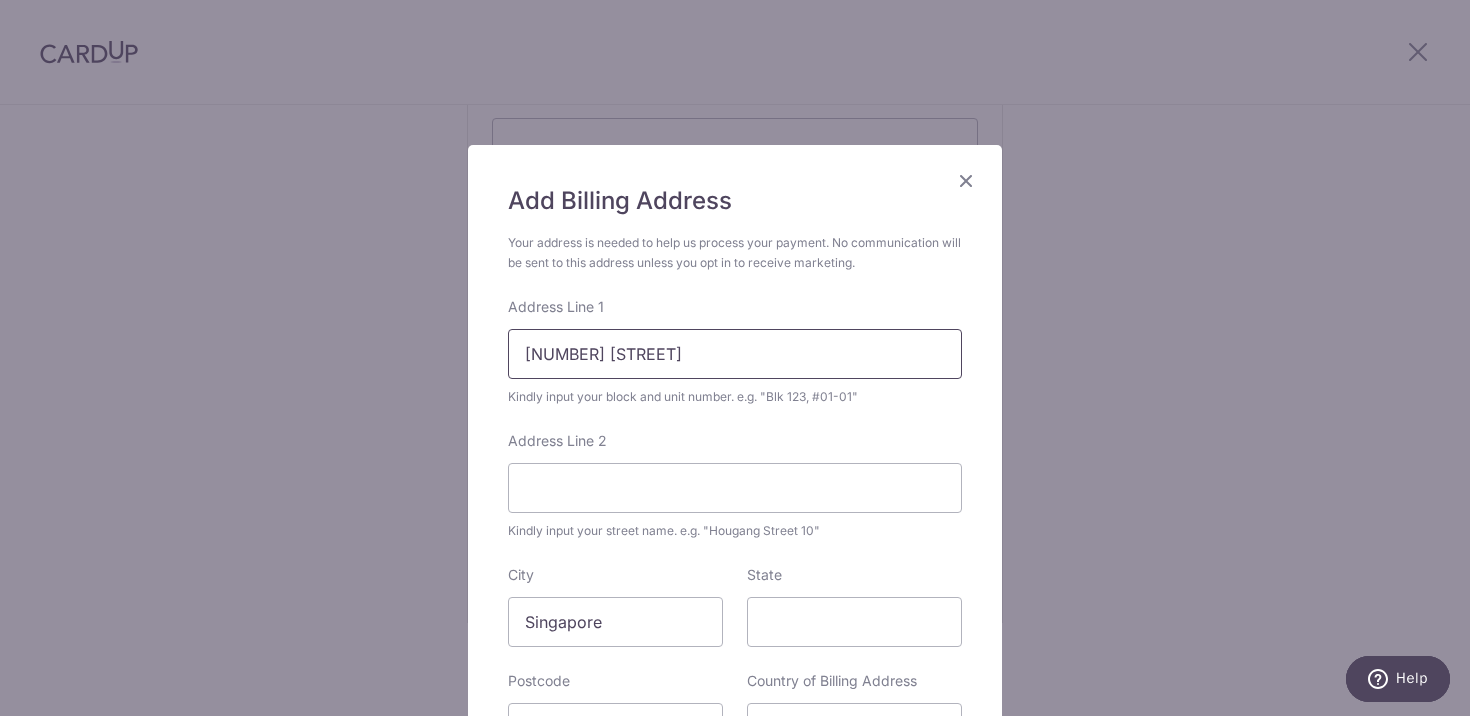 type on "48 Jalan Tua Kong" 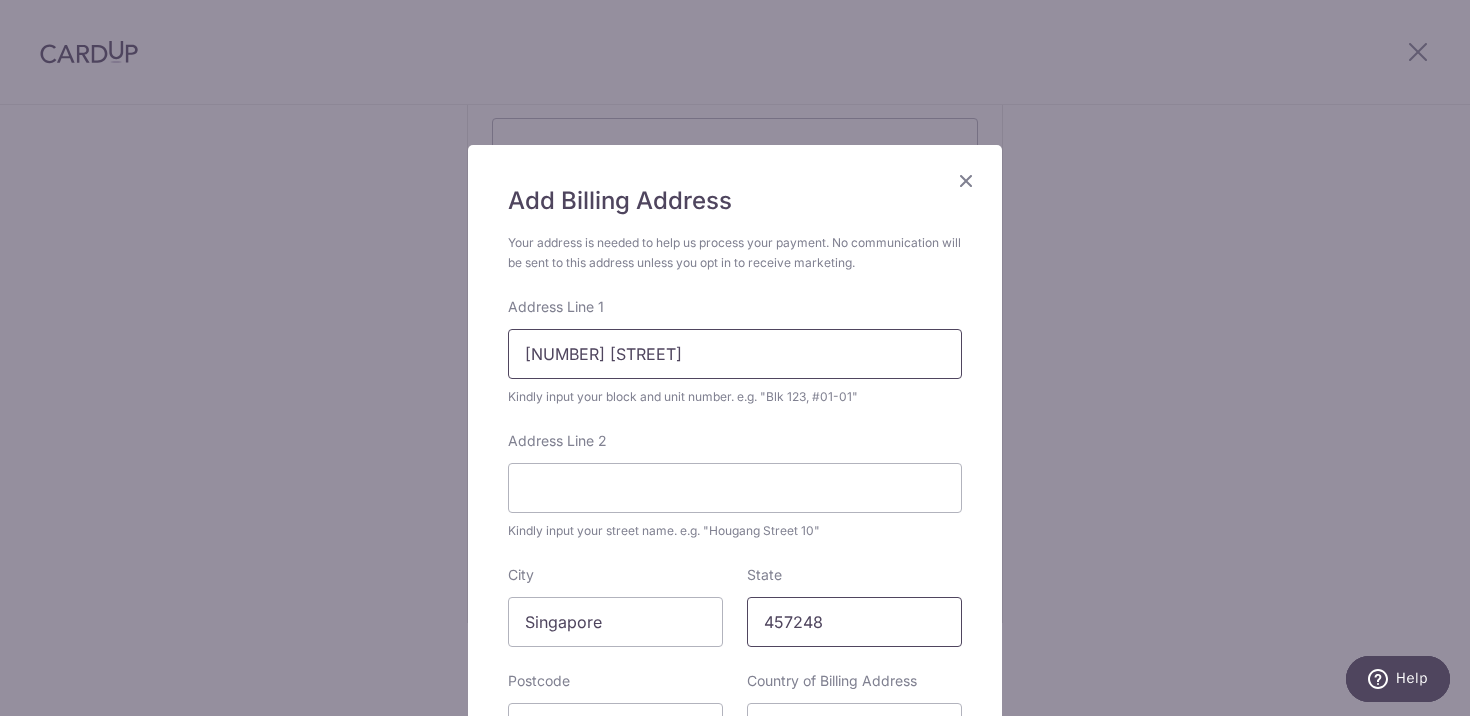 type on "457248" 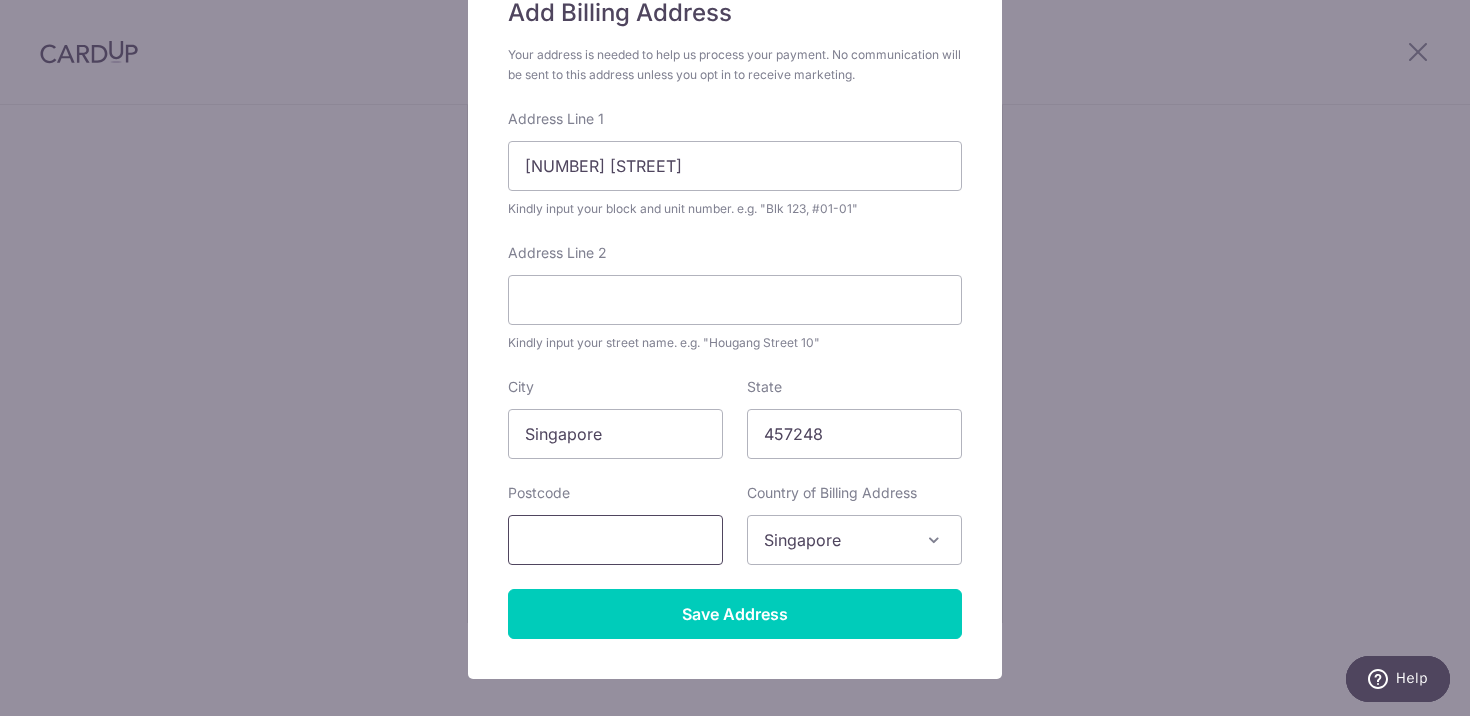 scroll, scrollTop: 219, scrollLeft: 0, axis: vertical 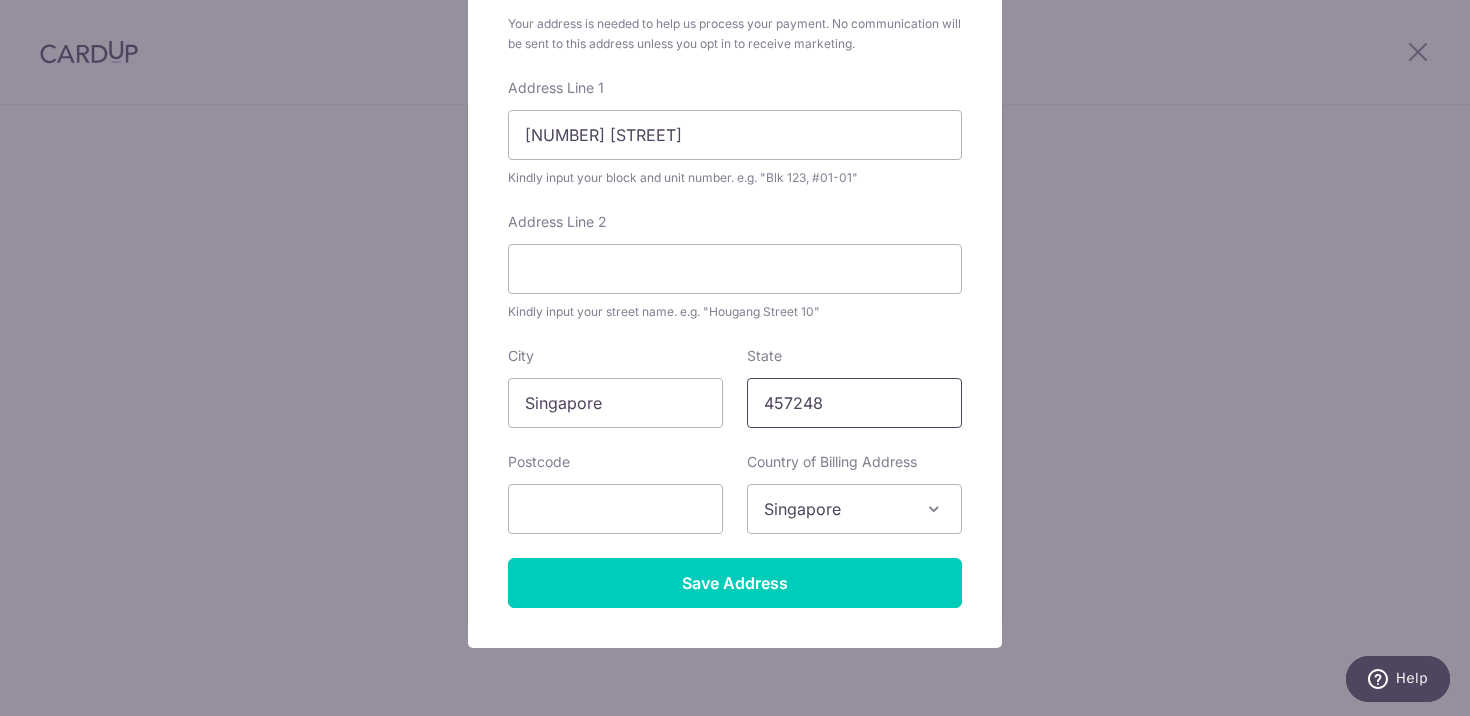 click on "457248" at bounding box center [854, 403] 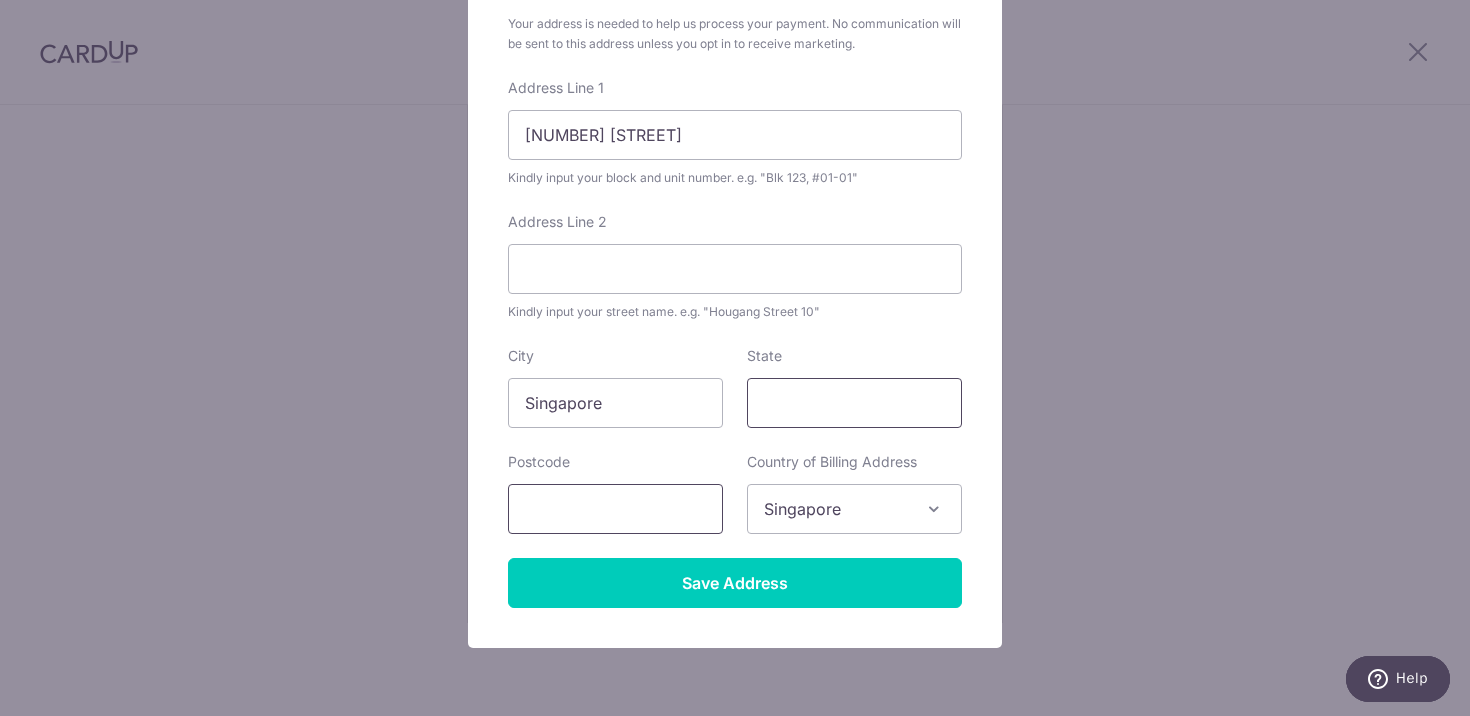 type 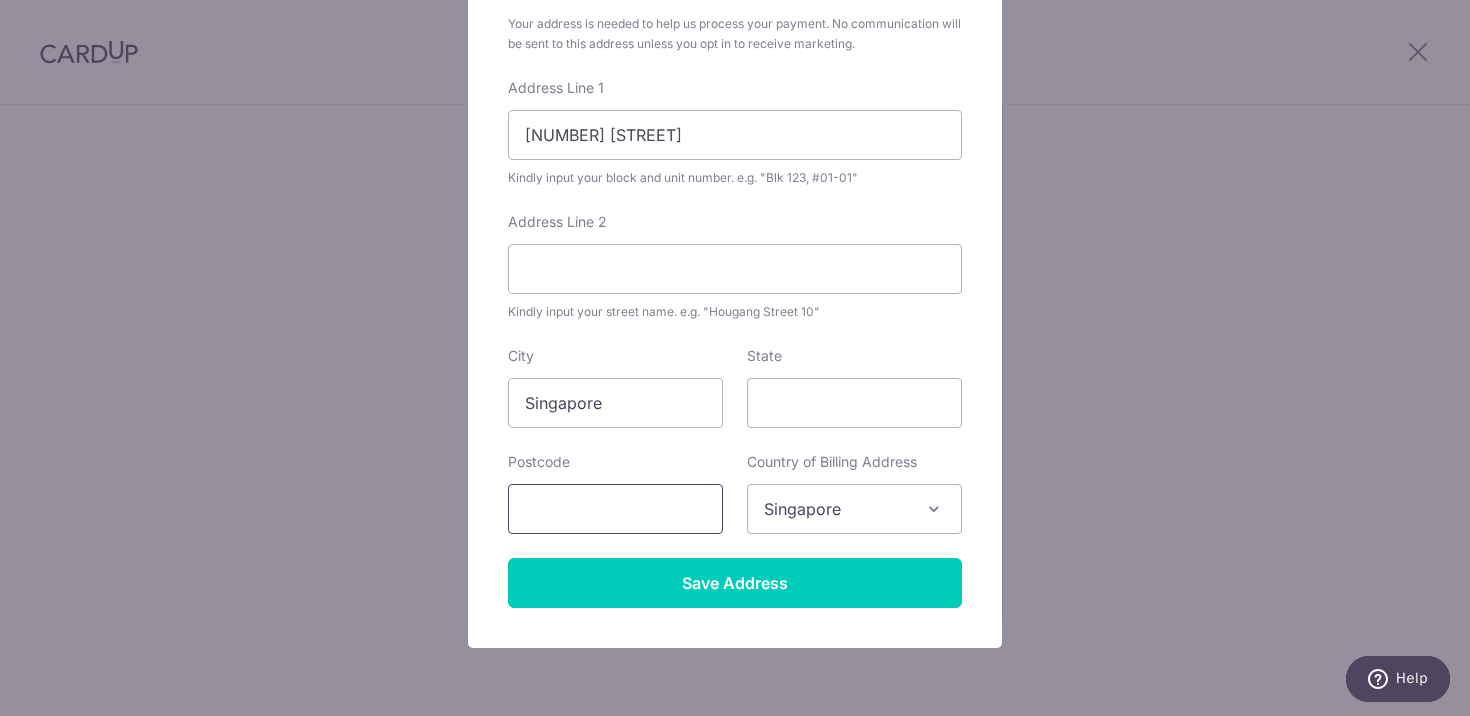 click at bounding box center [615, 509] 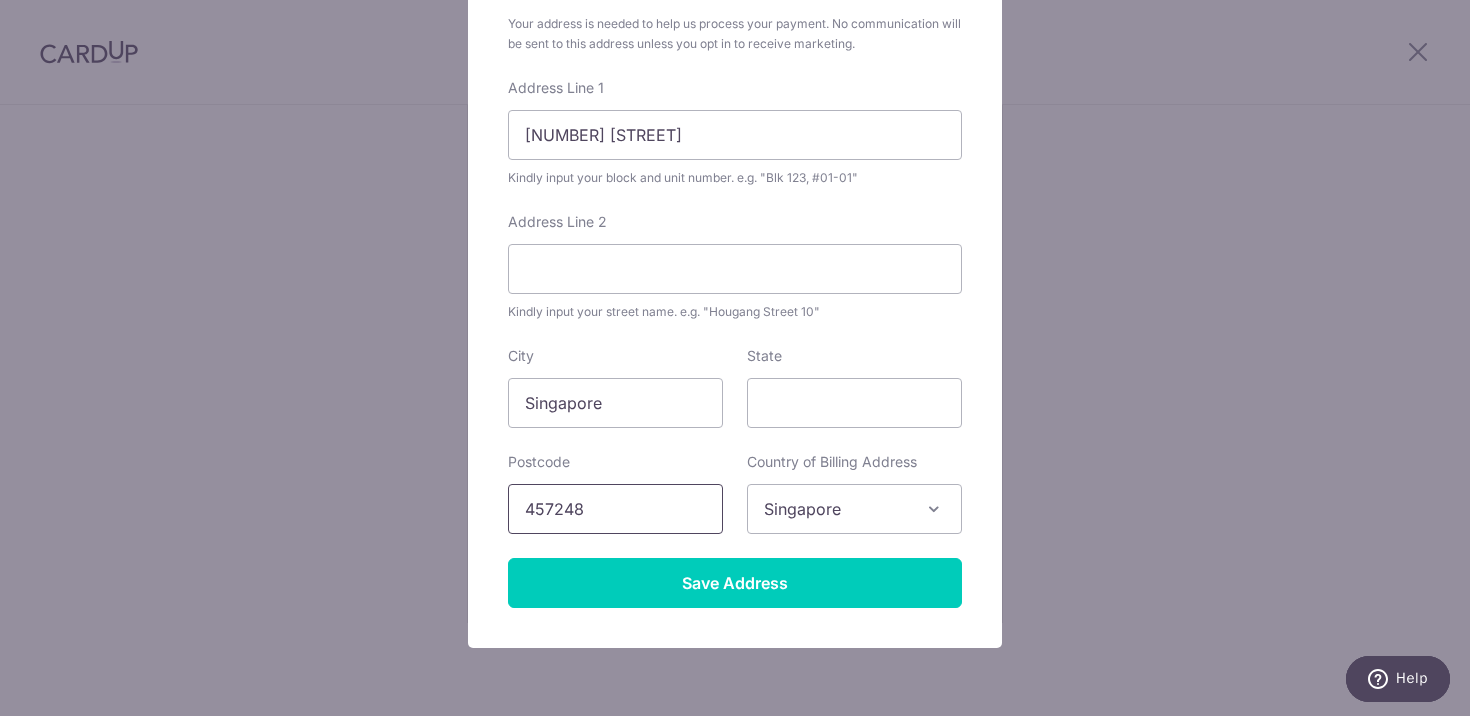 type on "457248" 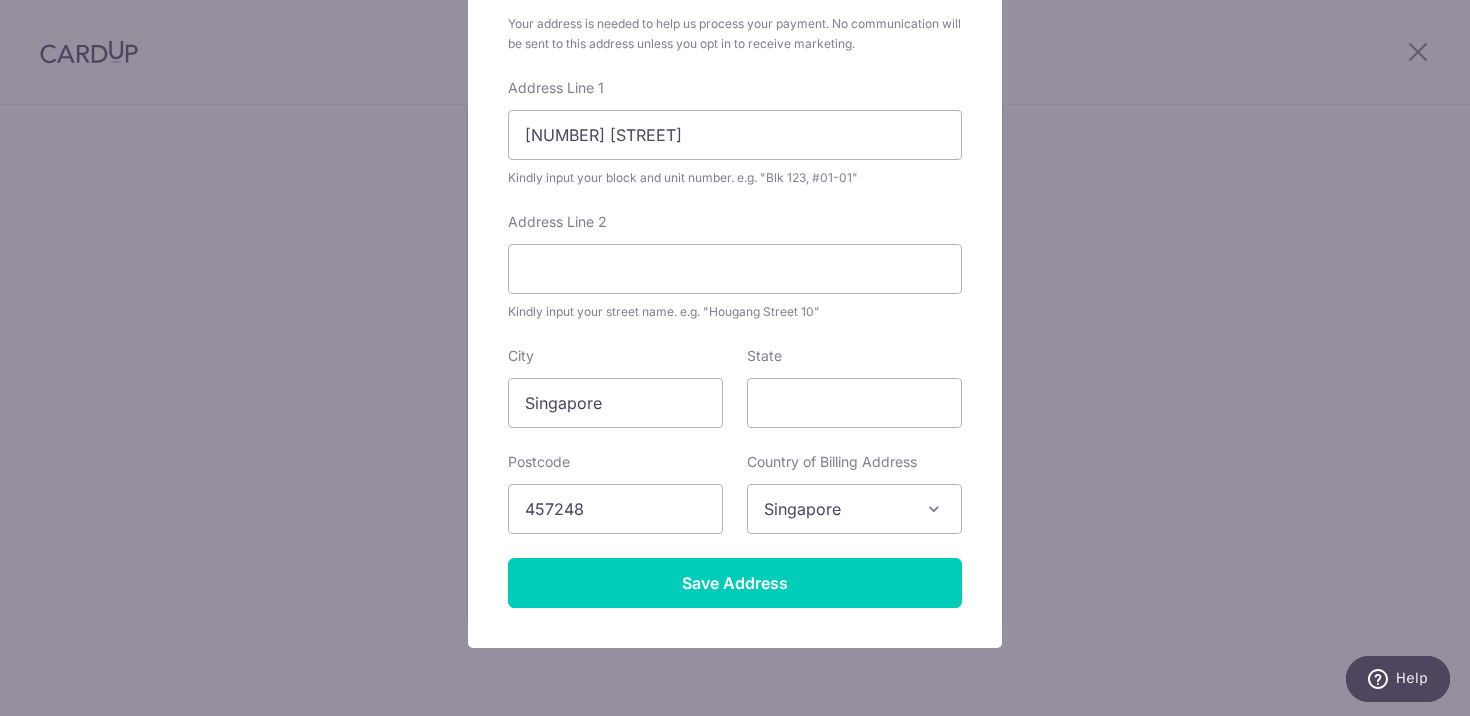click on "Add Billing Address
Your address is needed to help us process your payment. No communication will be sent to this address unless you opt in to receive marketing.
Address Line 1
48 Jalan Tua Kong
Kindly input your block and unit number. e.g. "Blk 123, #01-01"
Address Line 2
Kindly input your street name. e.g. "Hougang Street 10"
City
Singapore
State
Postcode
457248
Country of Billing Address
Select Country Afghanistan
Aland Islands
Albania
Algeria
American Samoa
Andorra
Angola
Anguilla
Antarctica
Antigua and Barbuda
Argentina
Armenia
Aruba" at bounding box center (735, 358) 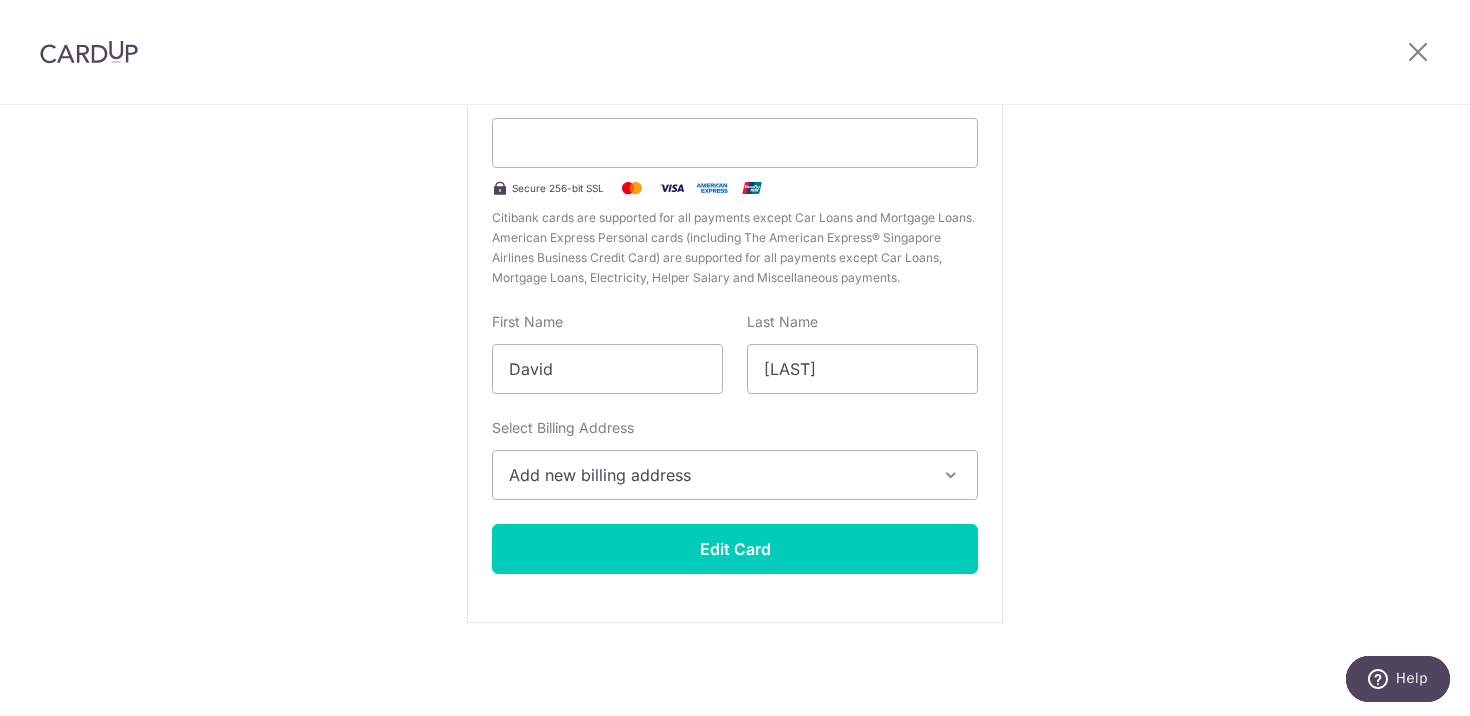 scroll, scrollTop: 229, scrollLeft: 0, axis: vertical 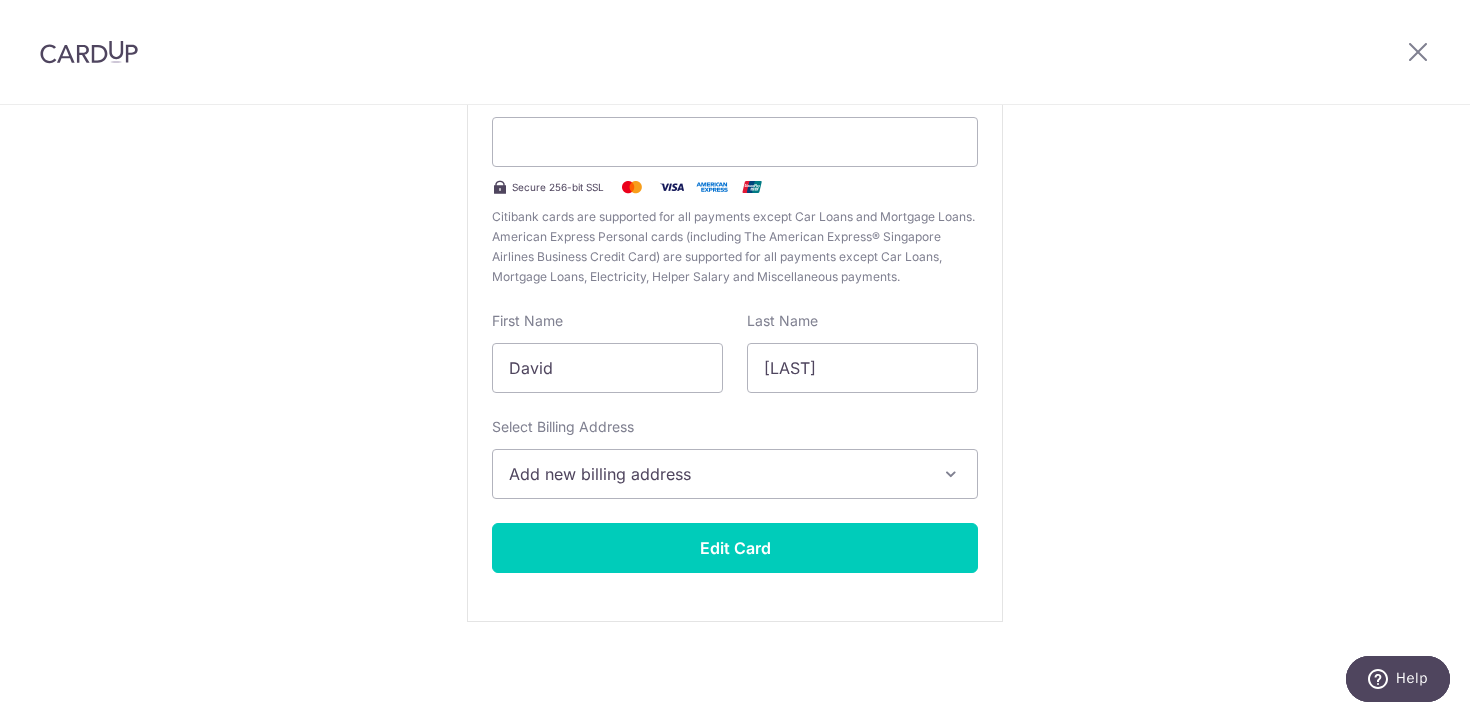 click on "Add new billing address" at bounding box center (717, 474) 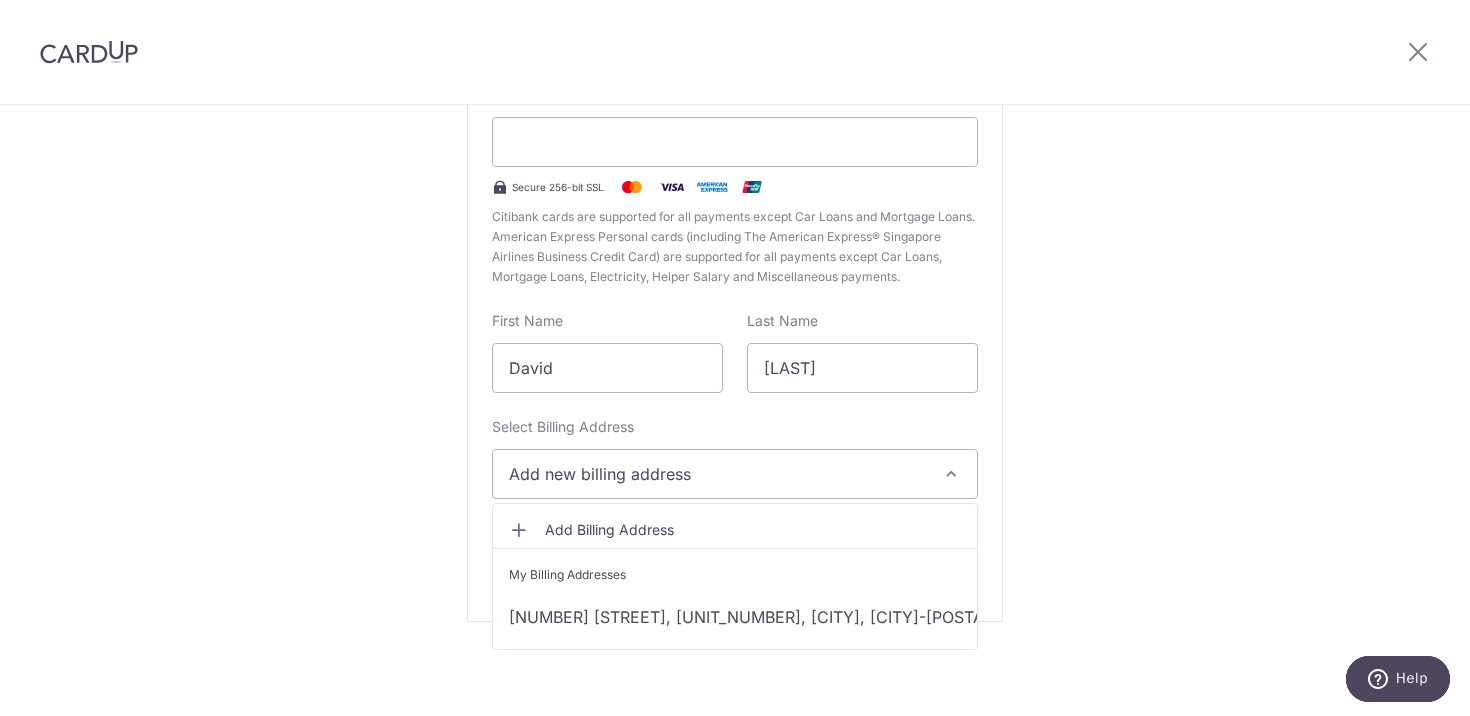 click on "Add Billing Address" at bounding box center [753, 530] 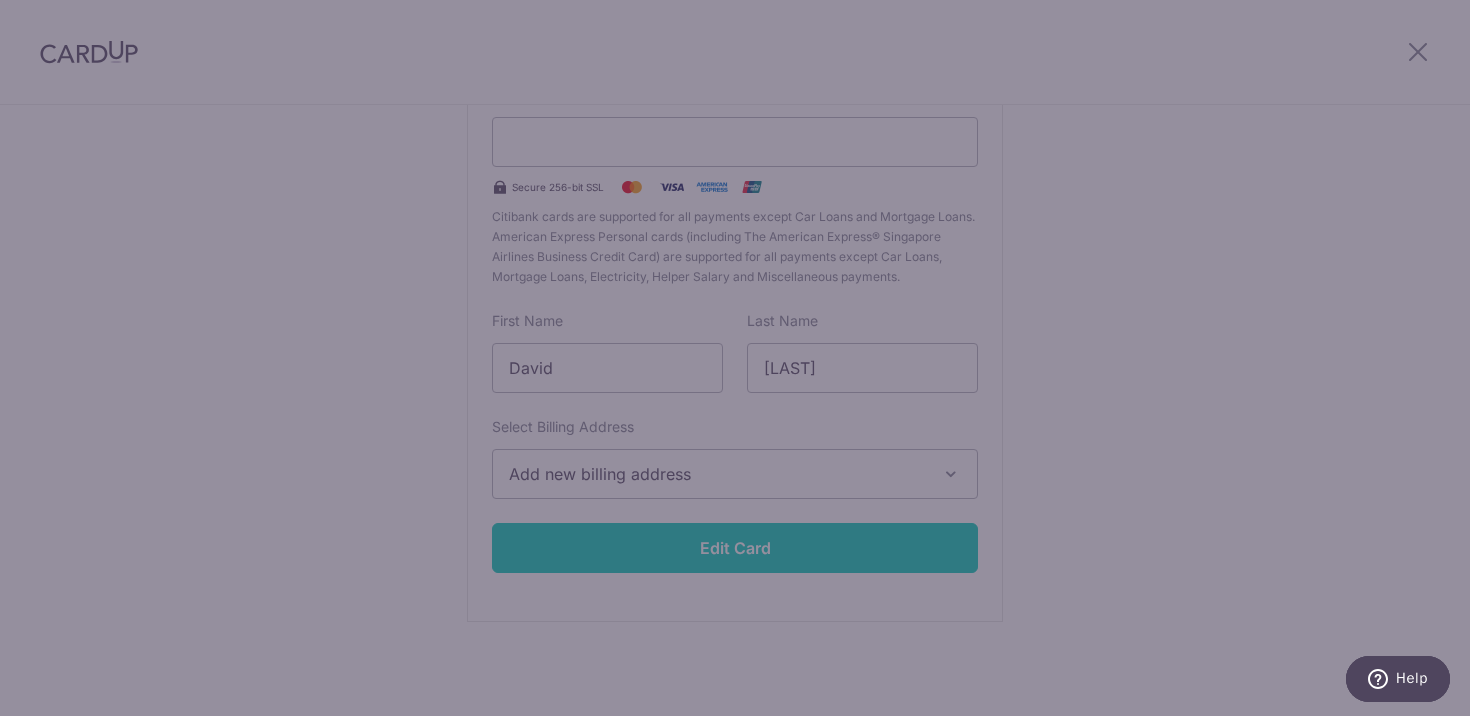 scroll, scrollTop: 0, scrollLeft: 0, axis: both 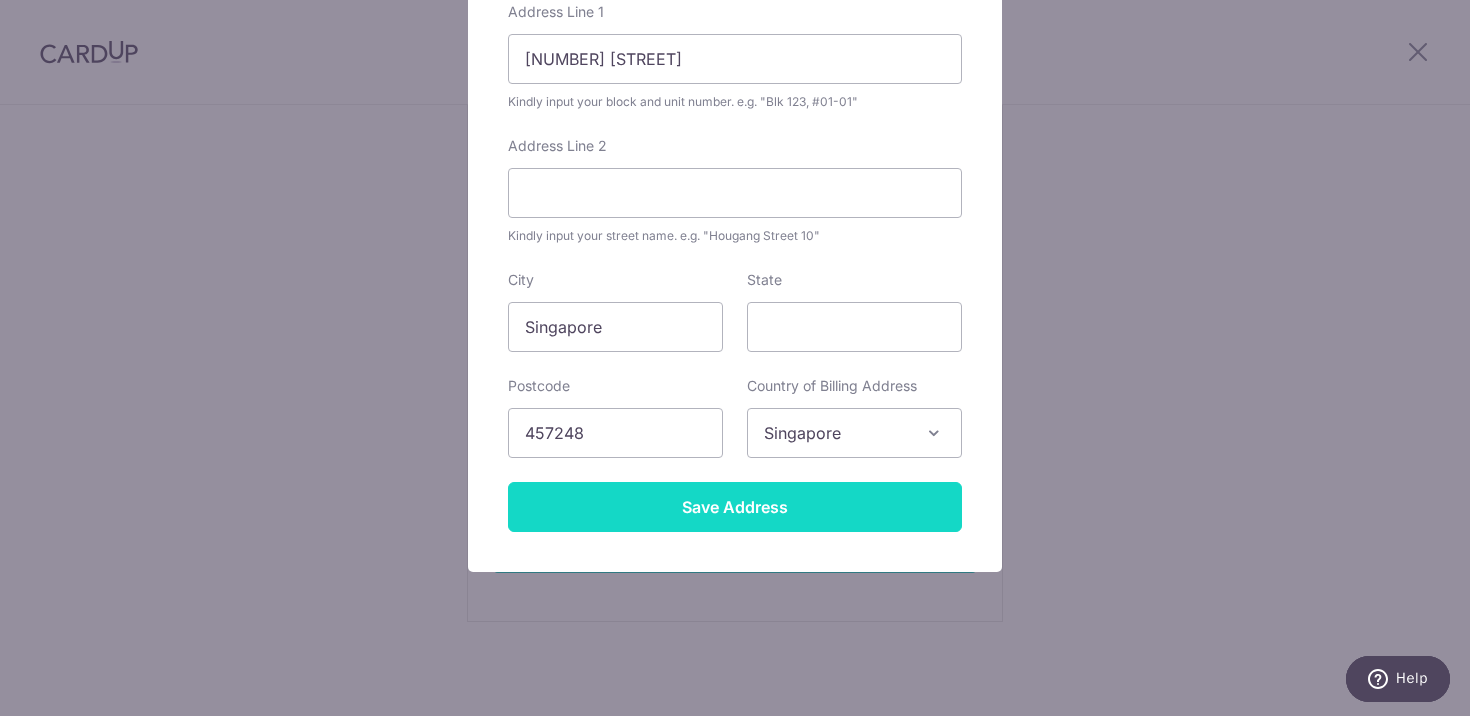 click on "Save Address" at bounding box center (735, 507) 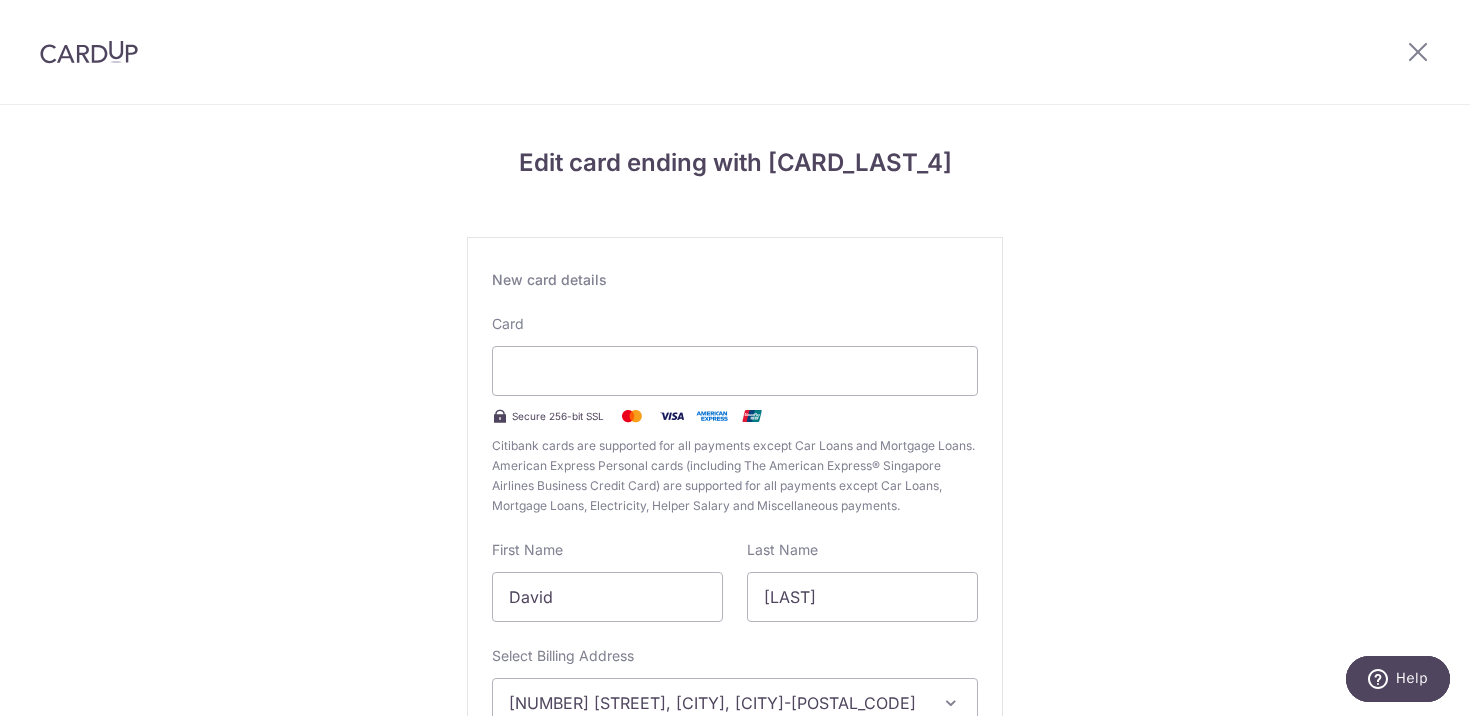 scroll, scrollTop: 229, scrollLeft: 0, axis: vertical 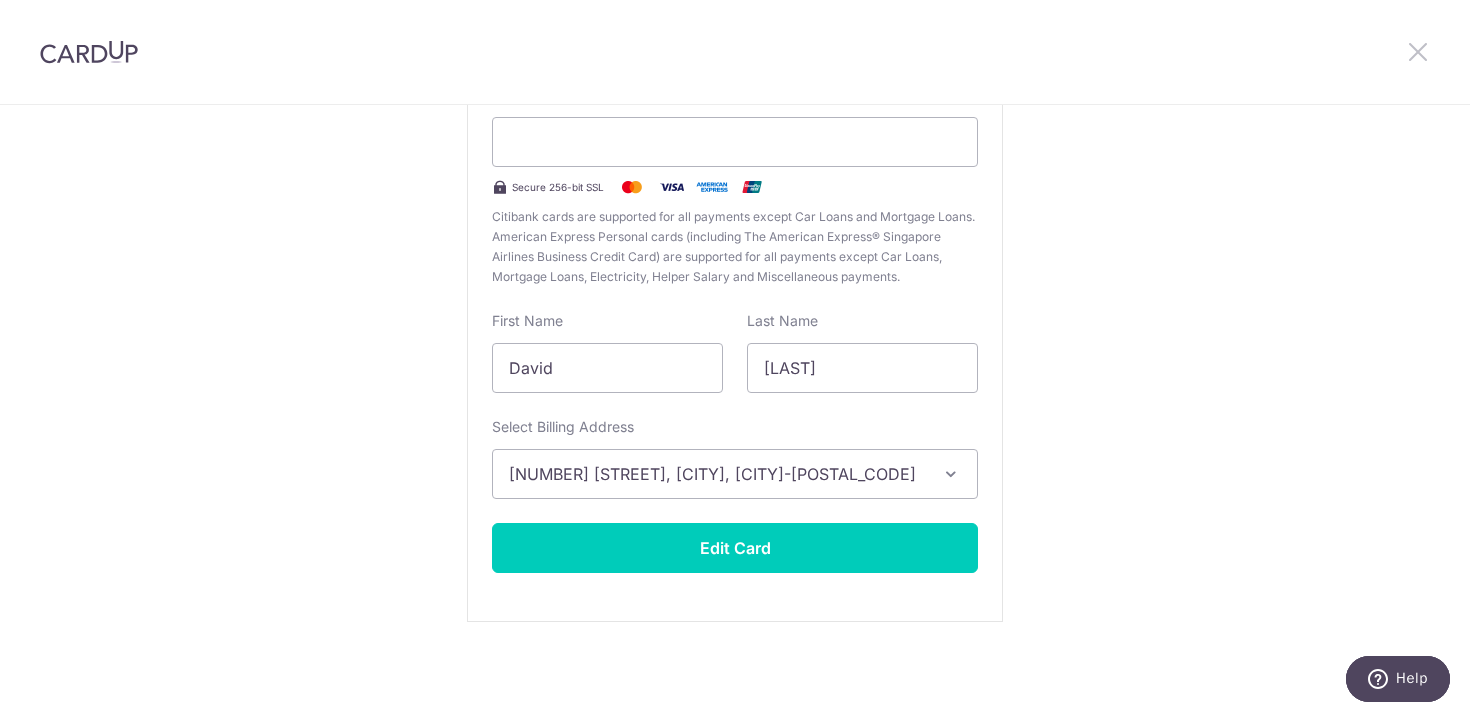 click at bounding box center (1418, 51) 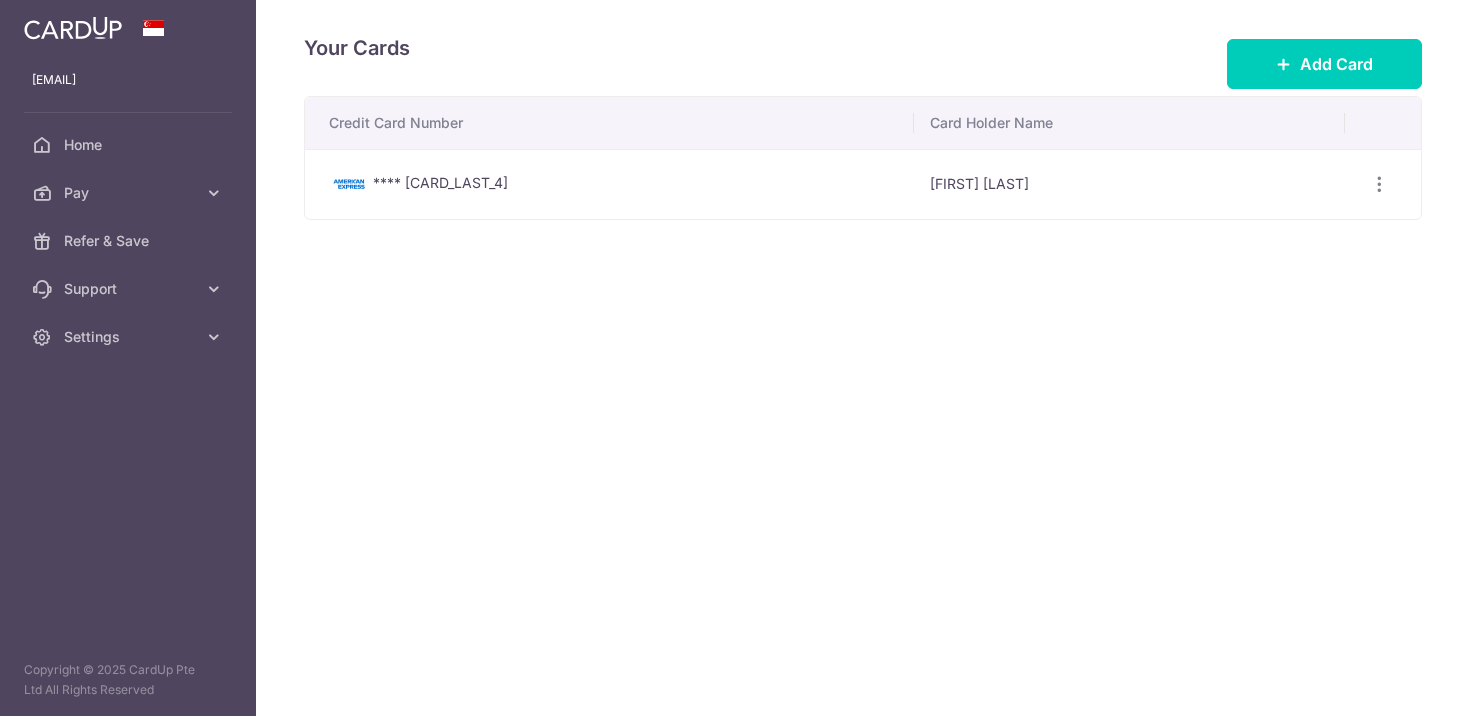 scroll, scrollTop: 0, scrollLeft: 0, axis: both 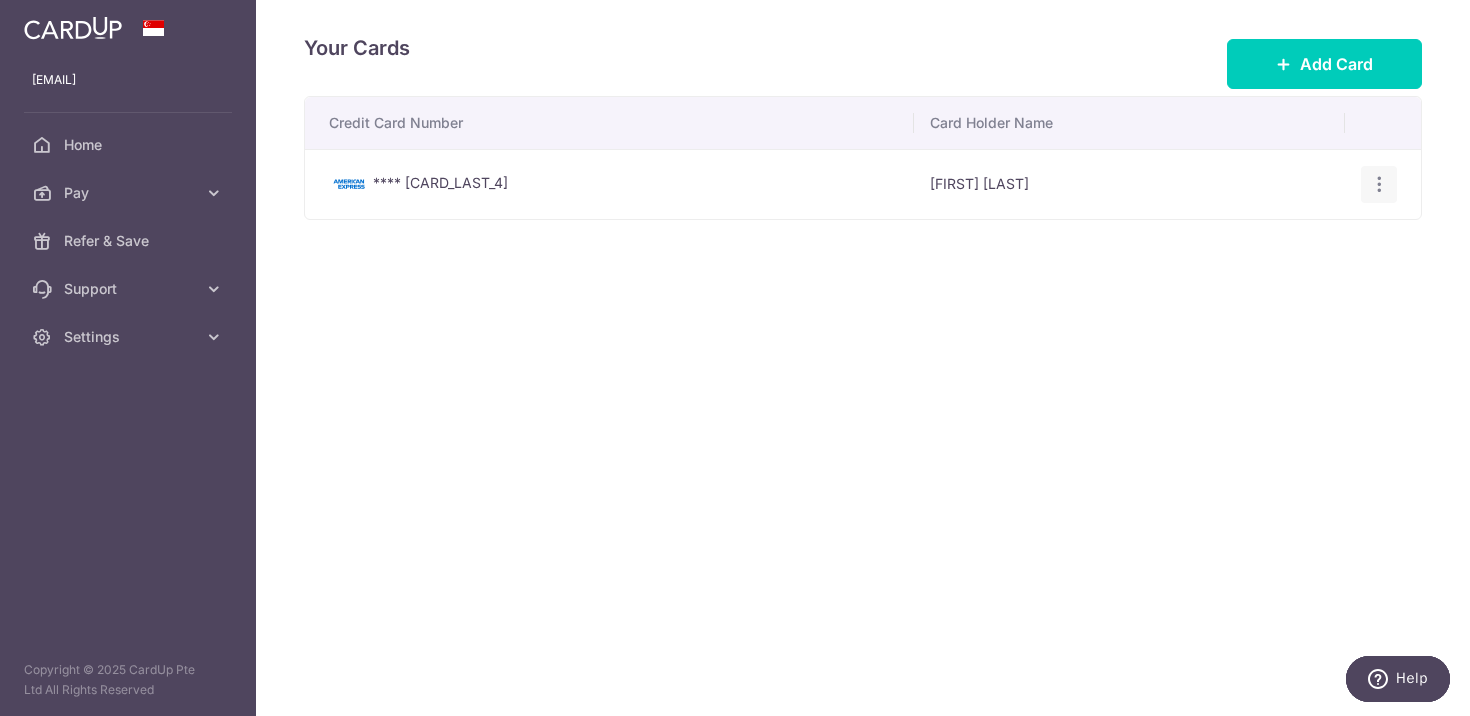 click at bounding box center [1379, 184] 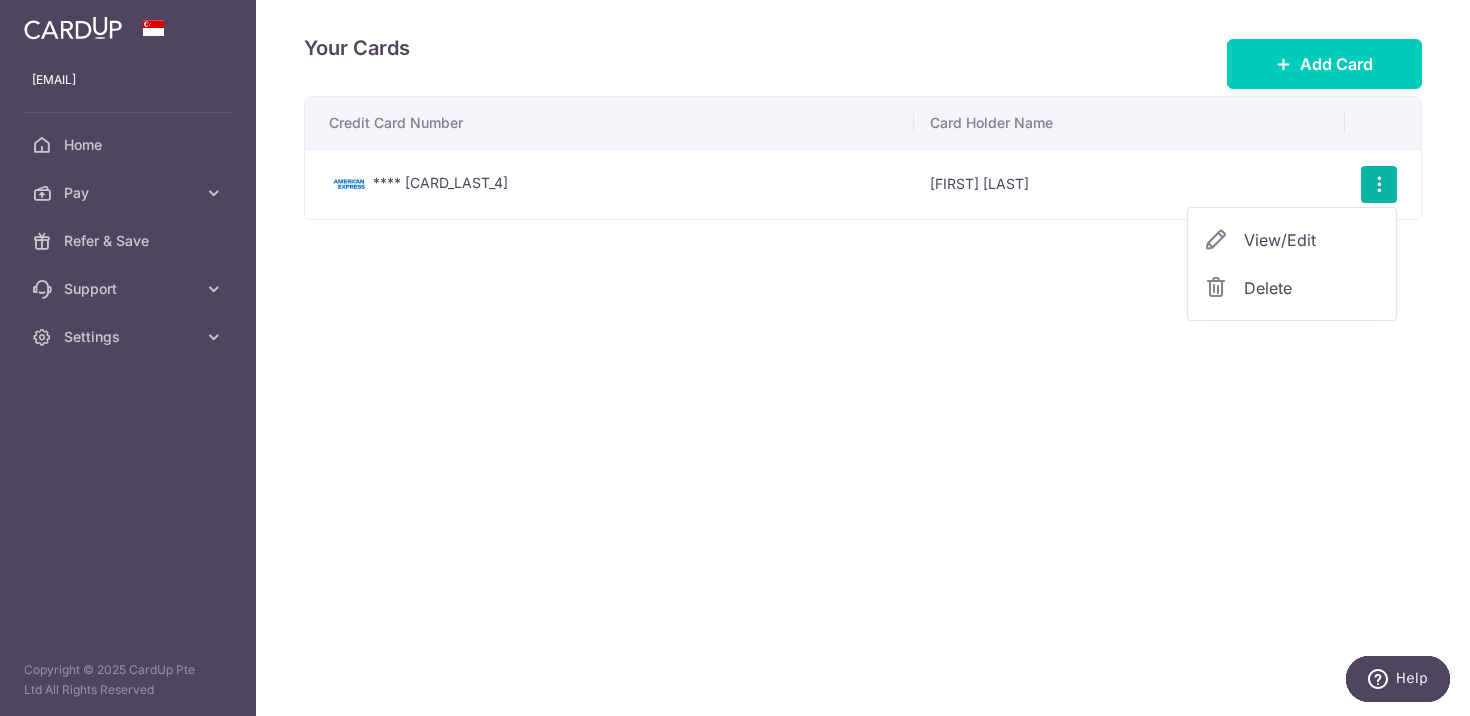 click on "View/Edit" at bounding box center (1312, 240) 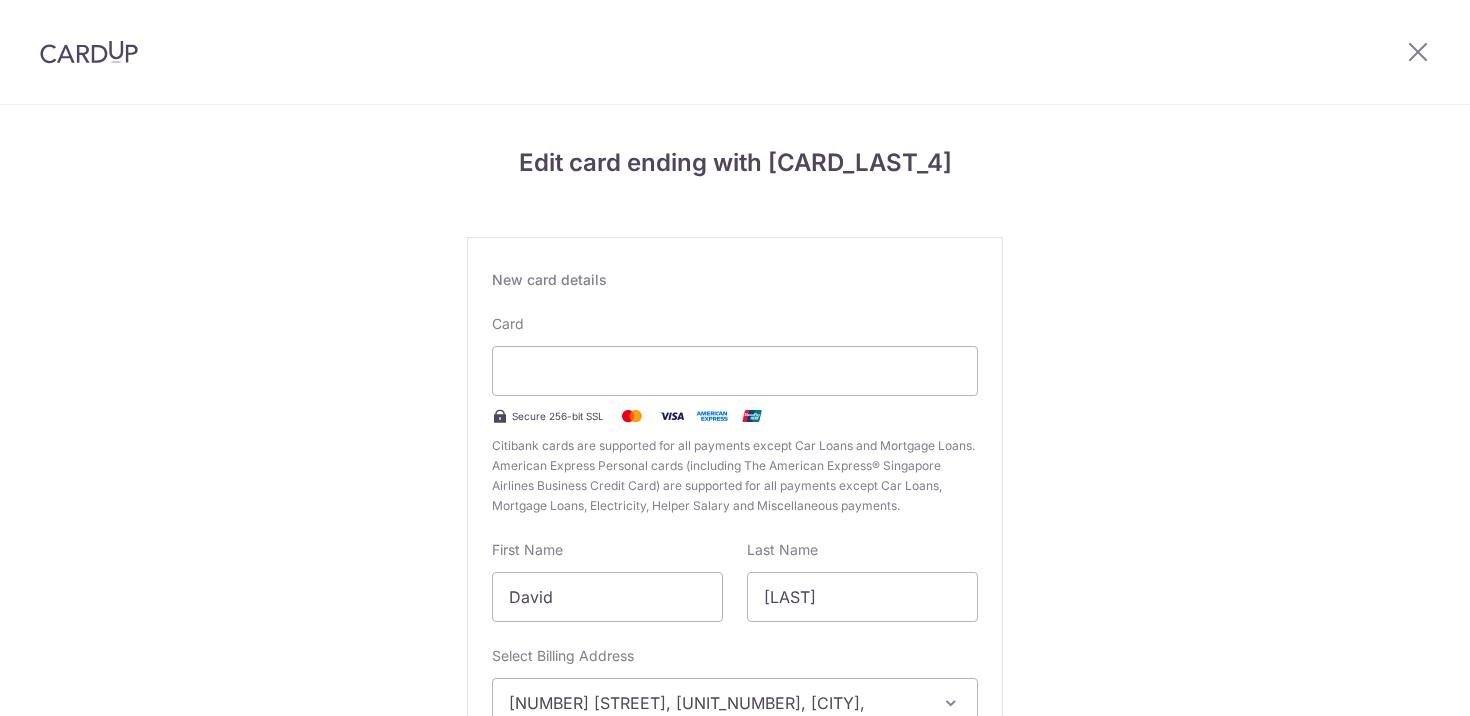 scroll, scrollTop: 0, scrollLeft: 0, axis: both 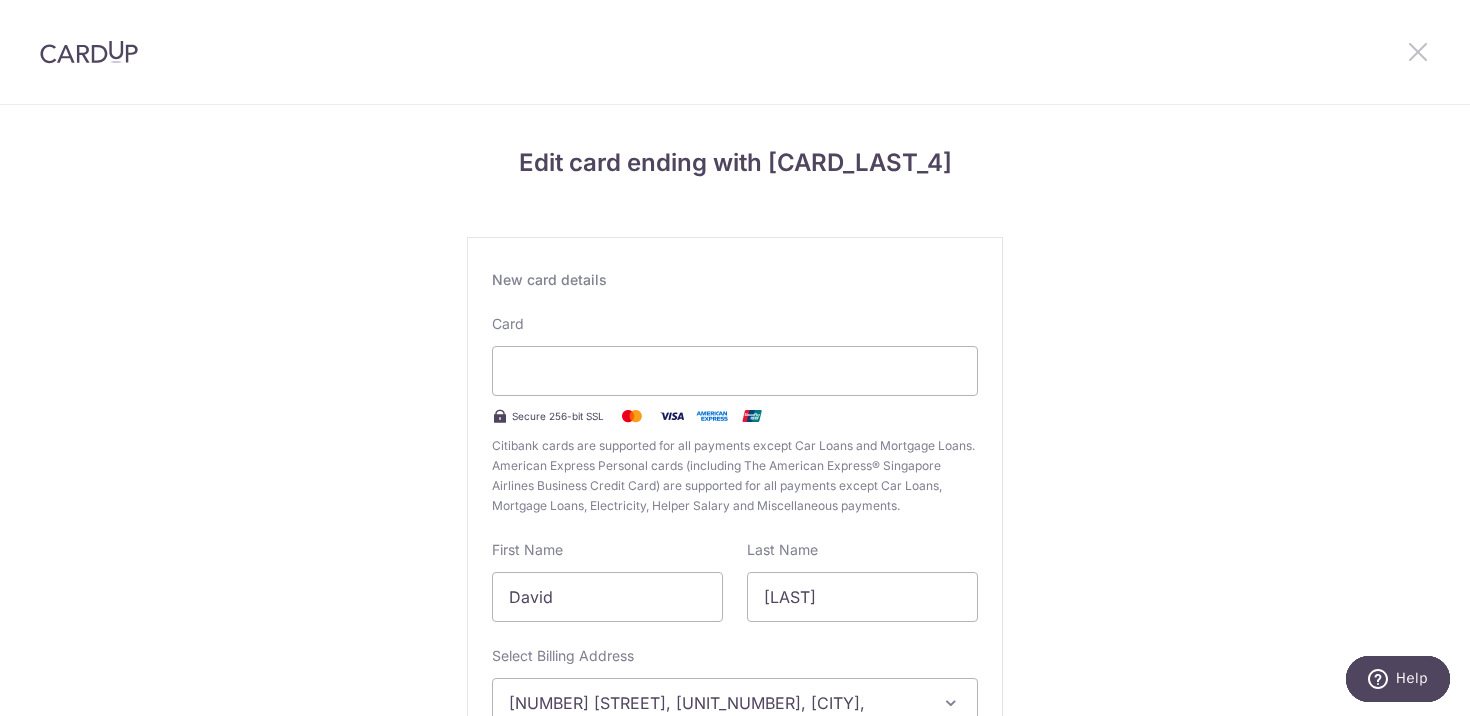 click at bounding box center (1418, 51) 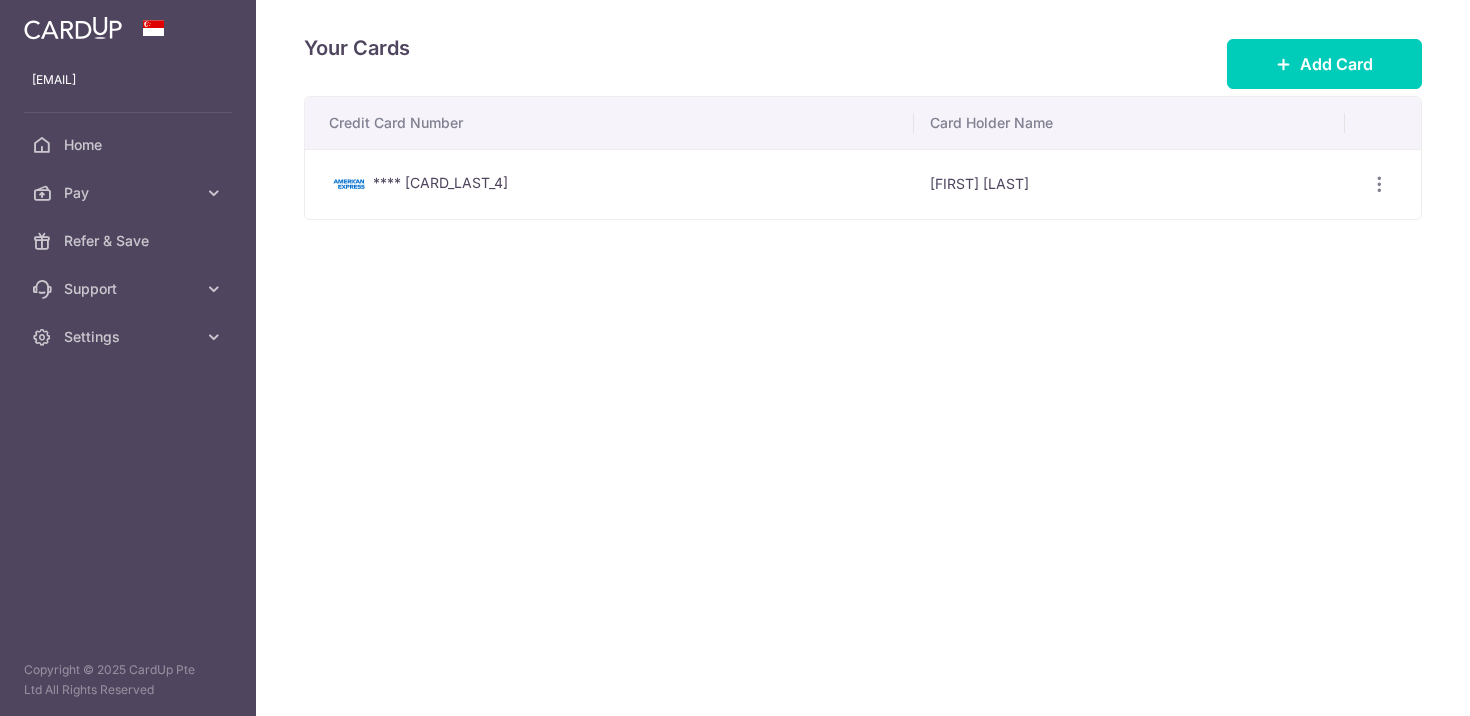 scroll, scrollTop: 0, scrollLeft: 0, axis: both 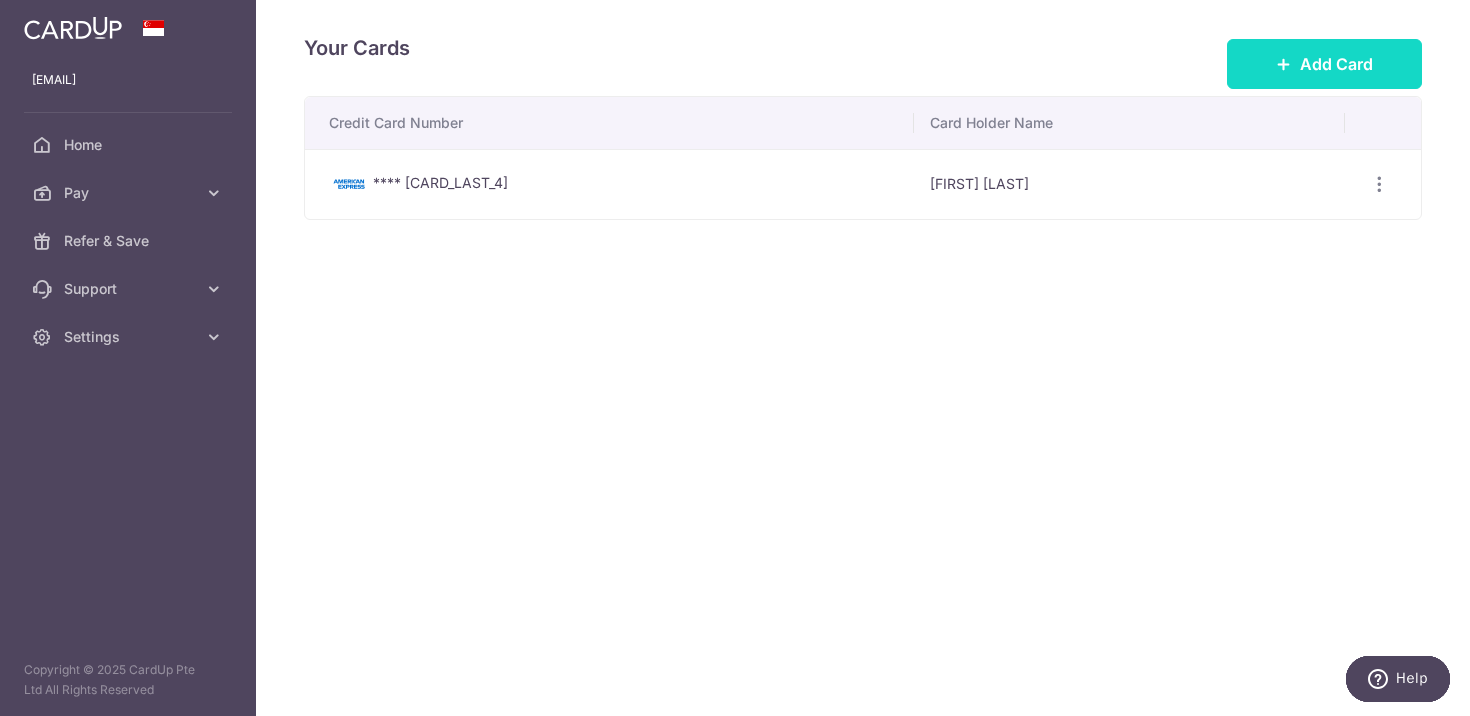 click on "Add Card" at bounding box center (1336, 64) 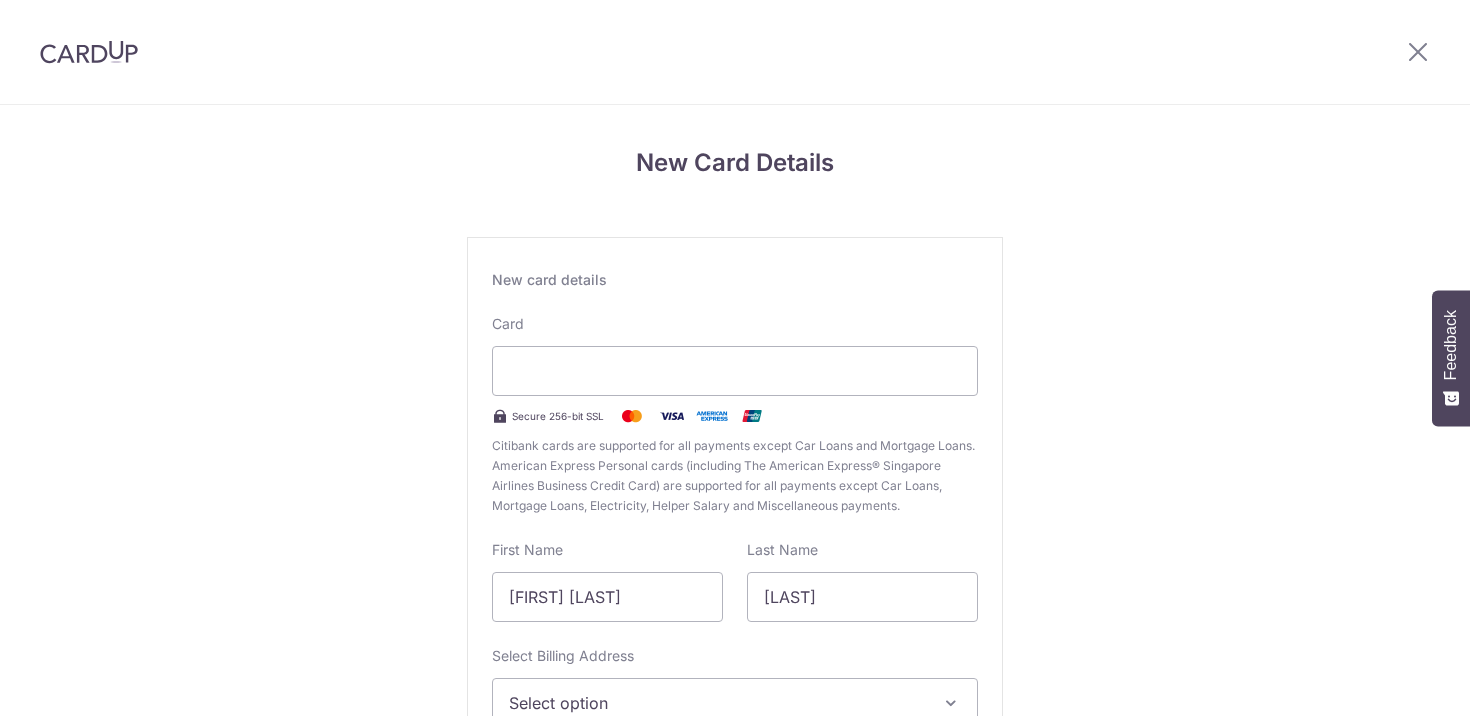 scroll, scrollTop: 0, scrollLeft: 0, axis: both 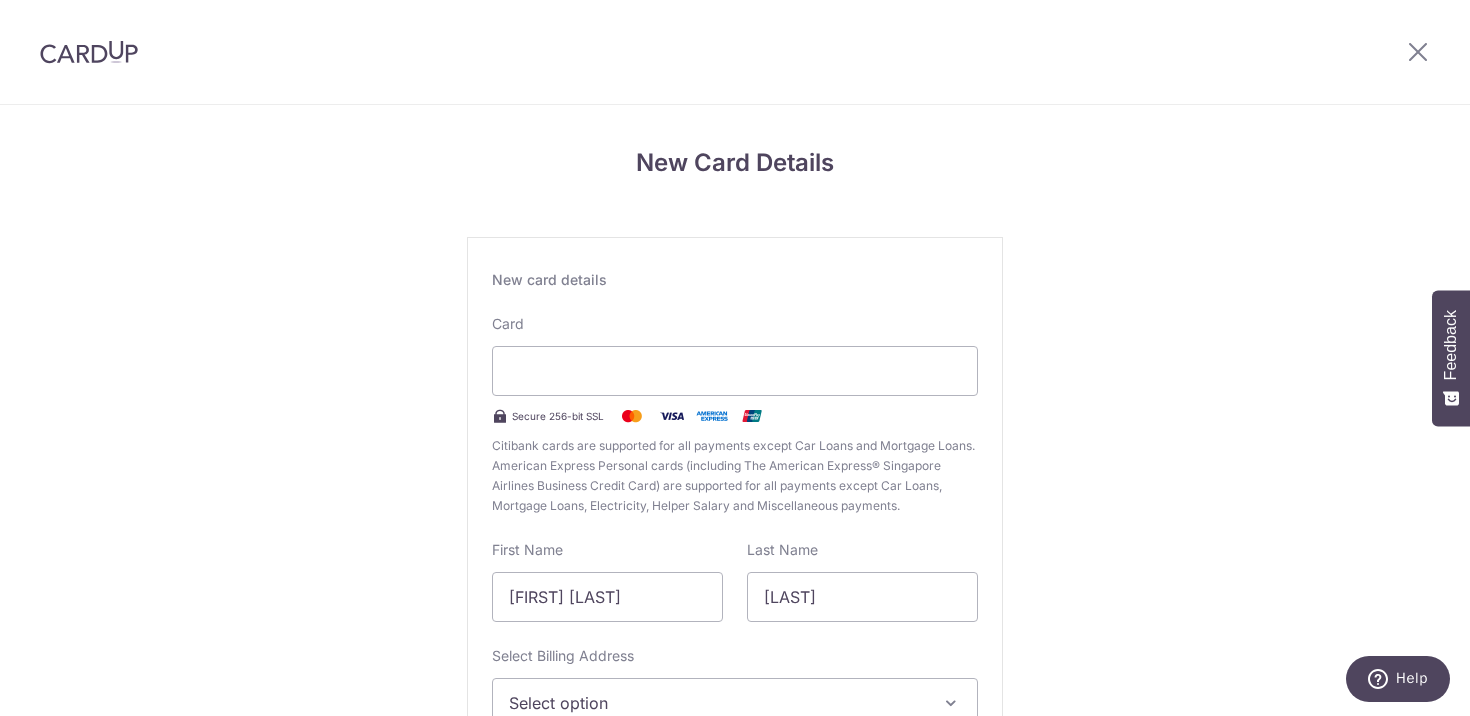 type on "David" 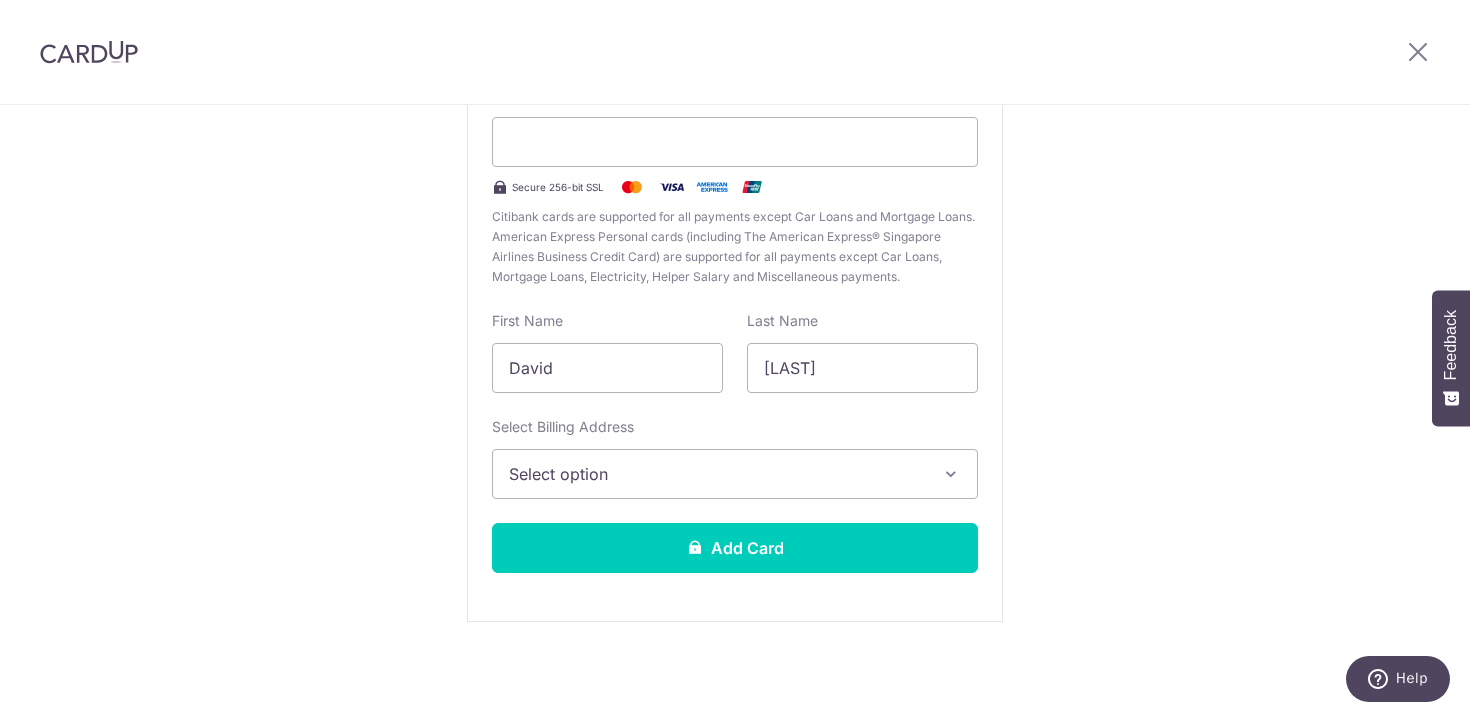 scroll, scrollTop: 228, scrollLeft: 0, axis: vertical 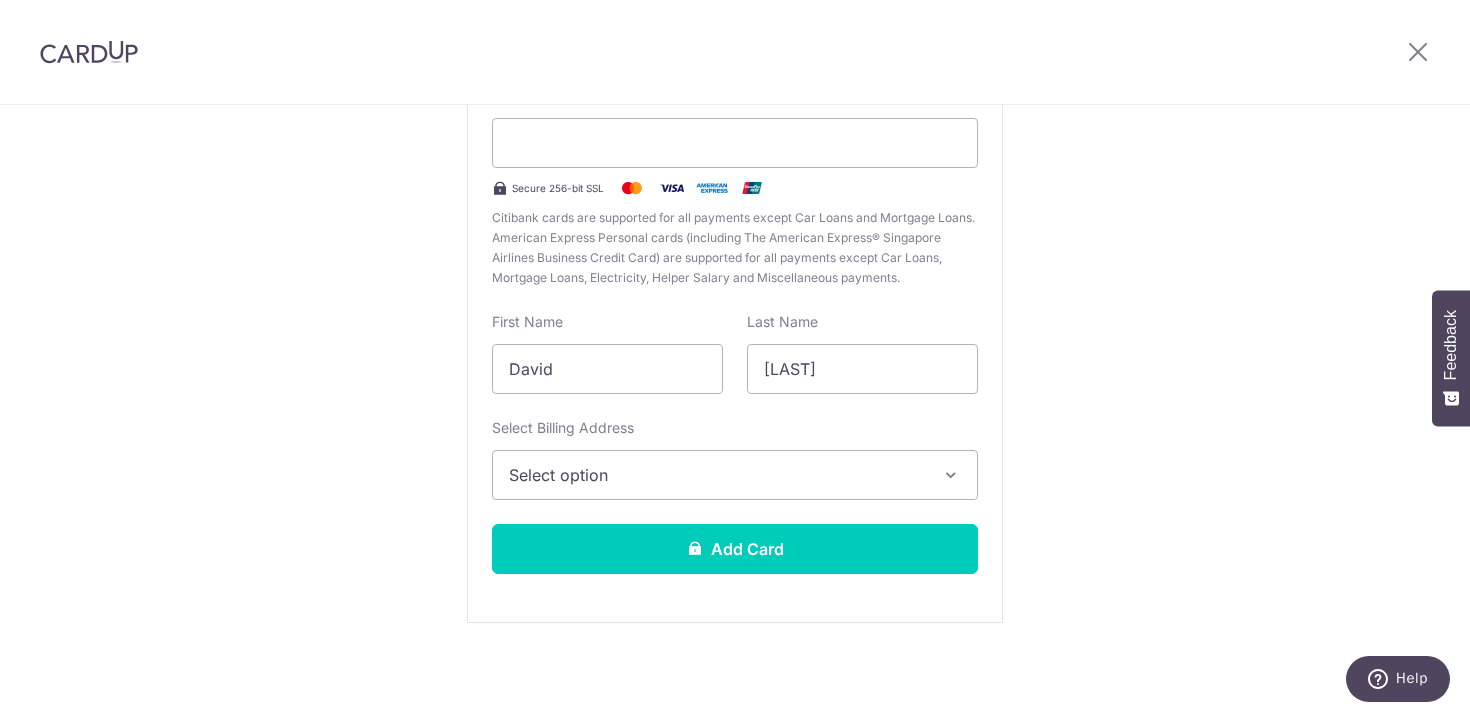 click on "Select option" at bounding box center [717, 475] 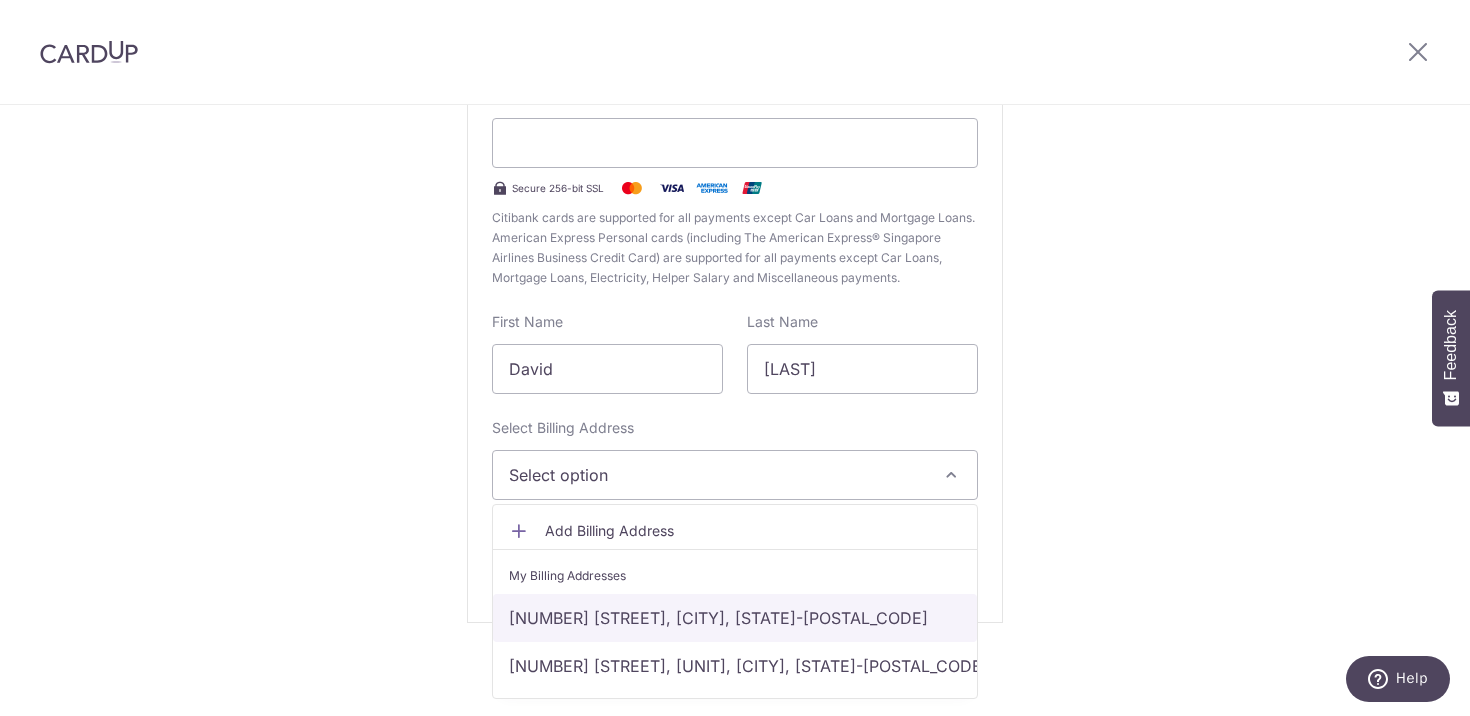 click on "48 Jalan Tua Kong, Singapore, Singapore-457248" at bounding box center (735, 618) 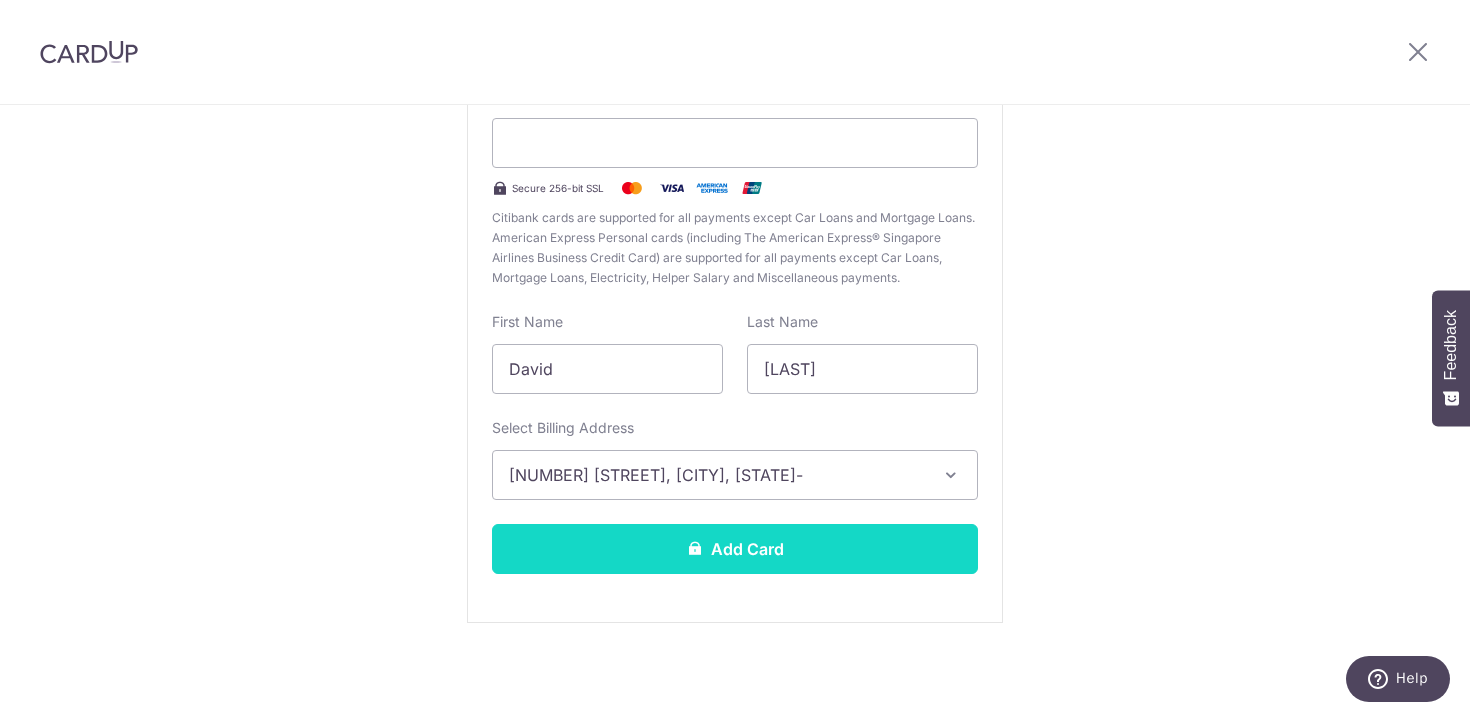 click on "Add Card" at bounding box center [735, 549] 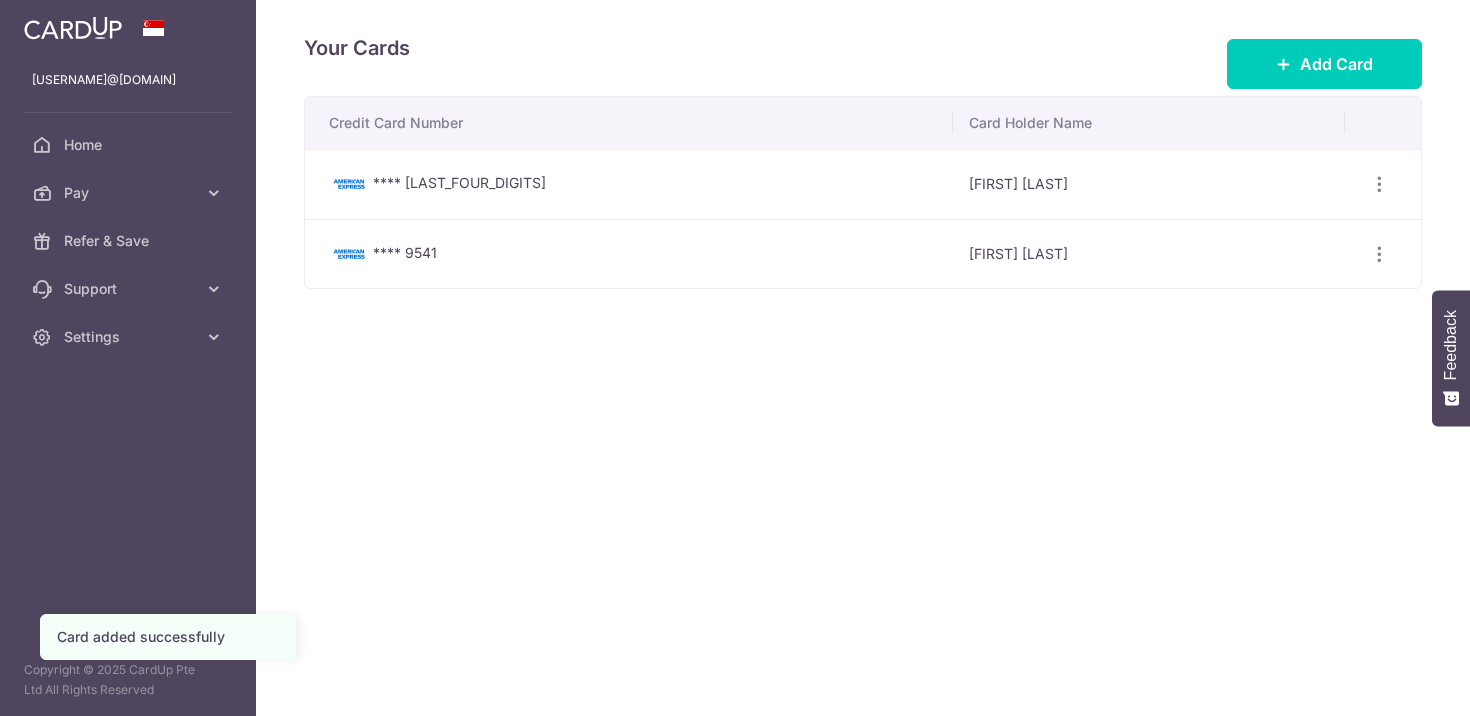 scroll, scrollTop: 0, scrollLeft: 0, axis: both 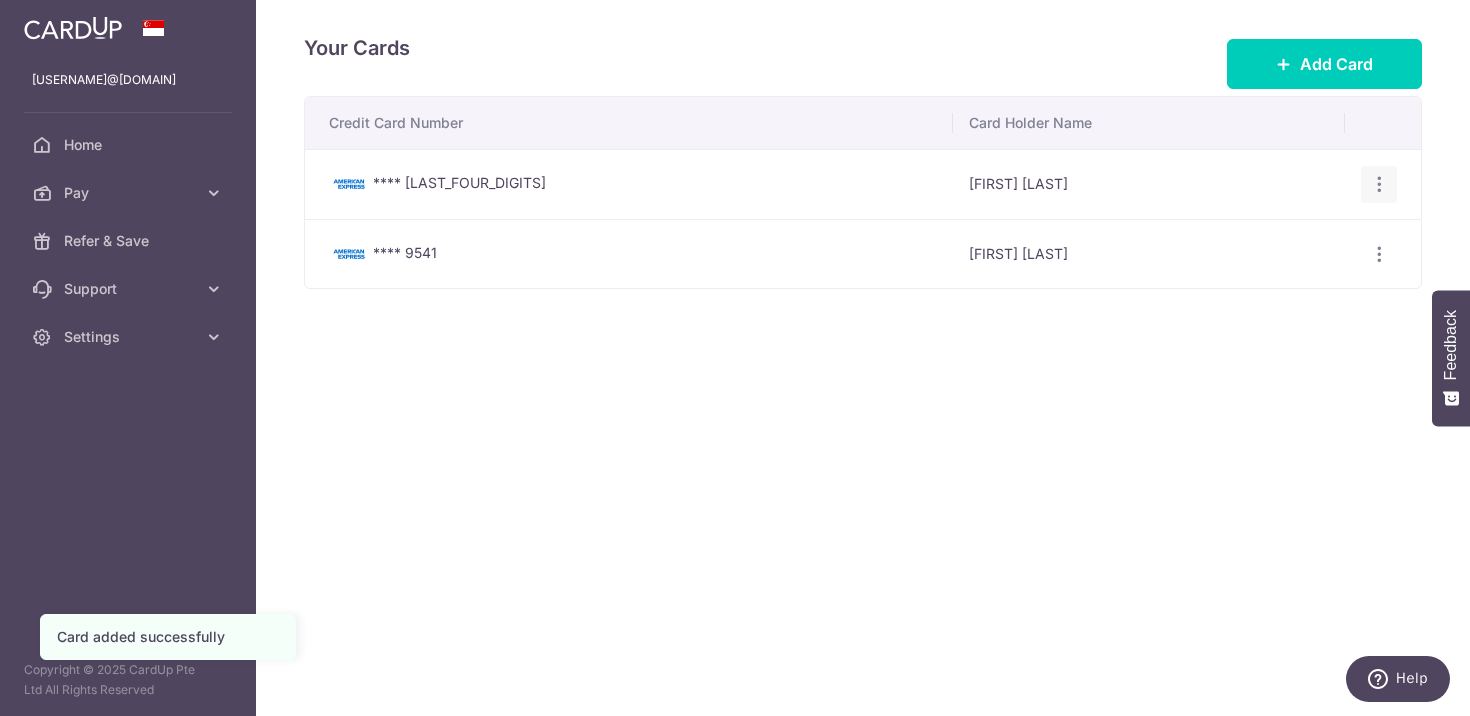 click at bounding box center (1379, 184) 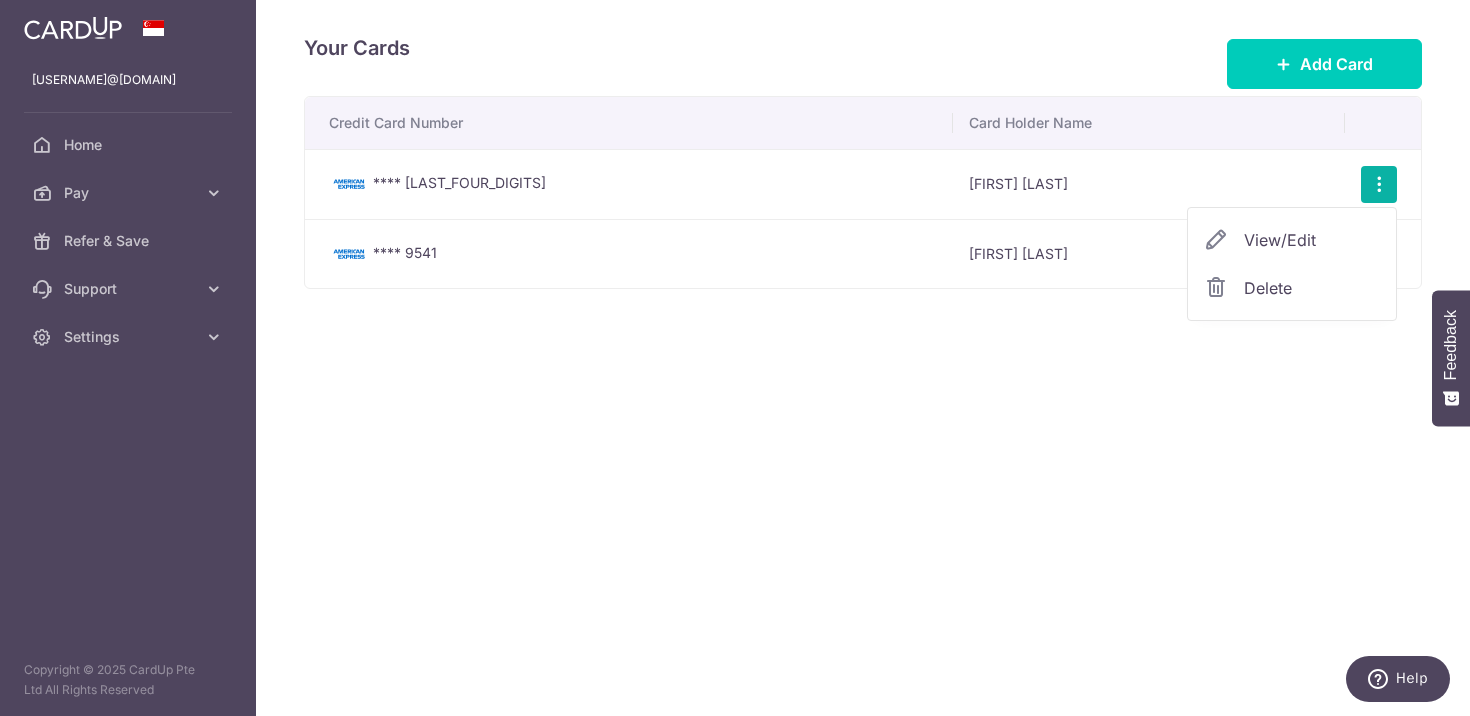 click on "Delete" at bounding box center (1312, 288) 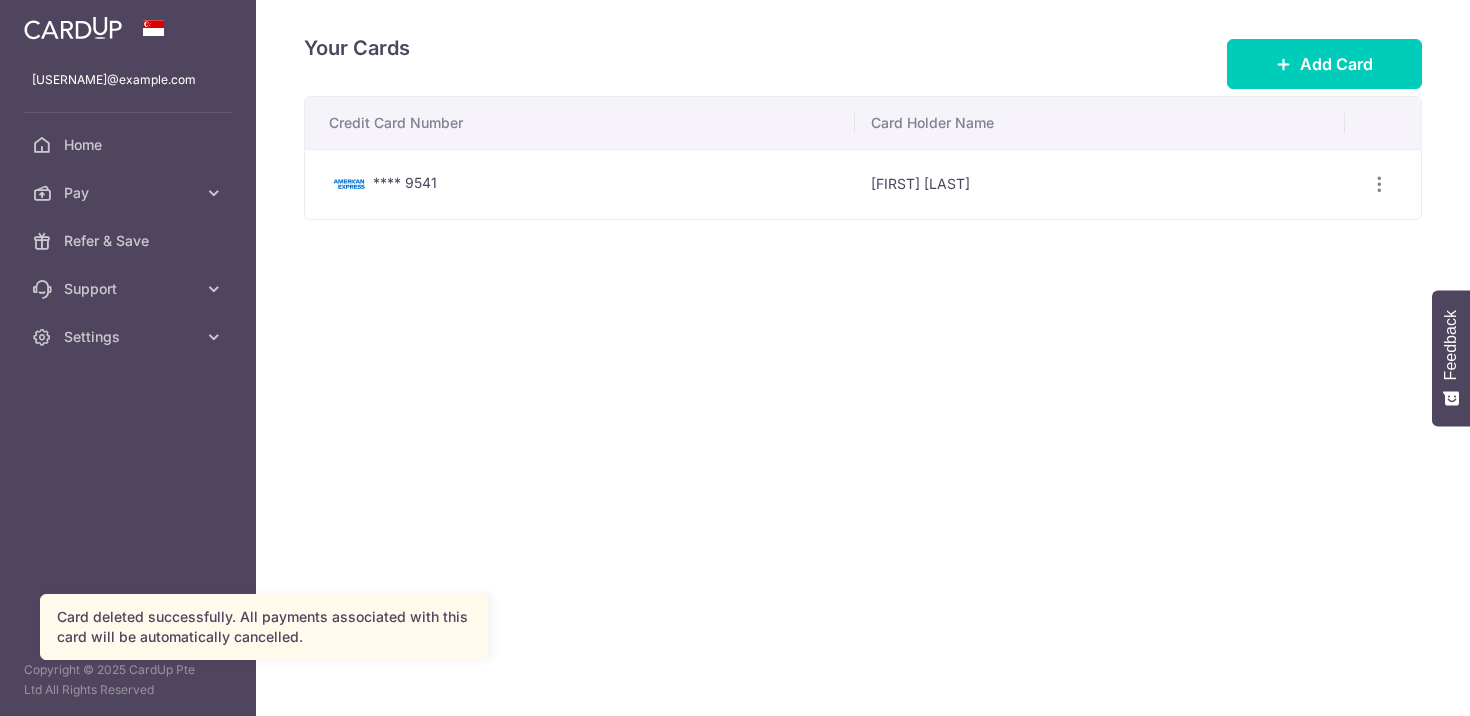 scroll, scrollTop: 0, scrollLeft: 0, axis: both 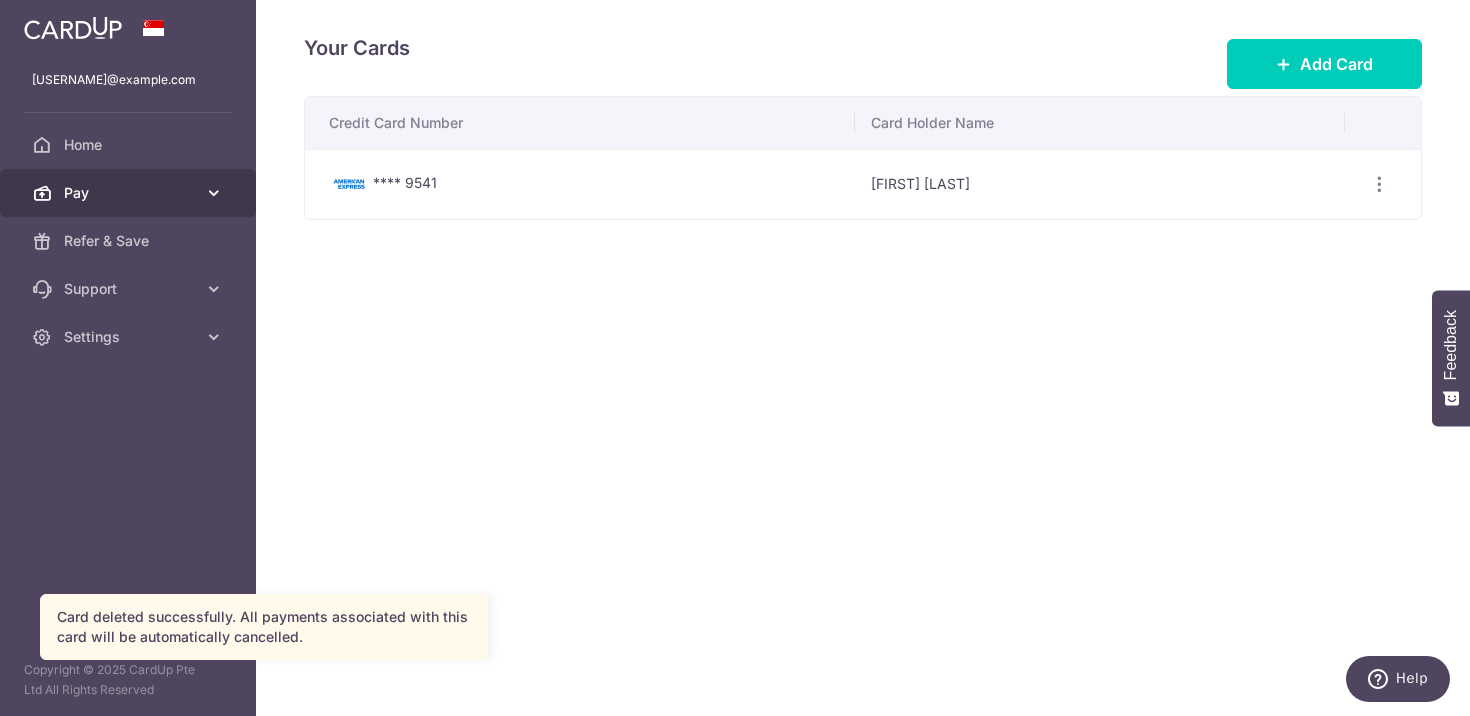 click on "Pay" at bounding box center [130, 193] 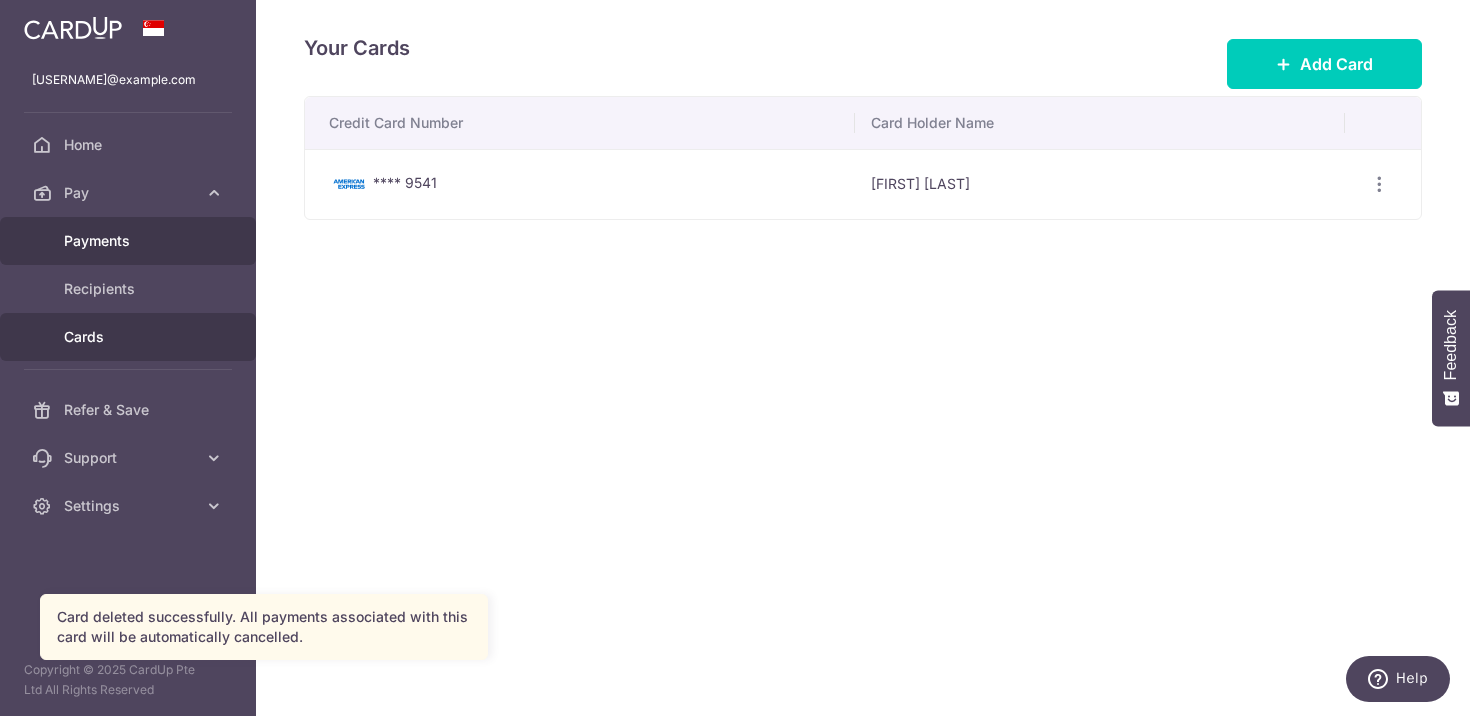 click on "Payments" at bounding box center [130, 241] 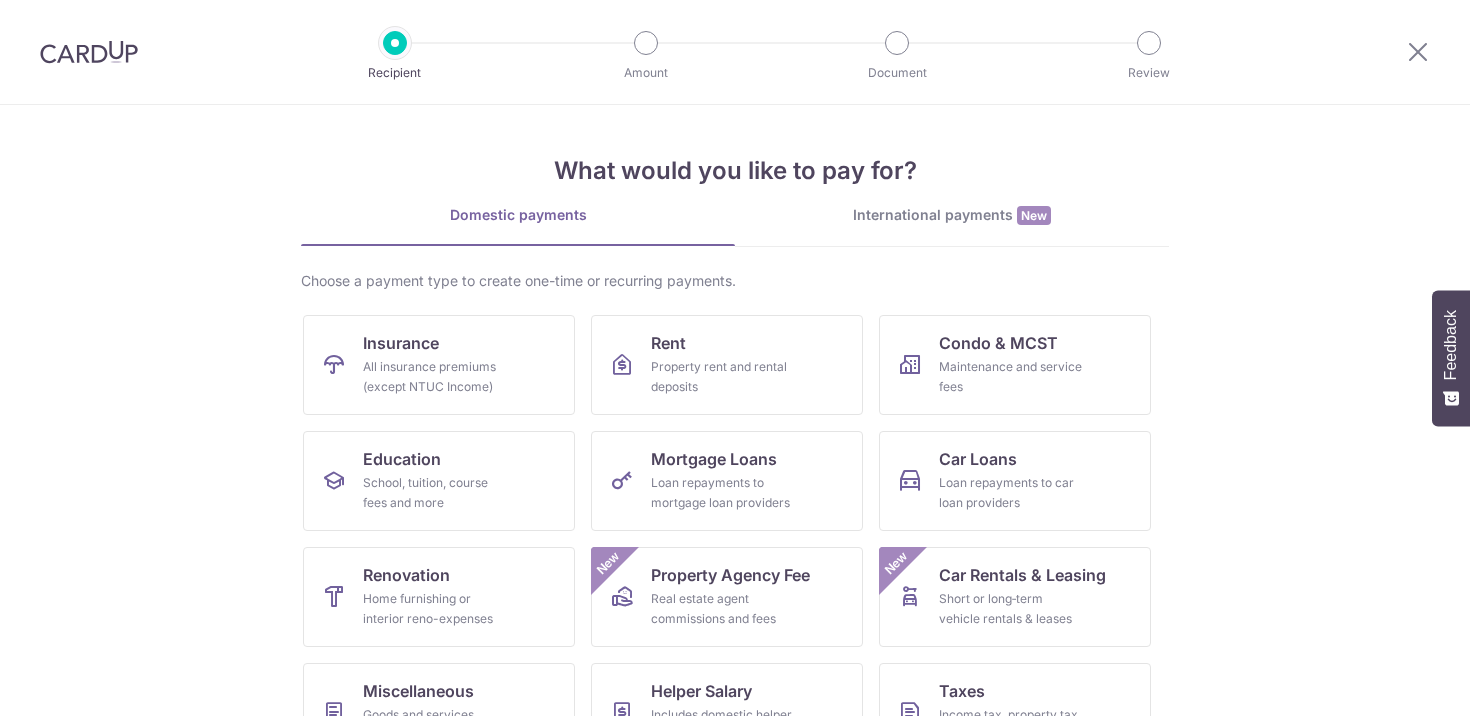 scroll, scrollTop: 0, scrollLeft: 0, axis: both 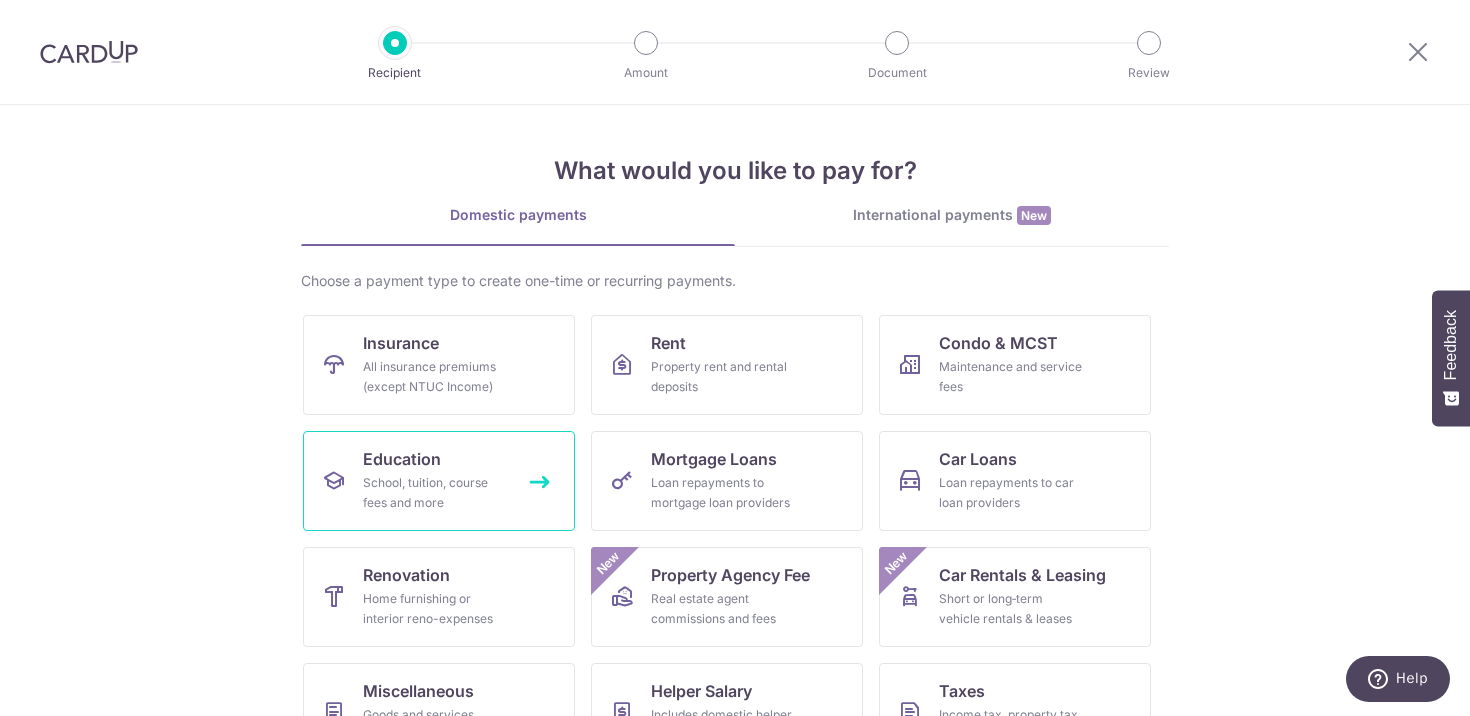 click on "School, tuition, course fees and more" at bounding box center [435, 493] 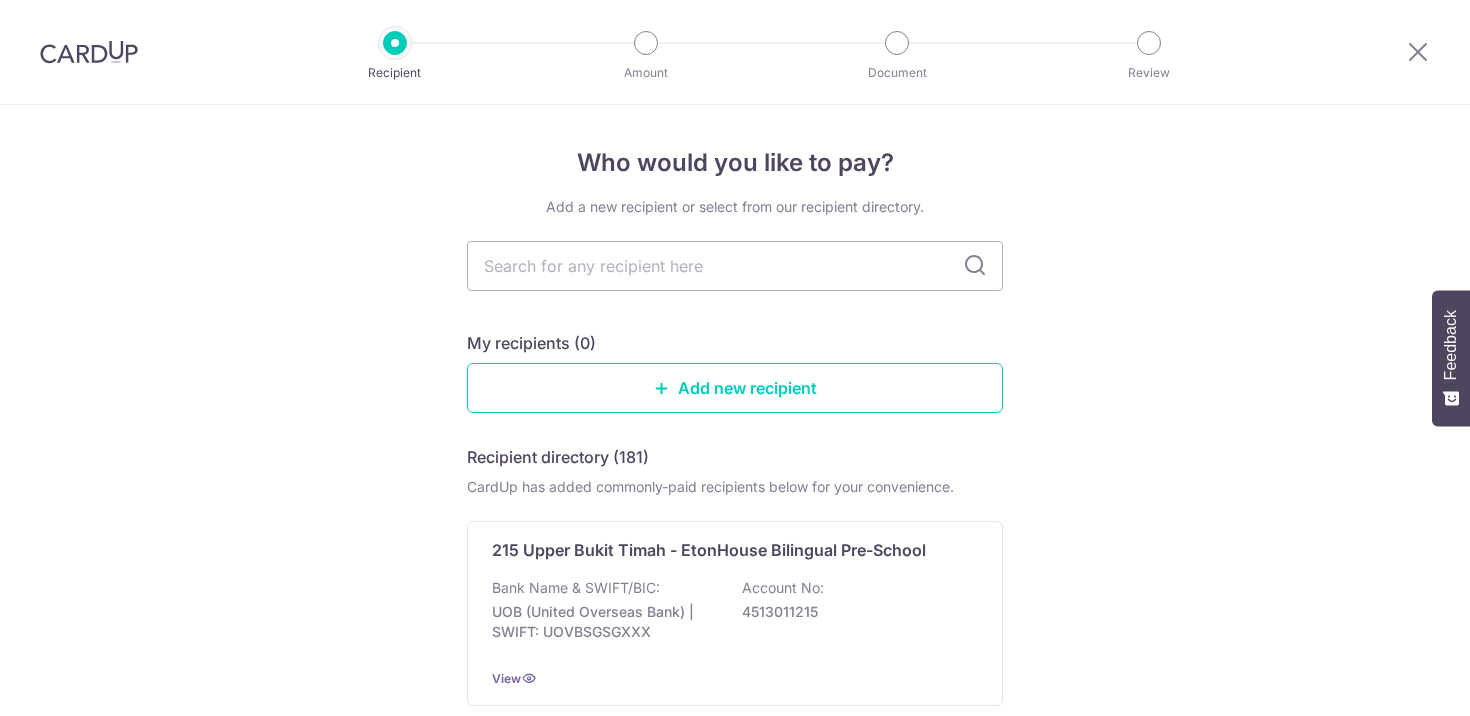 scroll, scrollTop: 0, scrollLeft: 0, axis: both 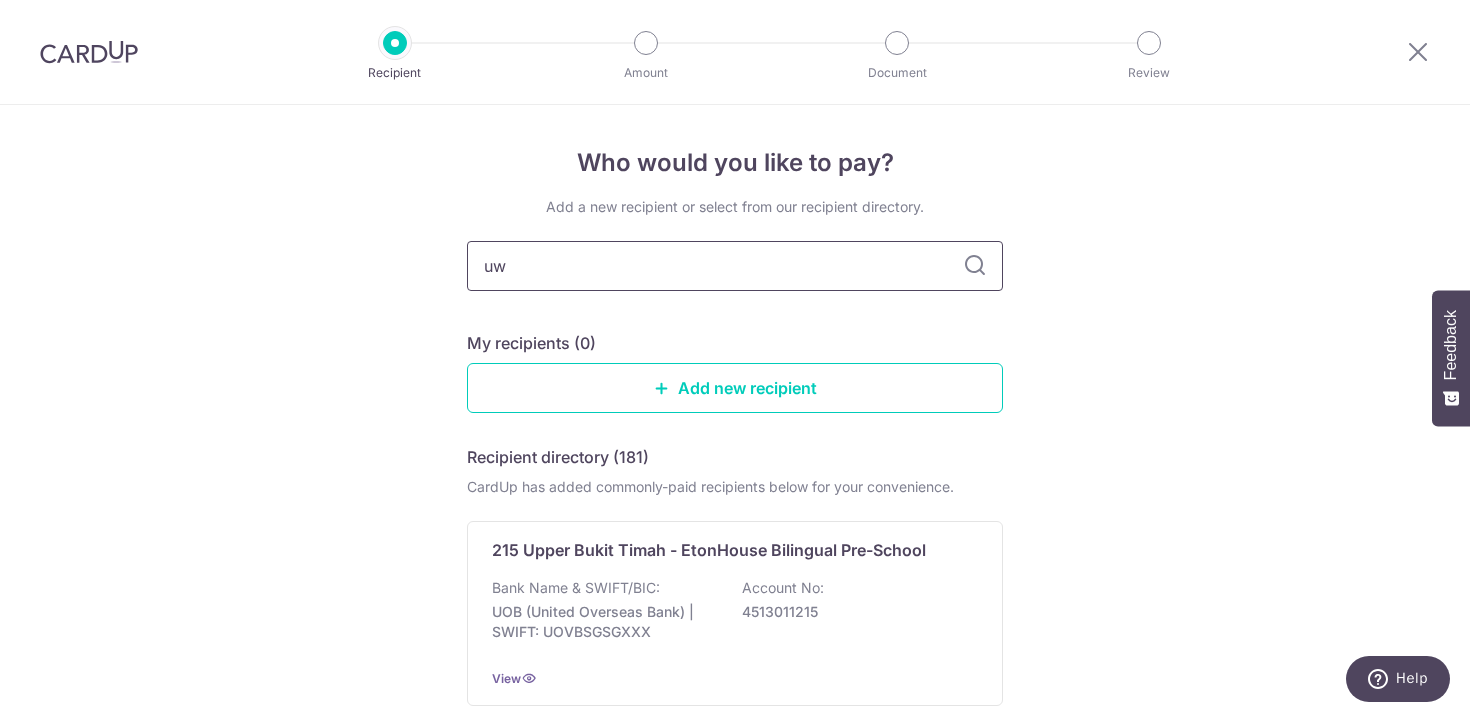 type on "uwc" 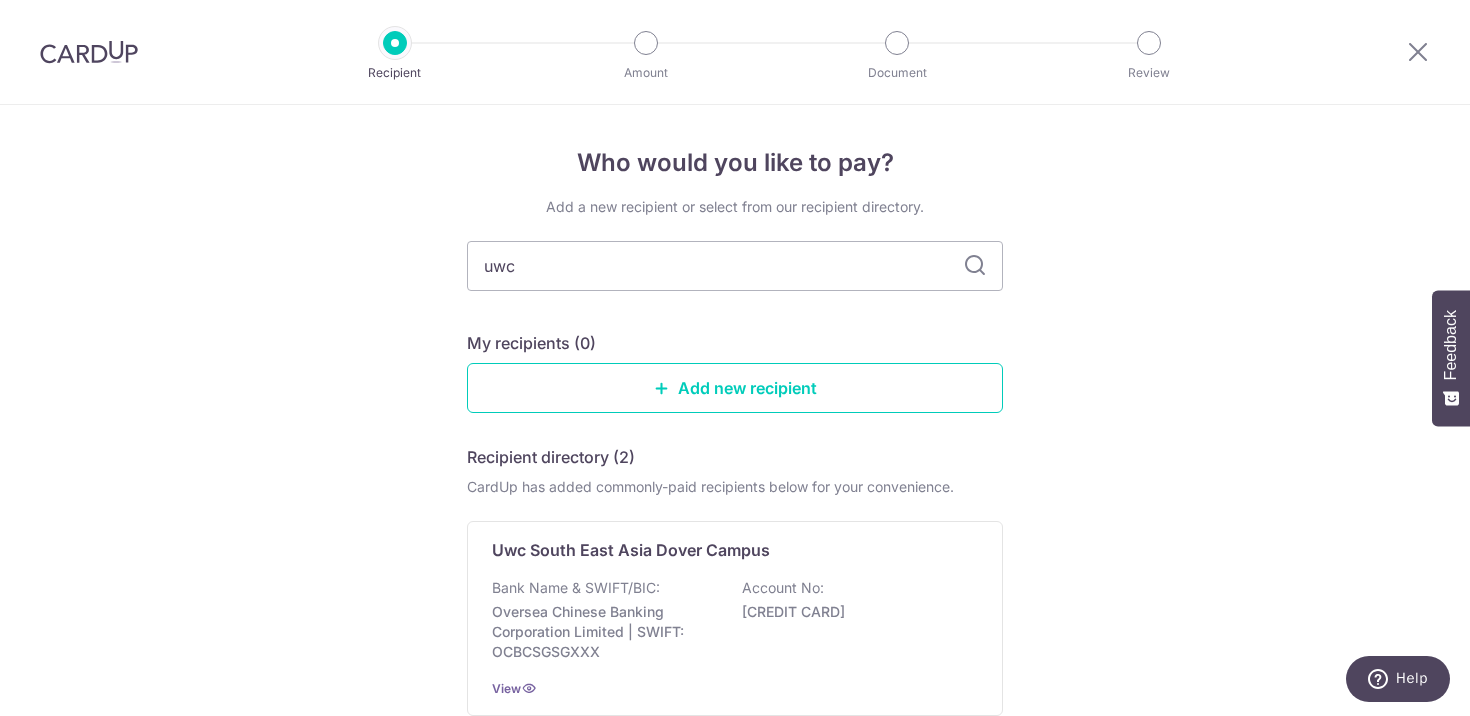 click at bounding box center (975, 266) 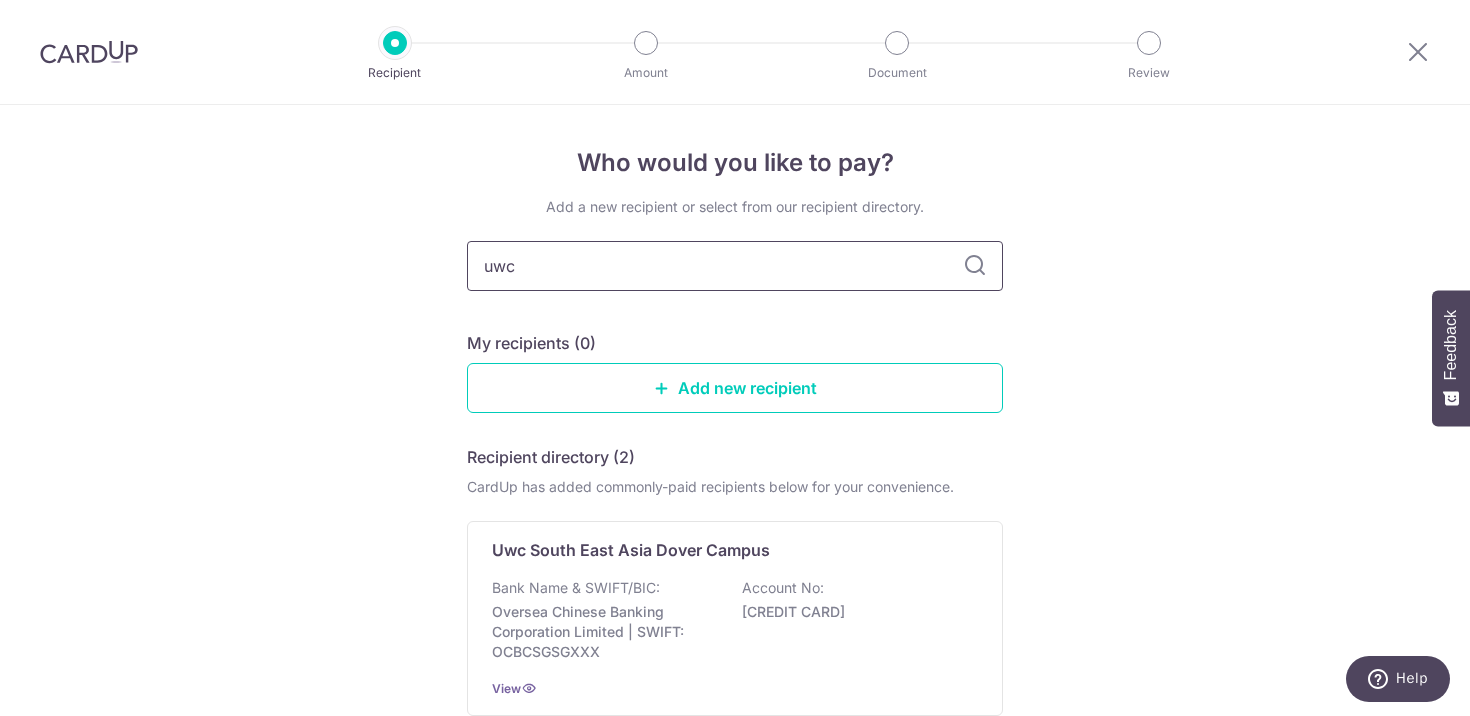 click on "uwc" at bounding box center (735, 266) 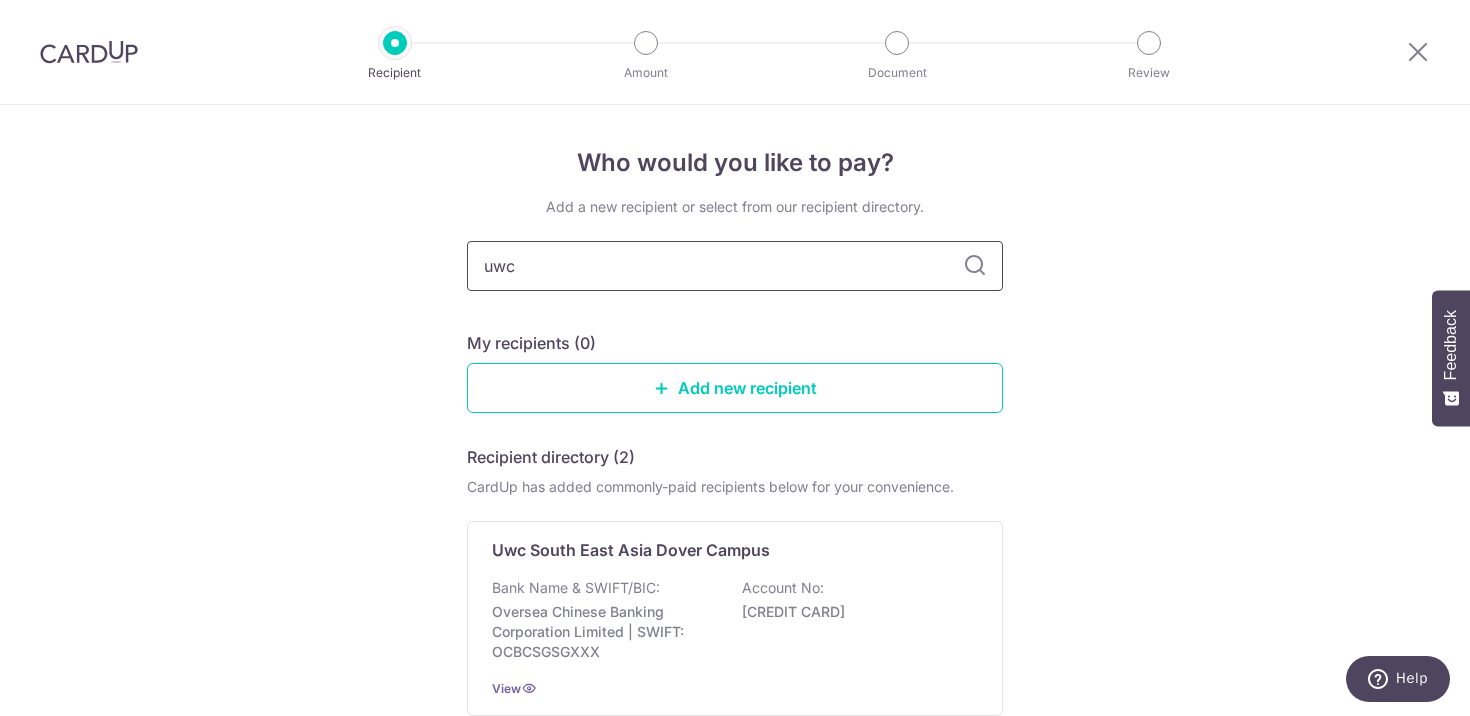type 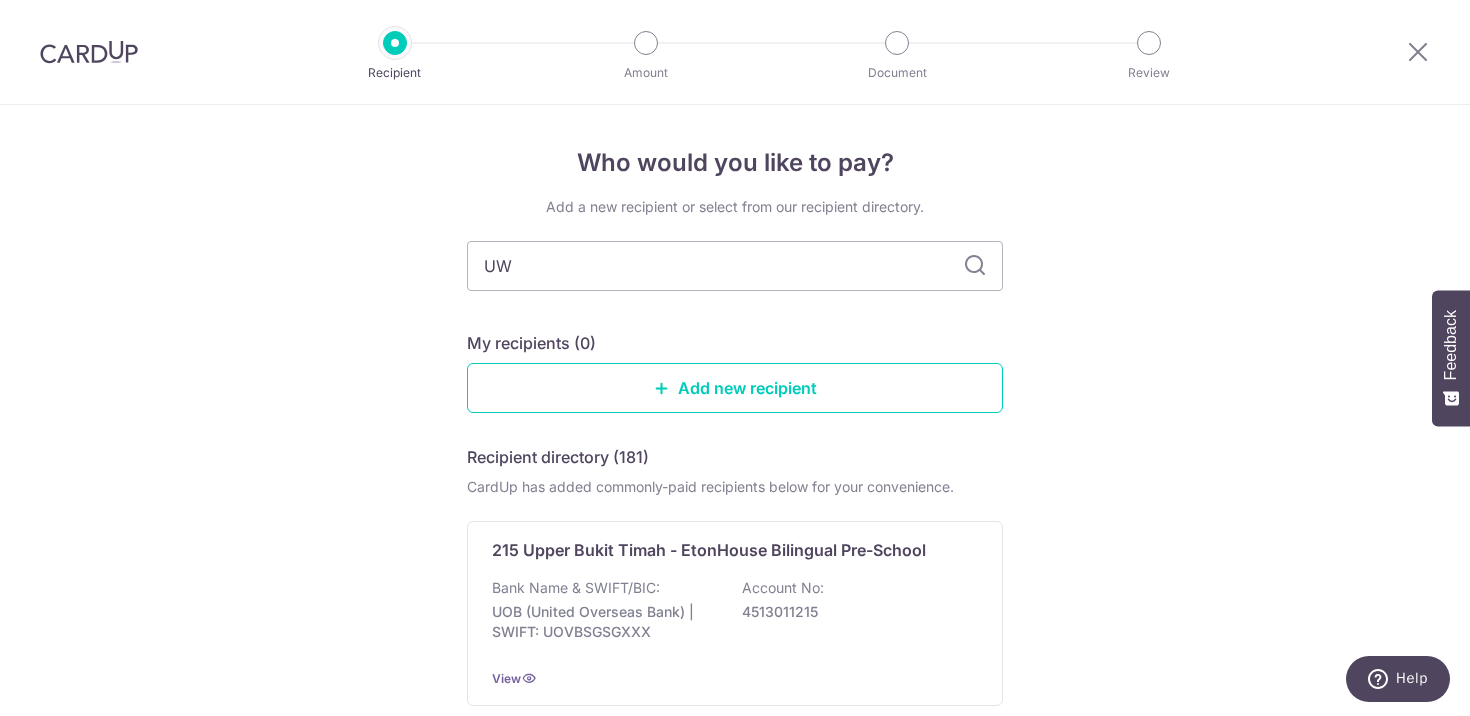 type on "UWC" 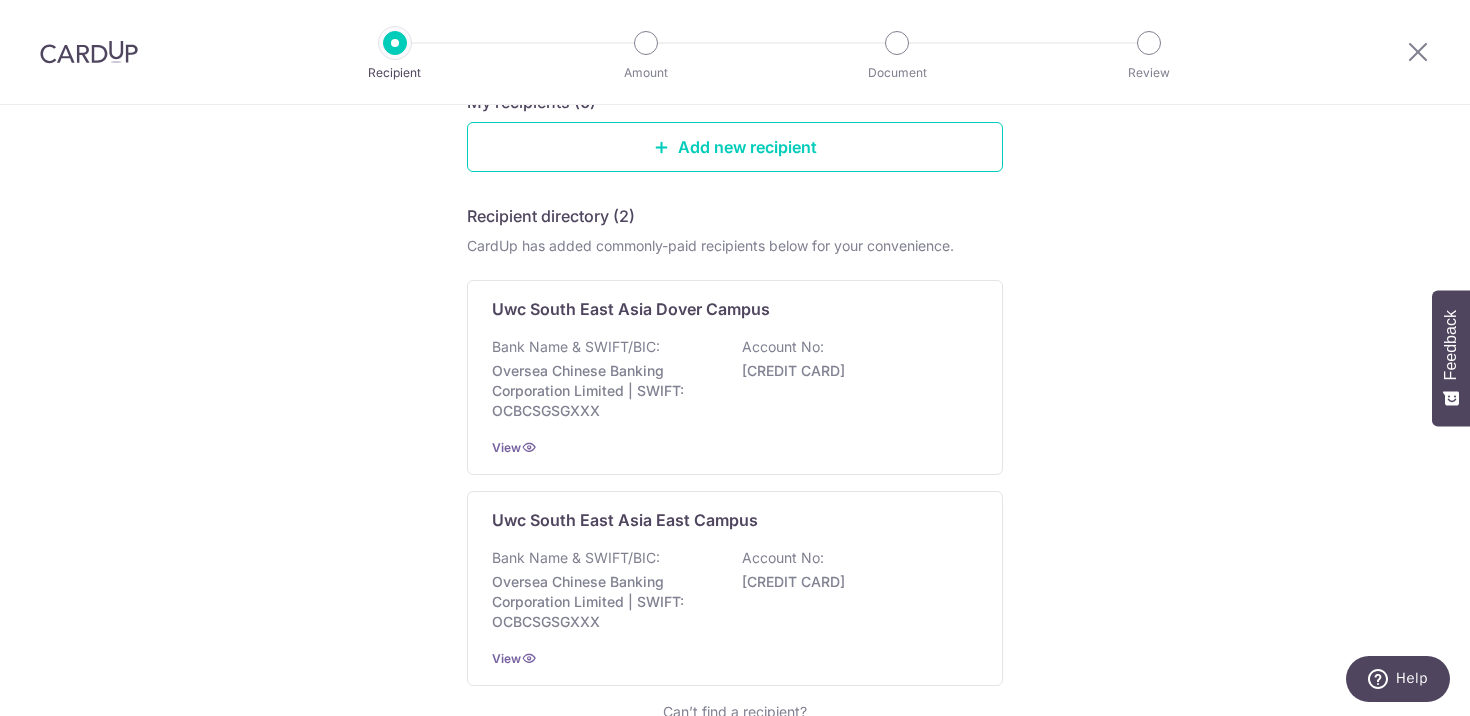 scroll, scrollTop: 244, scrollLeft: 0, axis: vertical 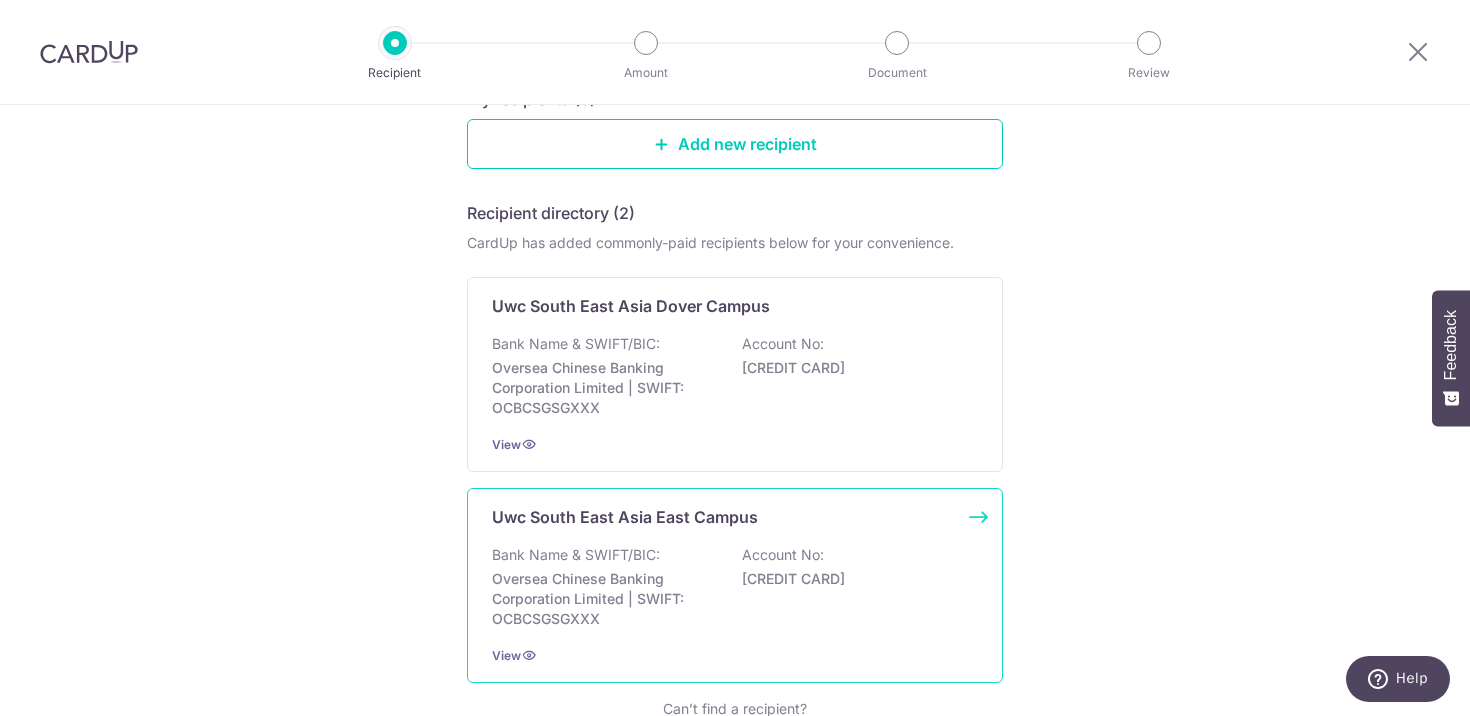 click on "Uwc South East Asia East Campus" at bounding box center (625, 517) 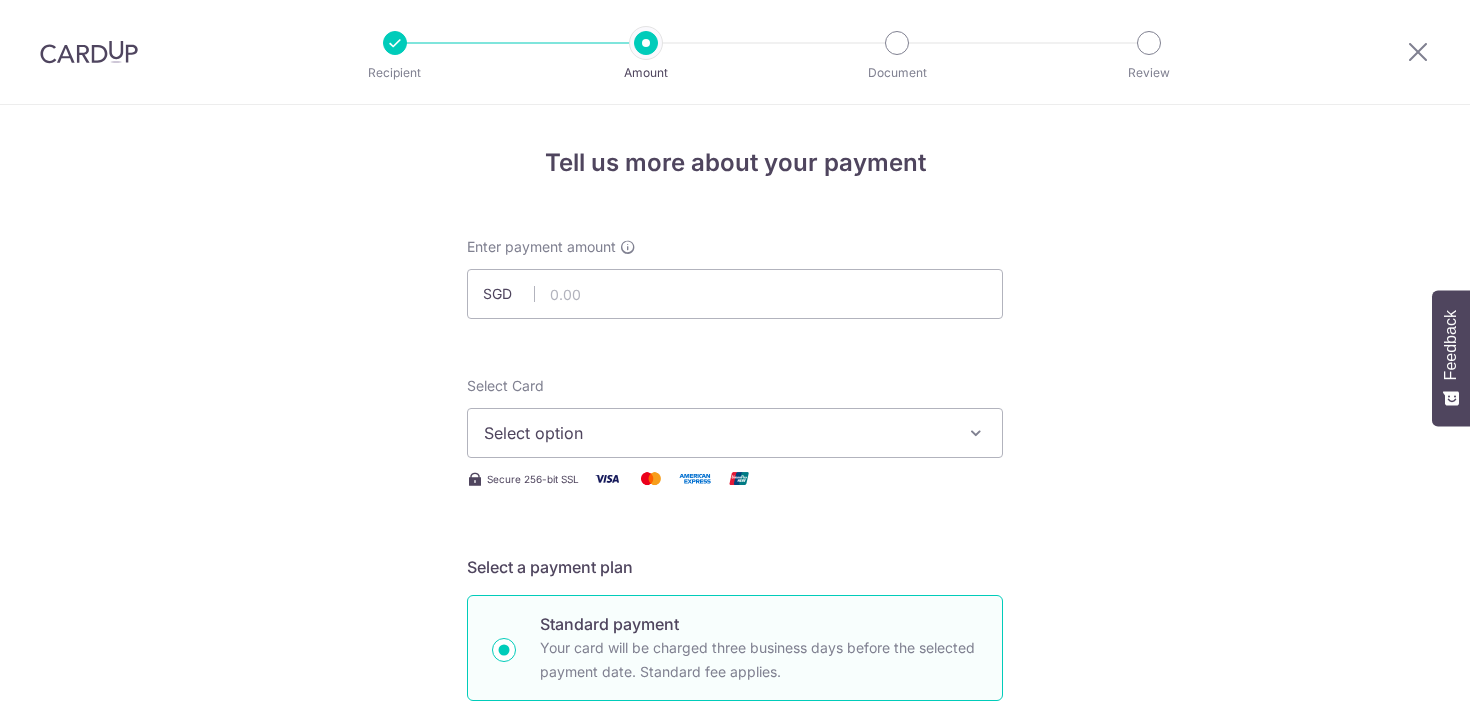 scroll, scrollTop: 0, scrollLeft: 0, axis: both 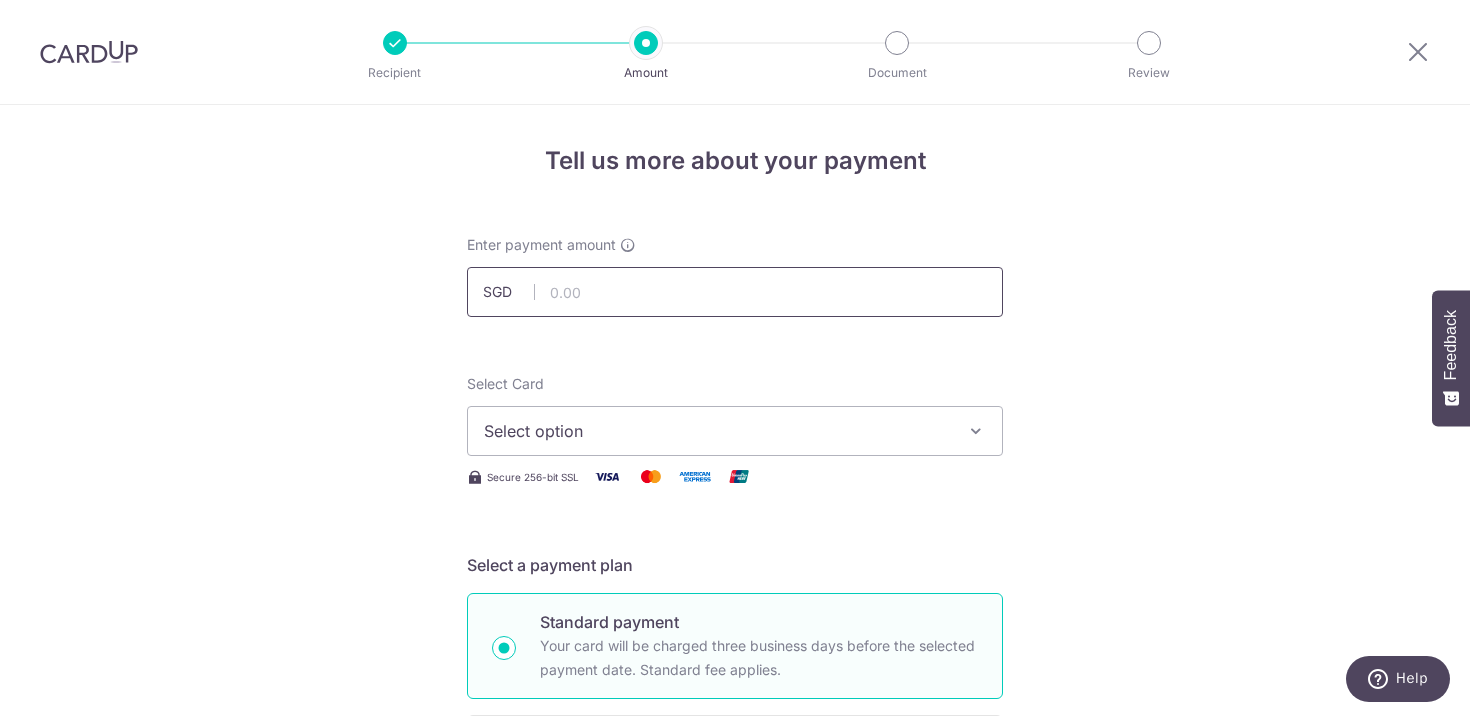 click at bounding box center (735, 292) 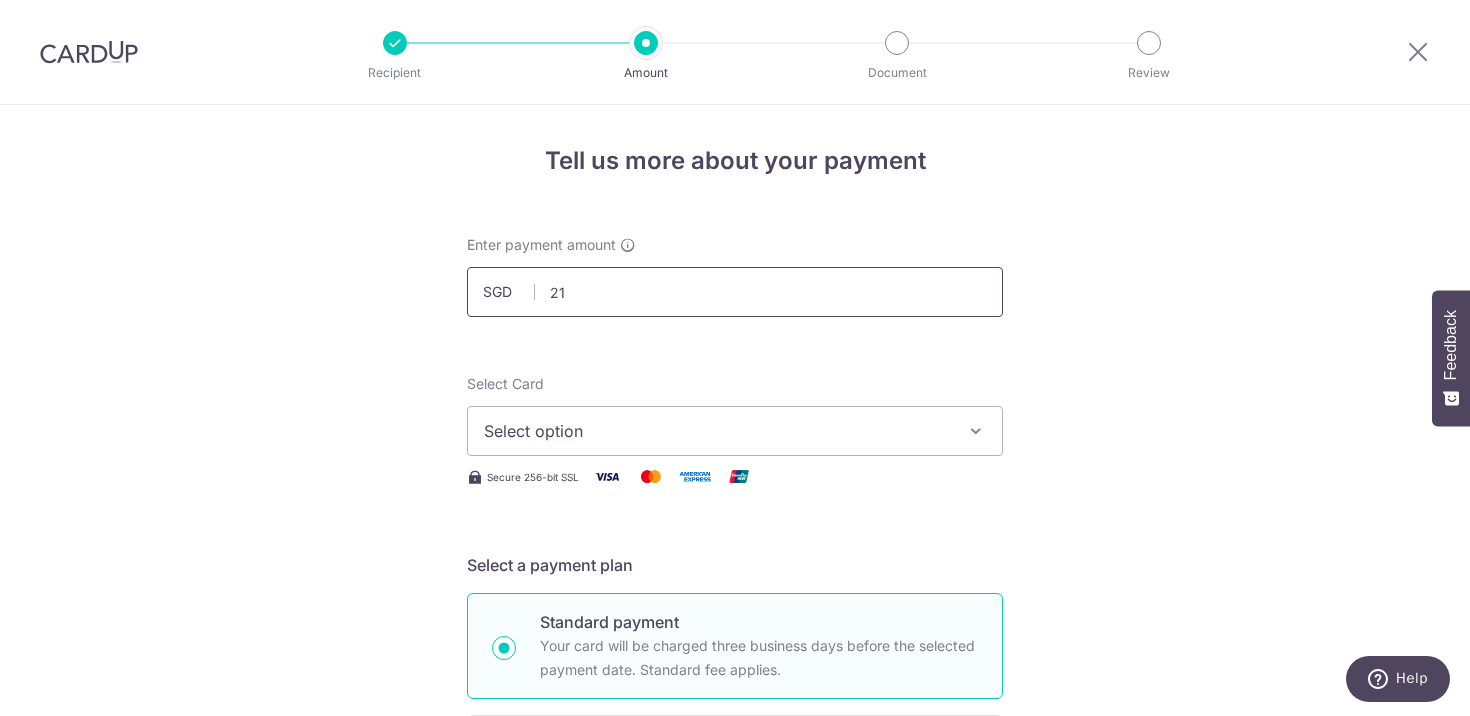type on "2" 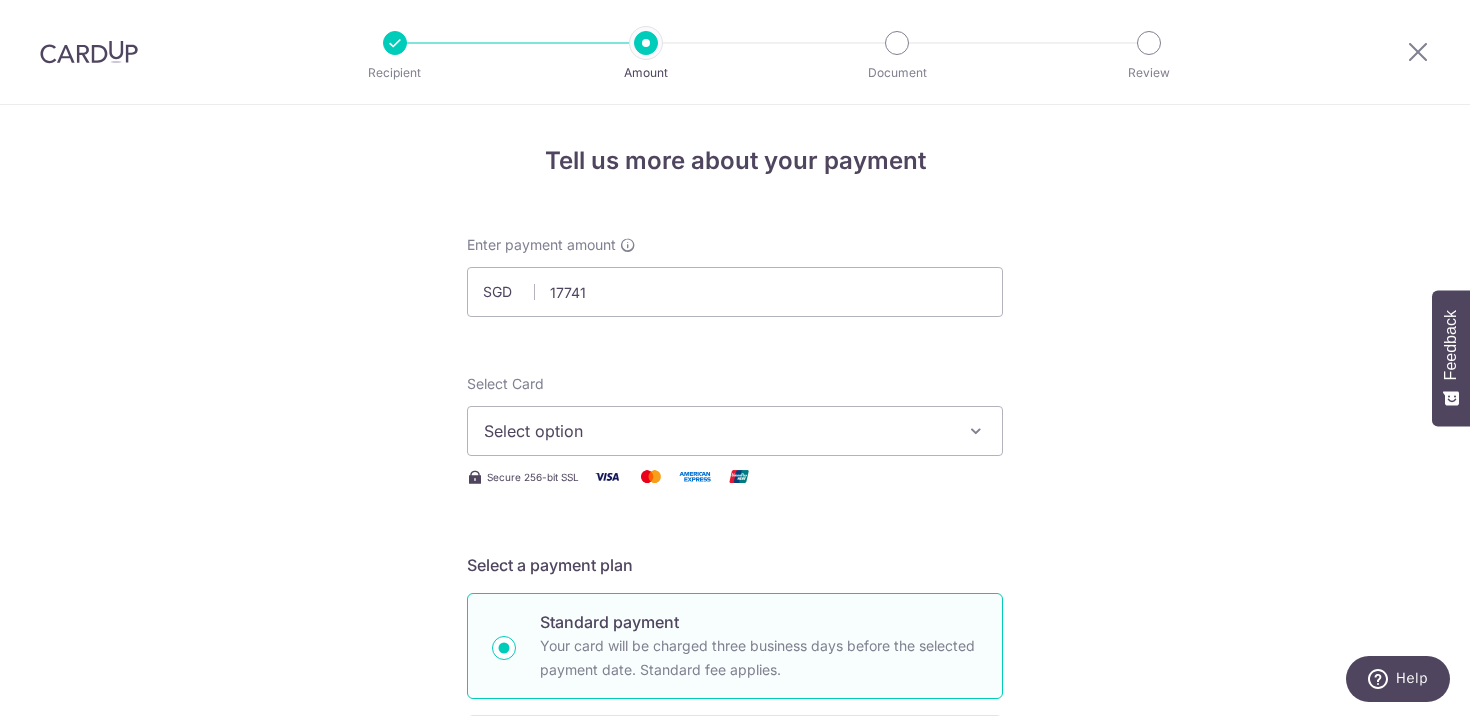 type on "17,741.00" 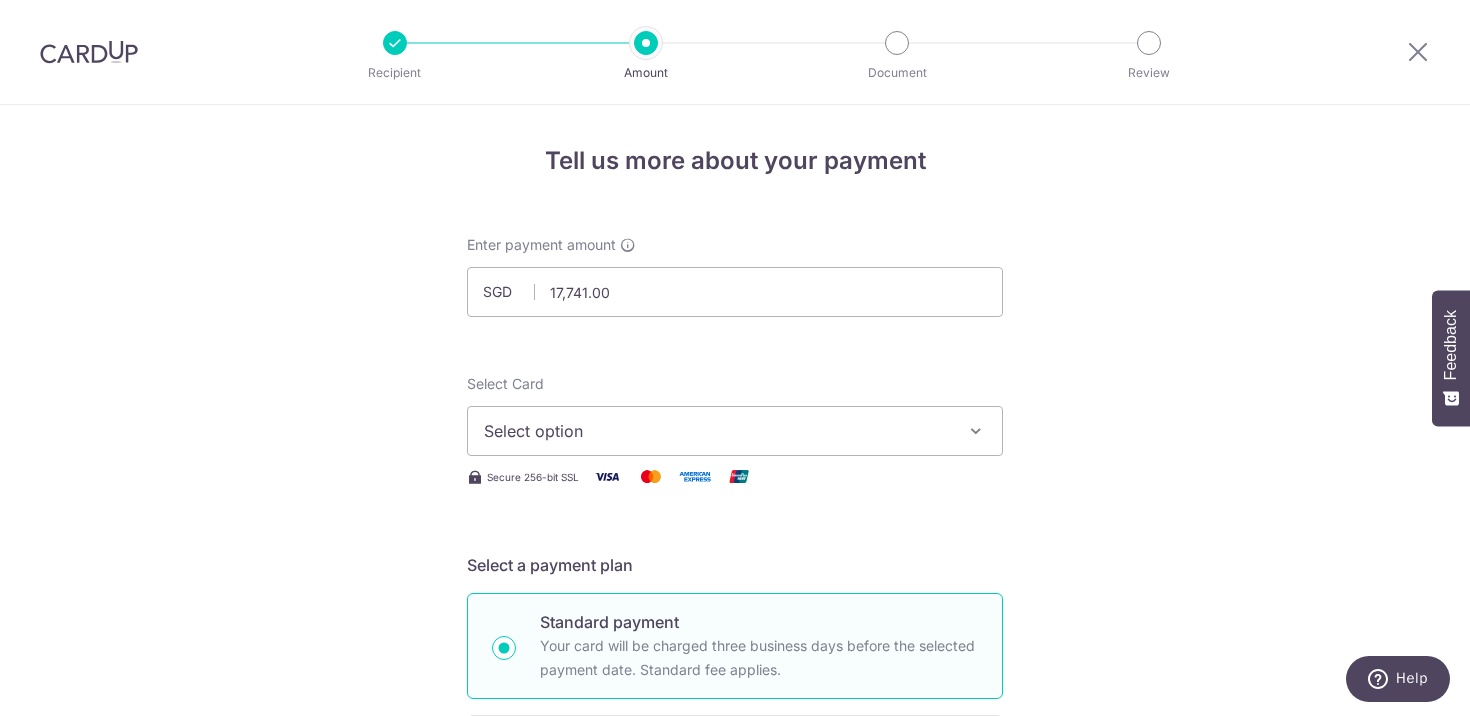 type 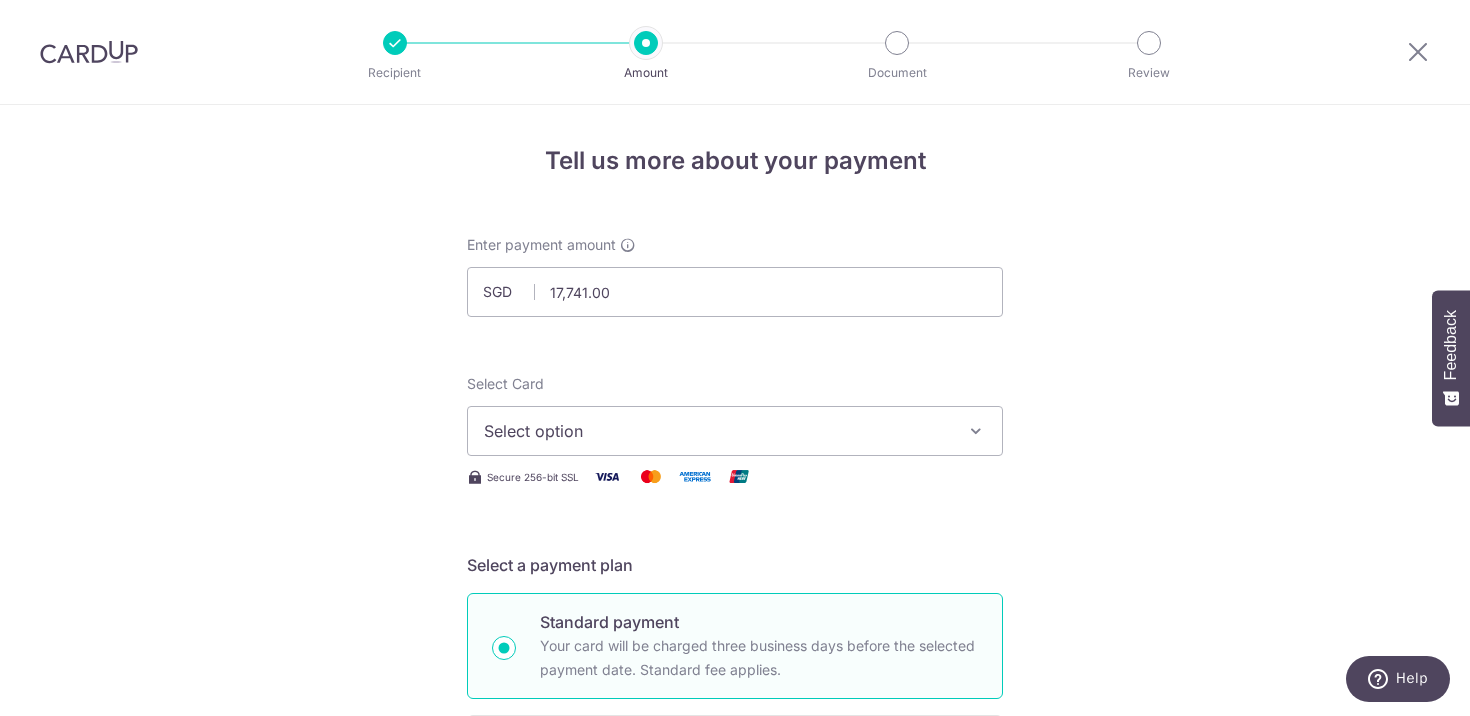 click on "Select option" at bounding box center [717, 431] 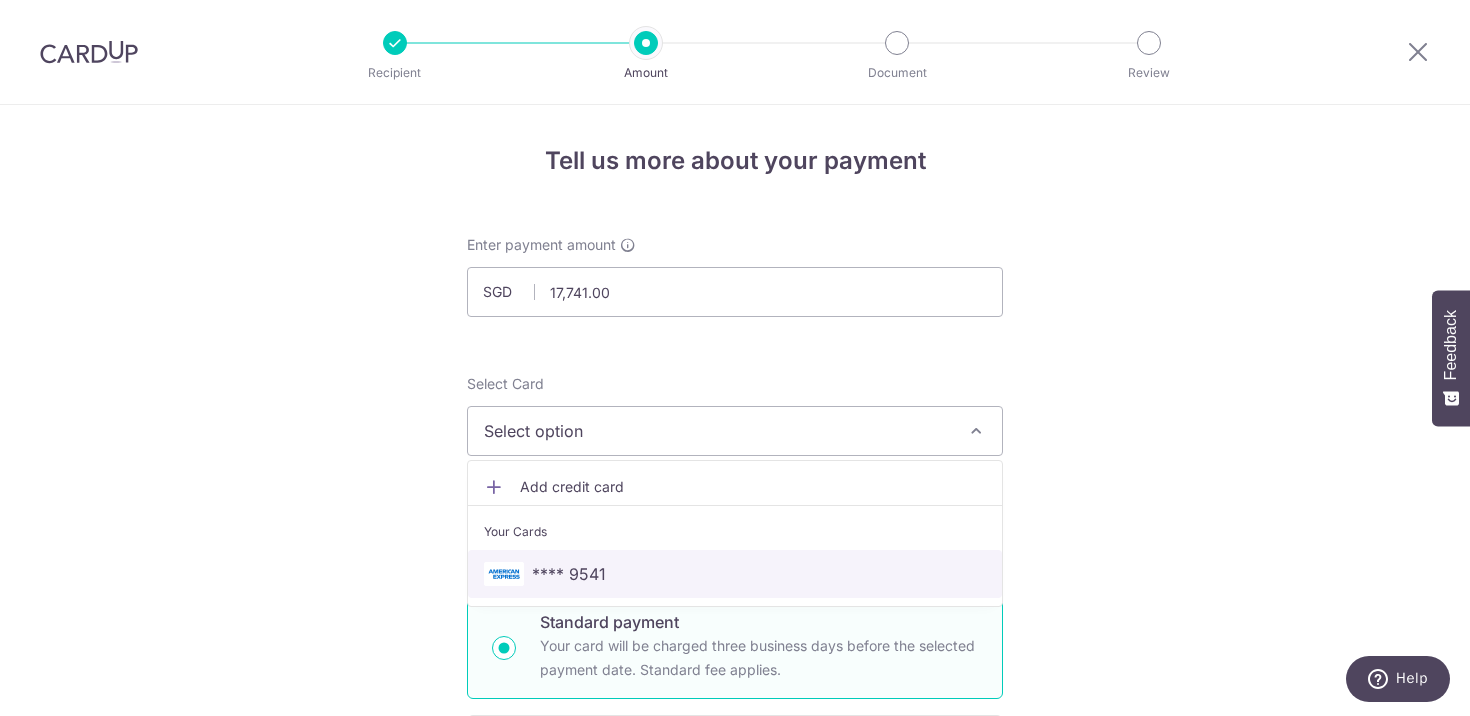 click on "**** 9541" at bounding box center [735, 574] 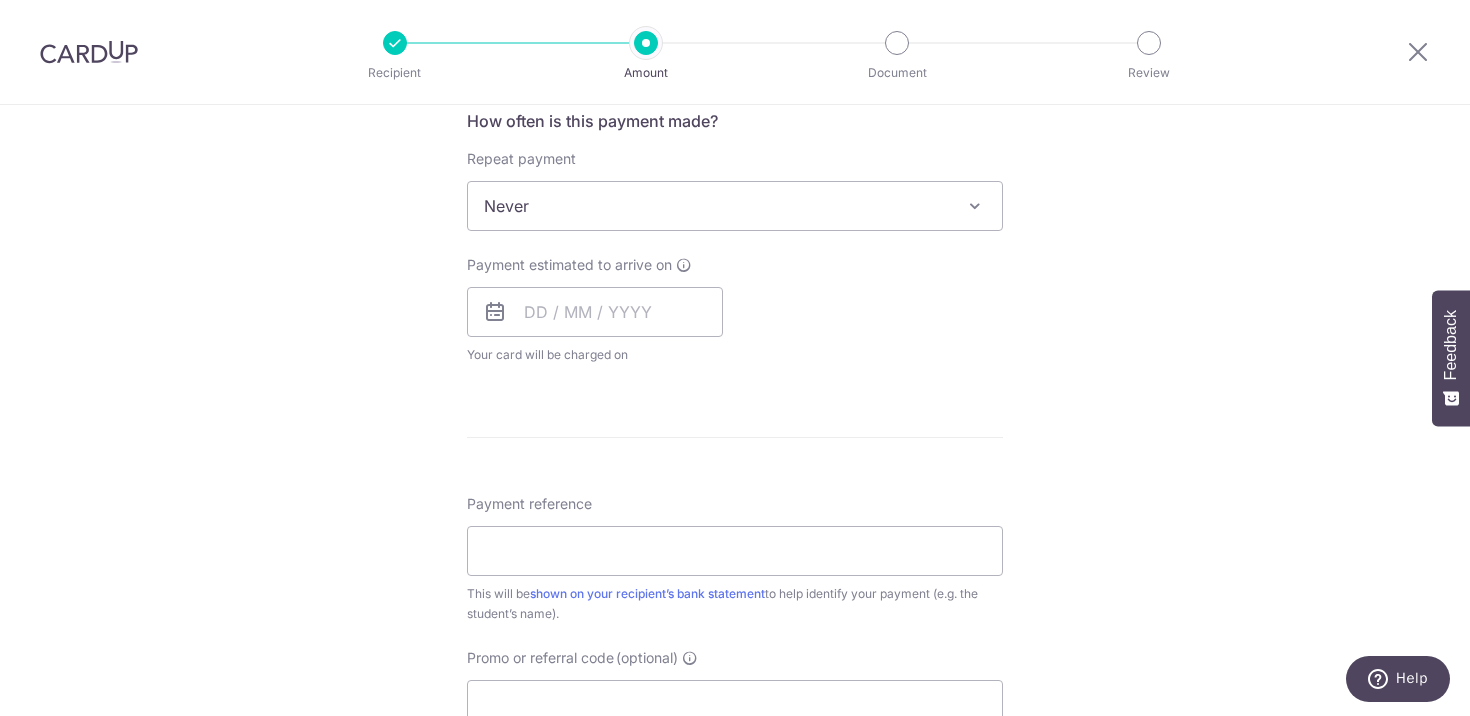 scroll, scrollTop: 1012, scrollLeft: 0, axis: vertical 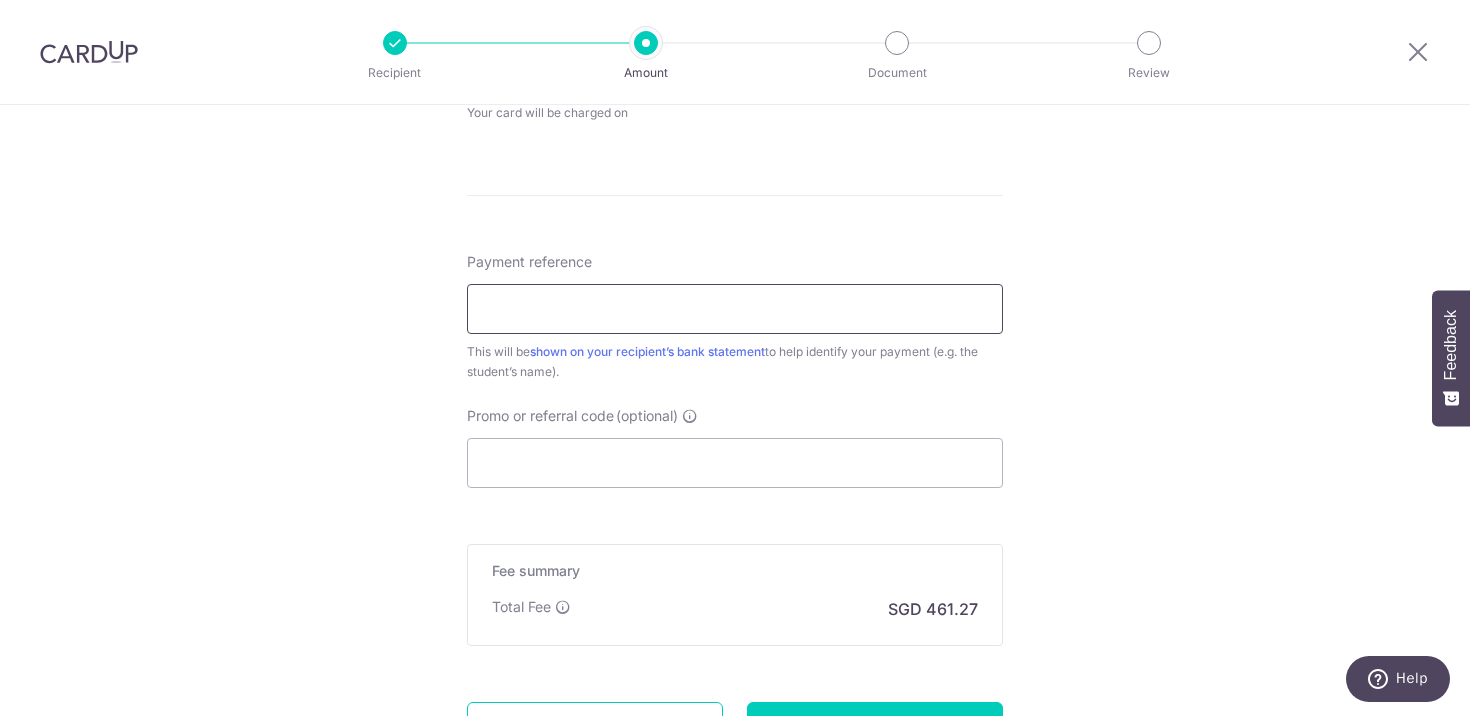 click on "Payment reference" at bounding box center (735, 309) 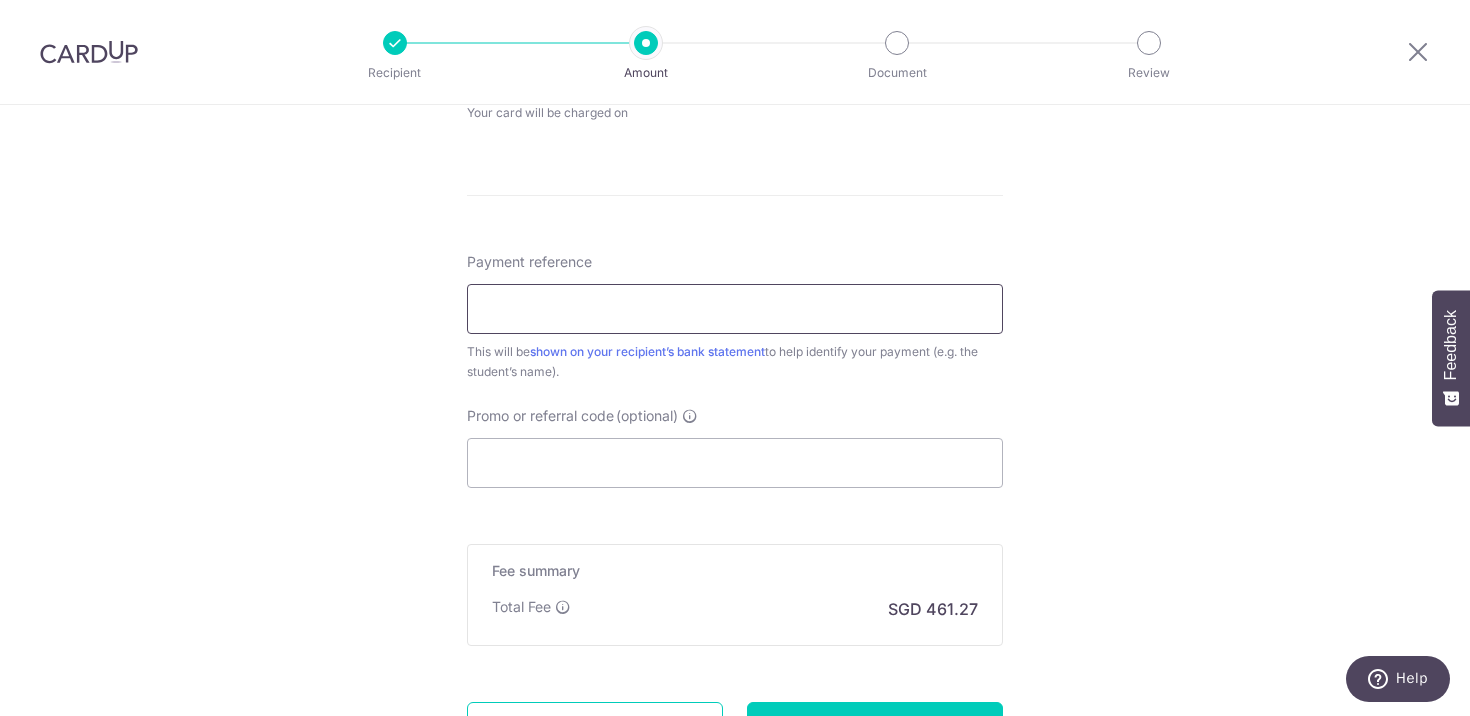 paste on "457248" 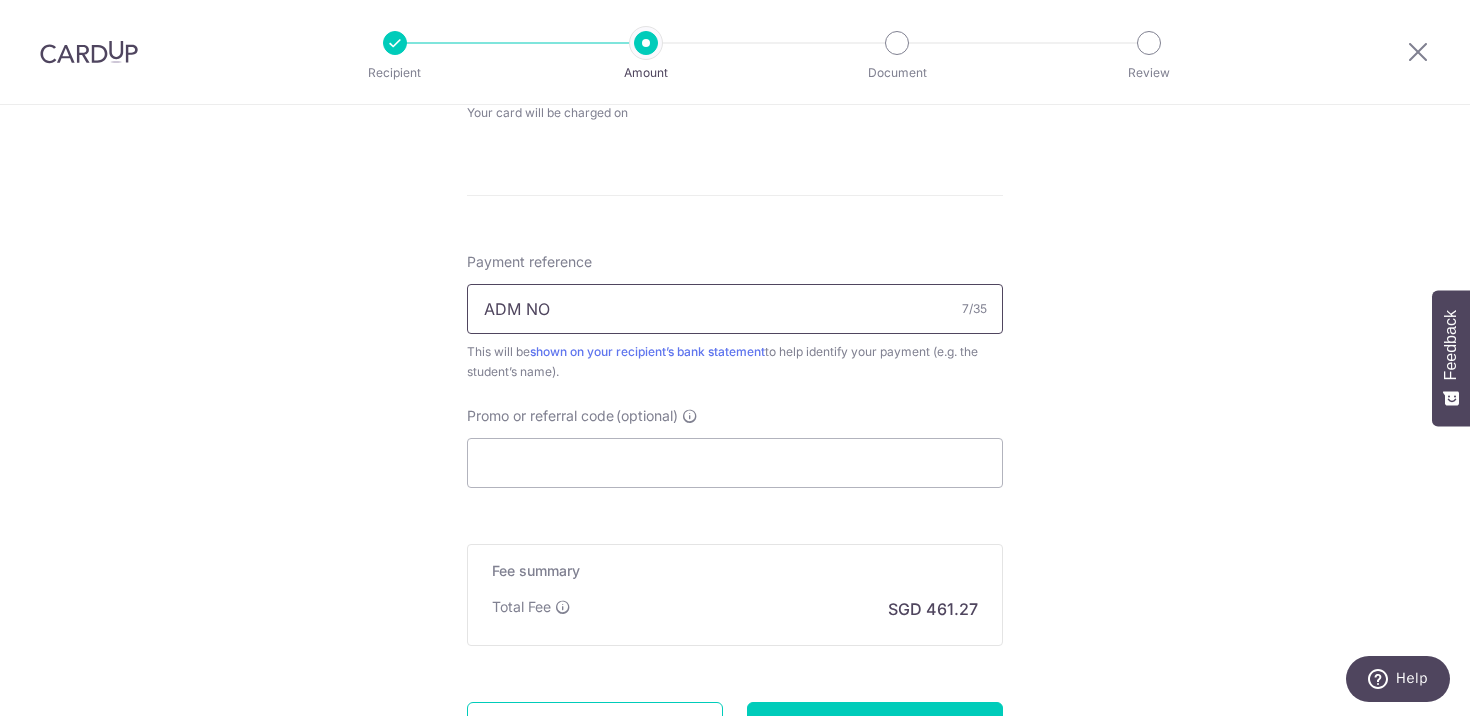 paste on "65387" 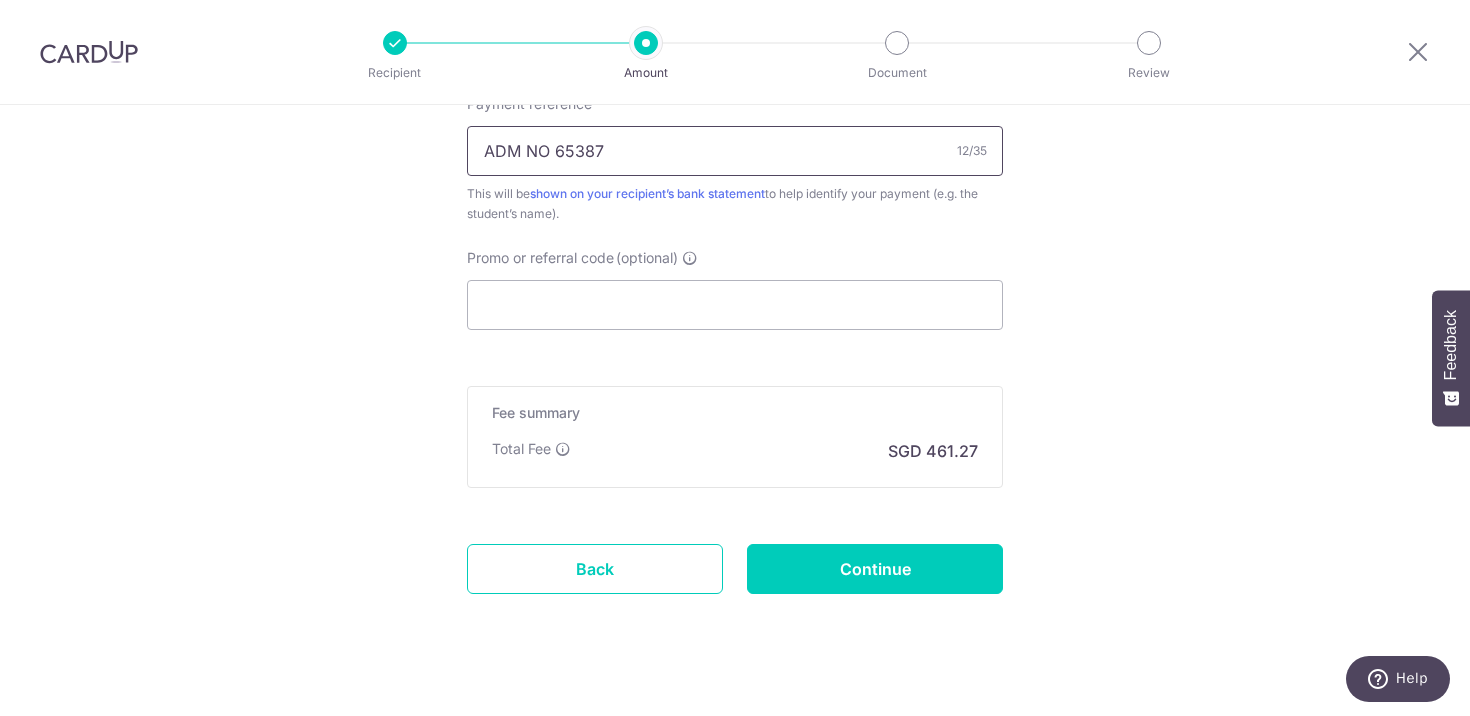 scroll, scrollTop: 1198, scrollLeft: 0, axis: vertical 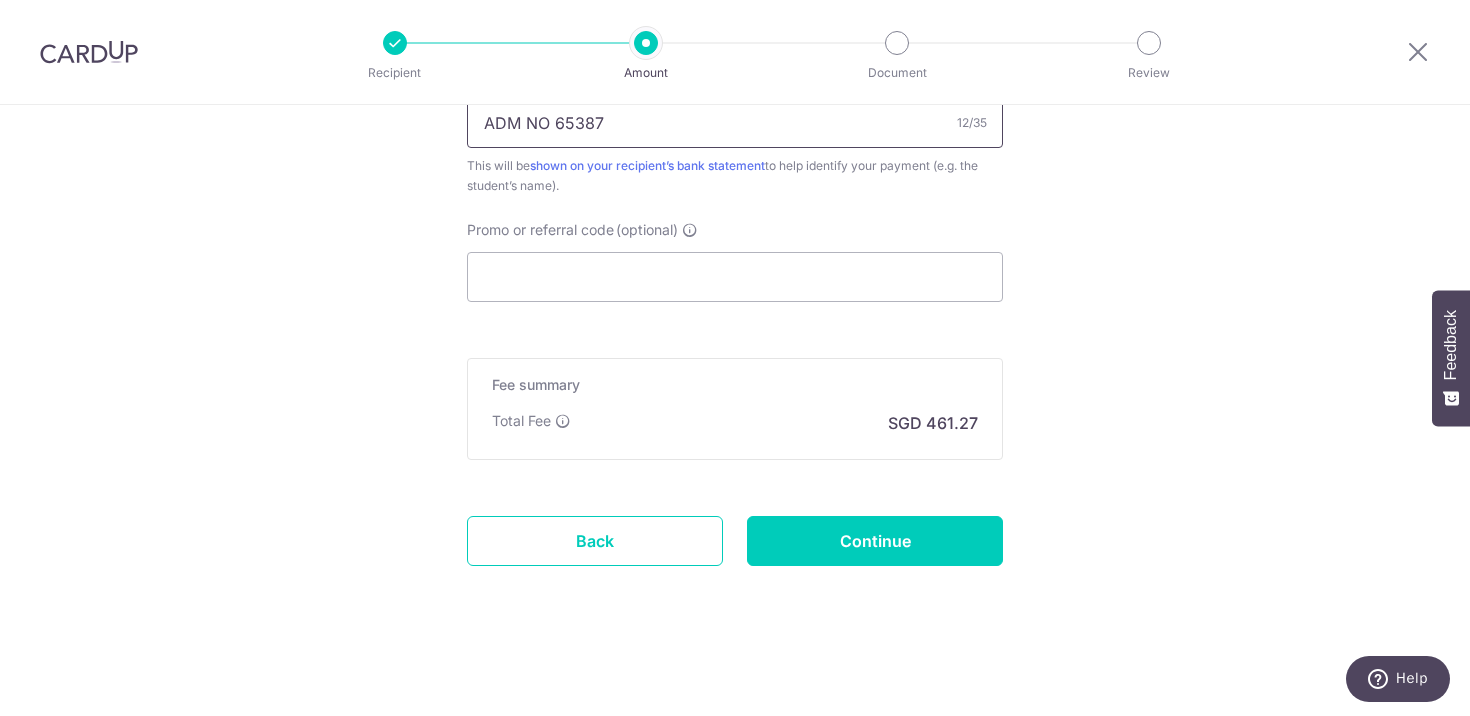 click on "Enter payment amount
SGD
17,741.00
17741.00
Select Card
**** 9541
Add credit card
Your Cards
**** 9541
Secure 256-bit SSL
Text
New card details
Card
Secure 256-bit SSL" at bounding box center (735, -170) 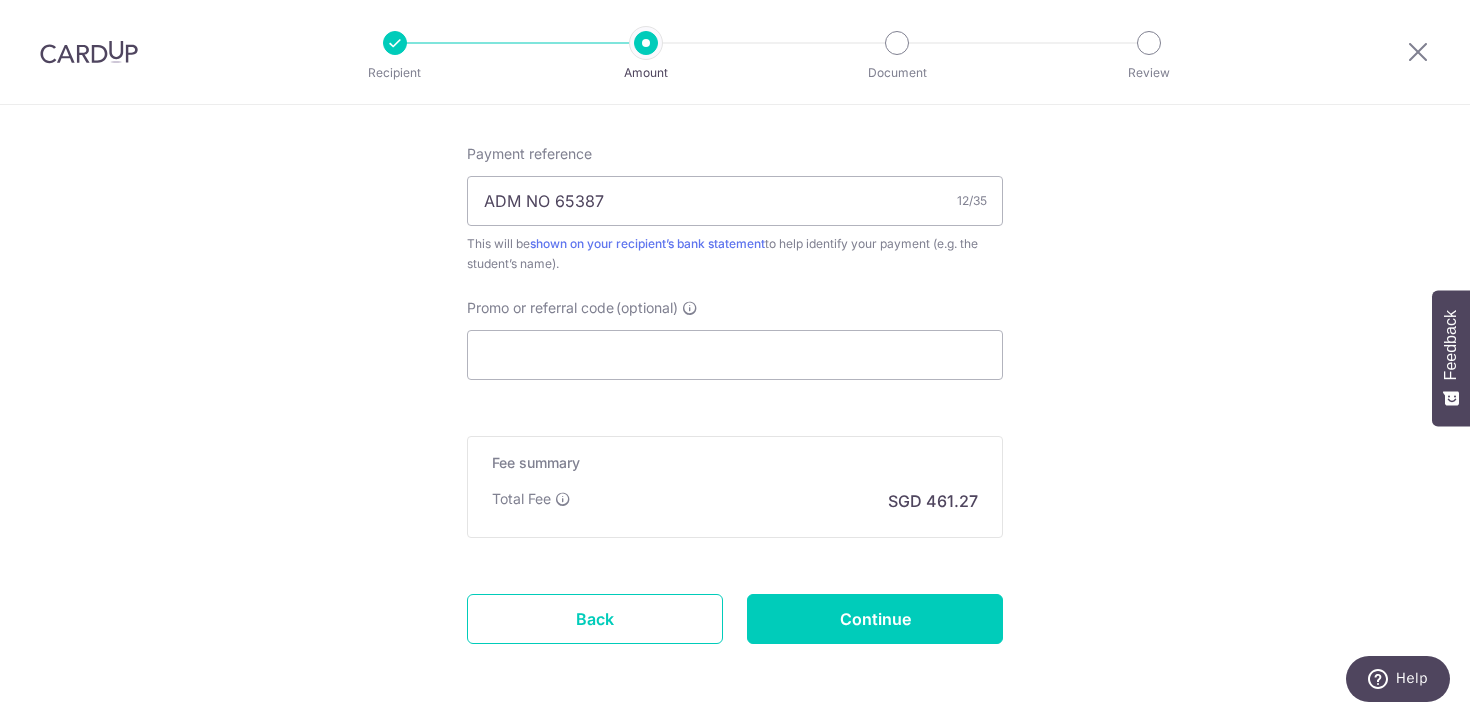 scroll, scrollTop: 1126, scrollLeft: 0, axis: vertical 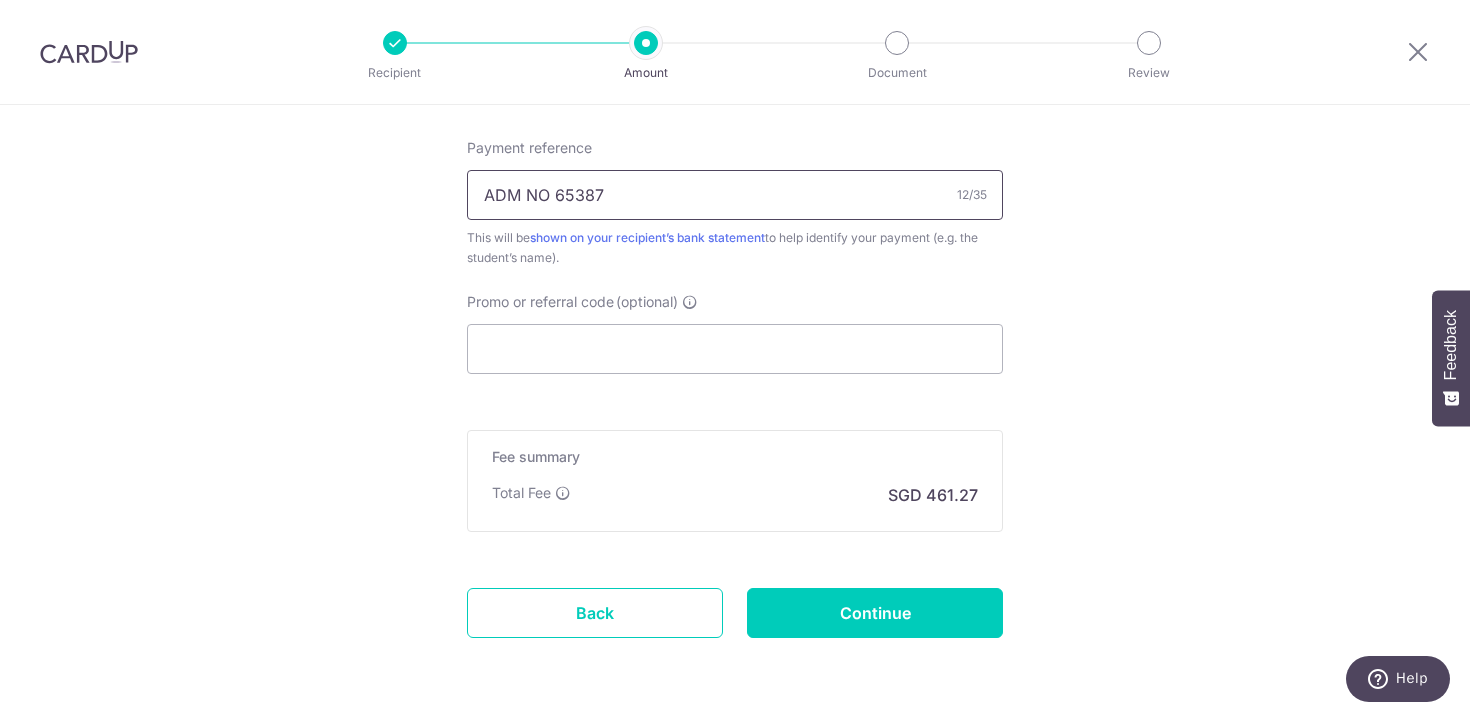 click on "ADM NO 65387" at bounding box center (735, 195) 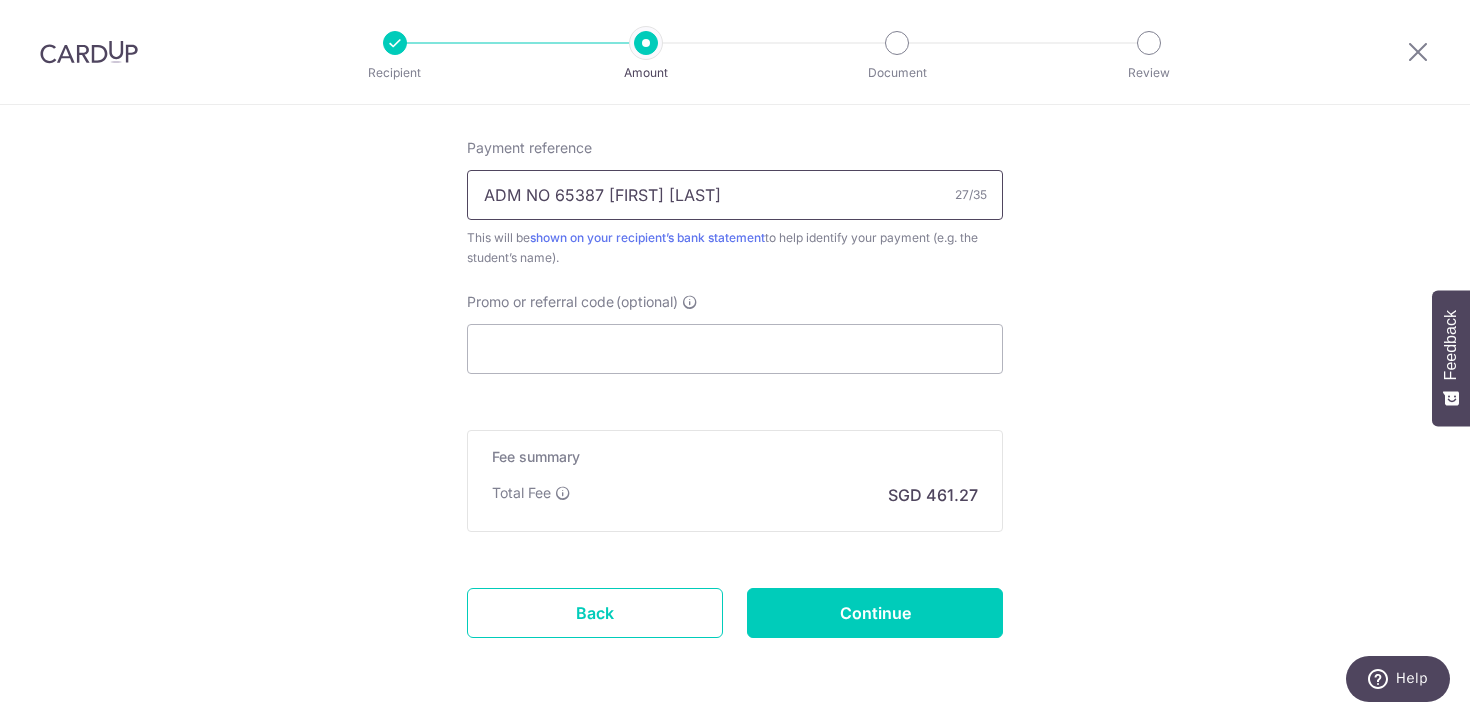 type on "ADM NO 65387 Oliver Jackson" 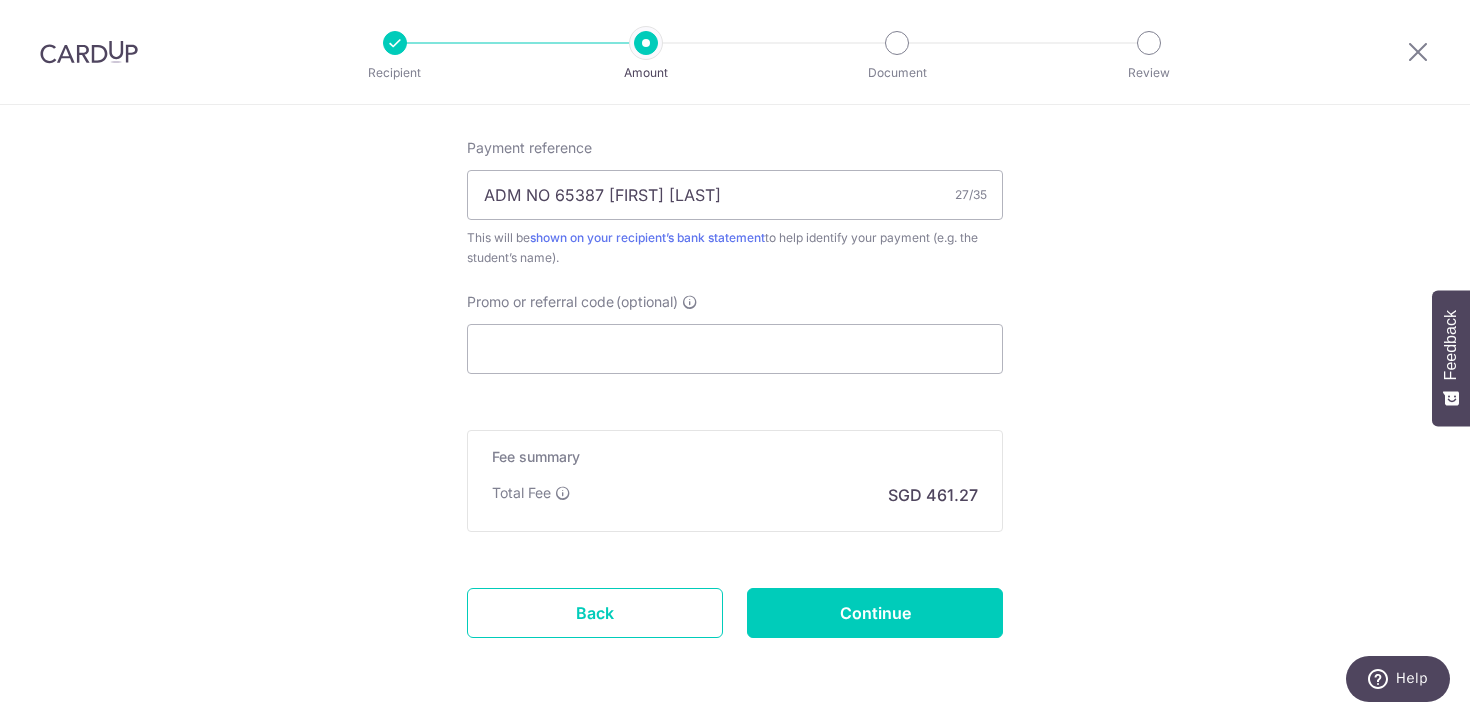 click on "Promo or referral code
(optional)
The discounted fee will be shown on the review step, right before you create your payments.
Add" at bounding box center [735, 333] 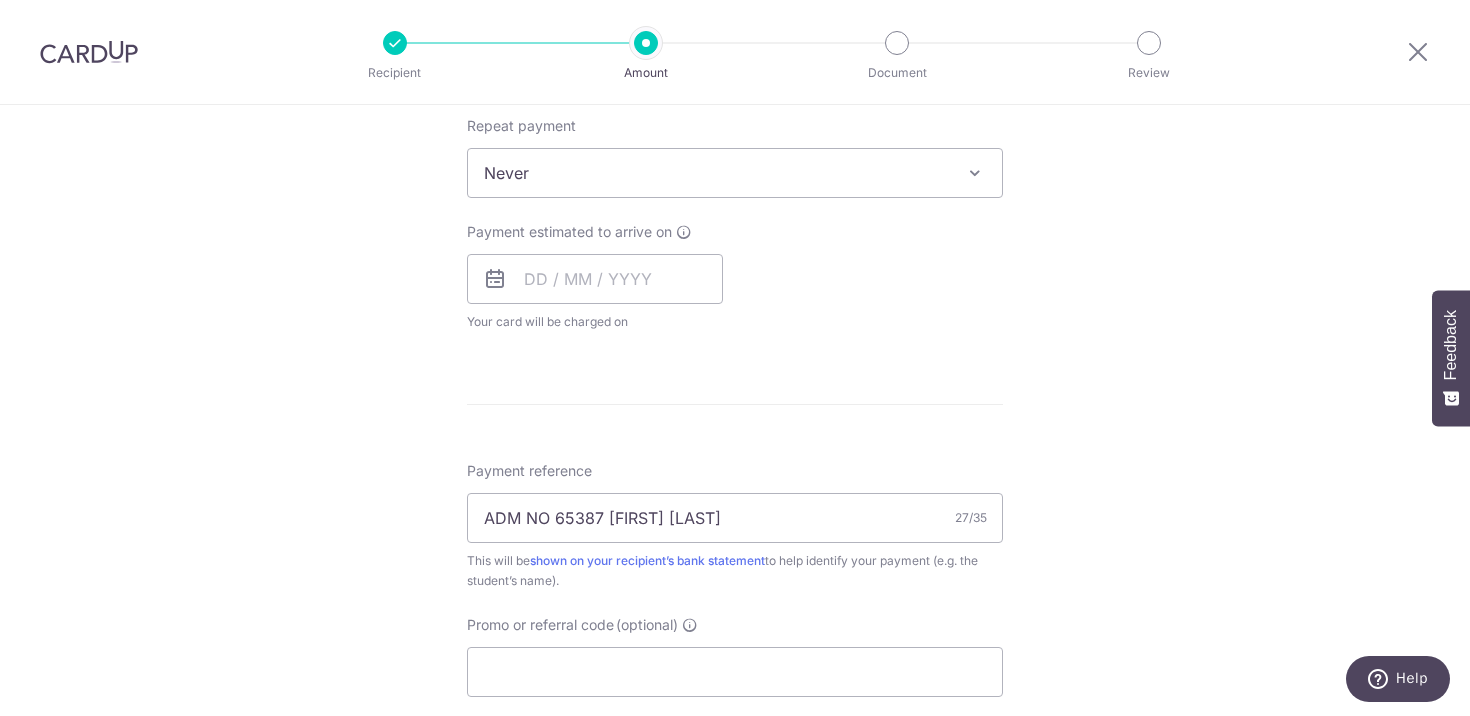 scroll, scrollTop: 1198, scrollLeft: 0, axis: vertical 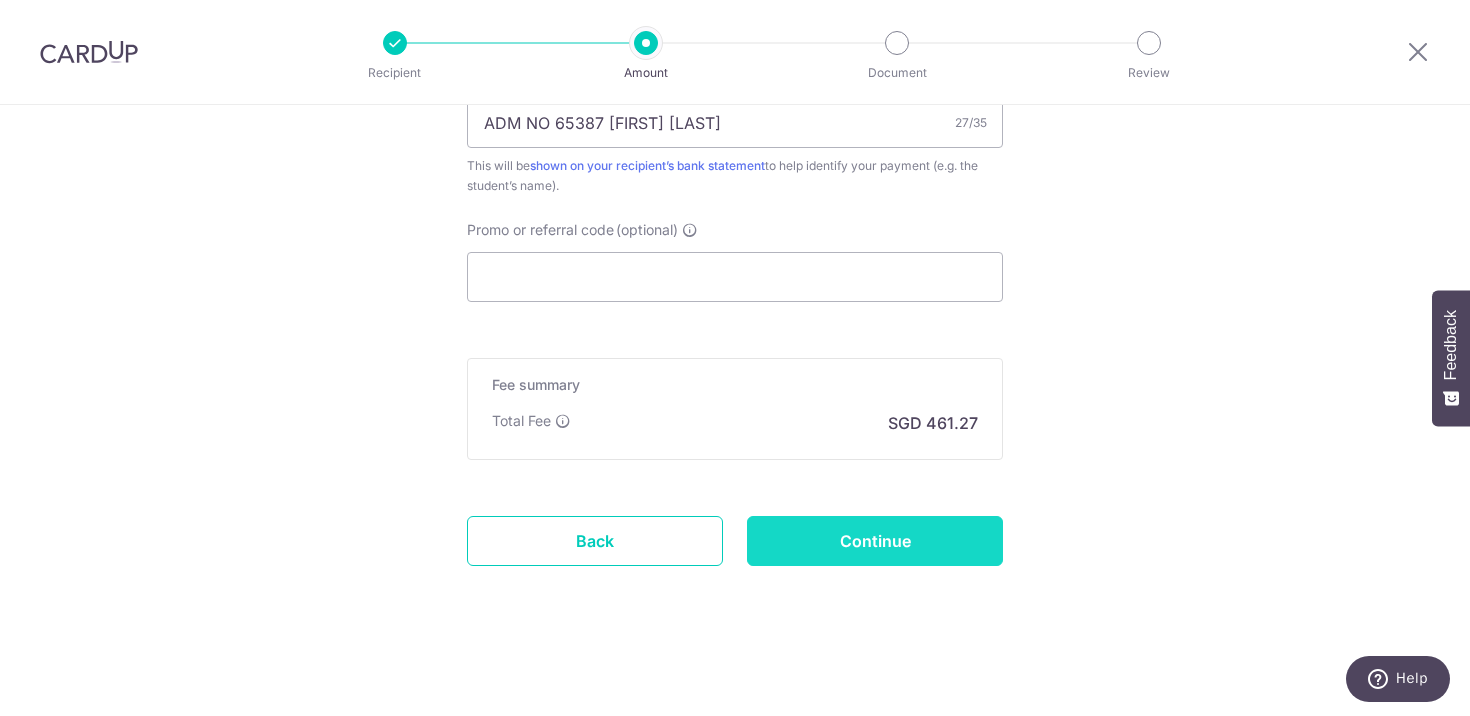 click on "Continue" at bounding box center [875, 541] 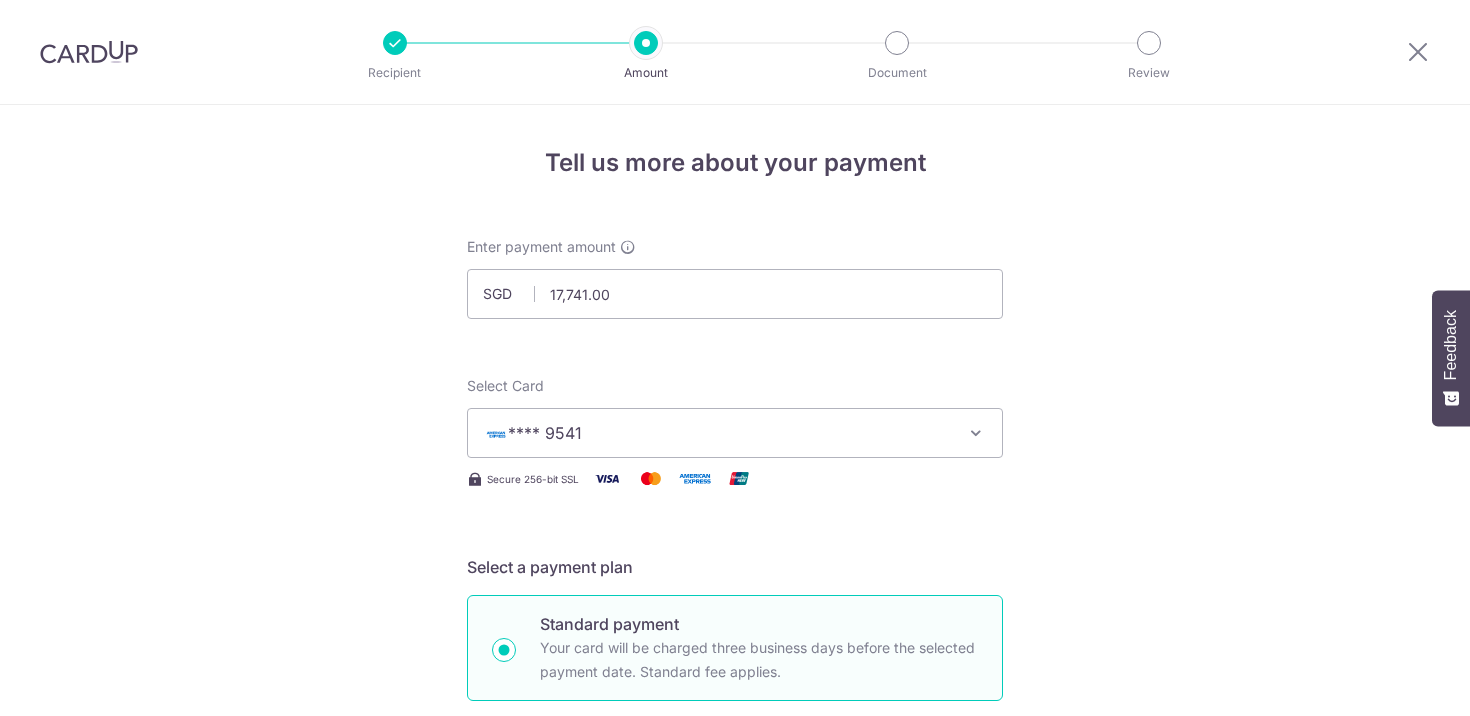 scroll, scrollTop: 0, scrollLeft: 0, axis: both 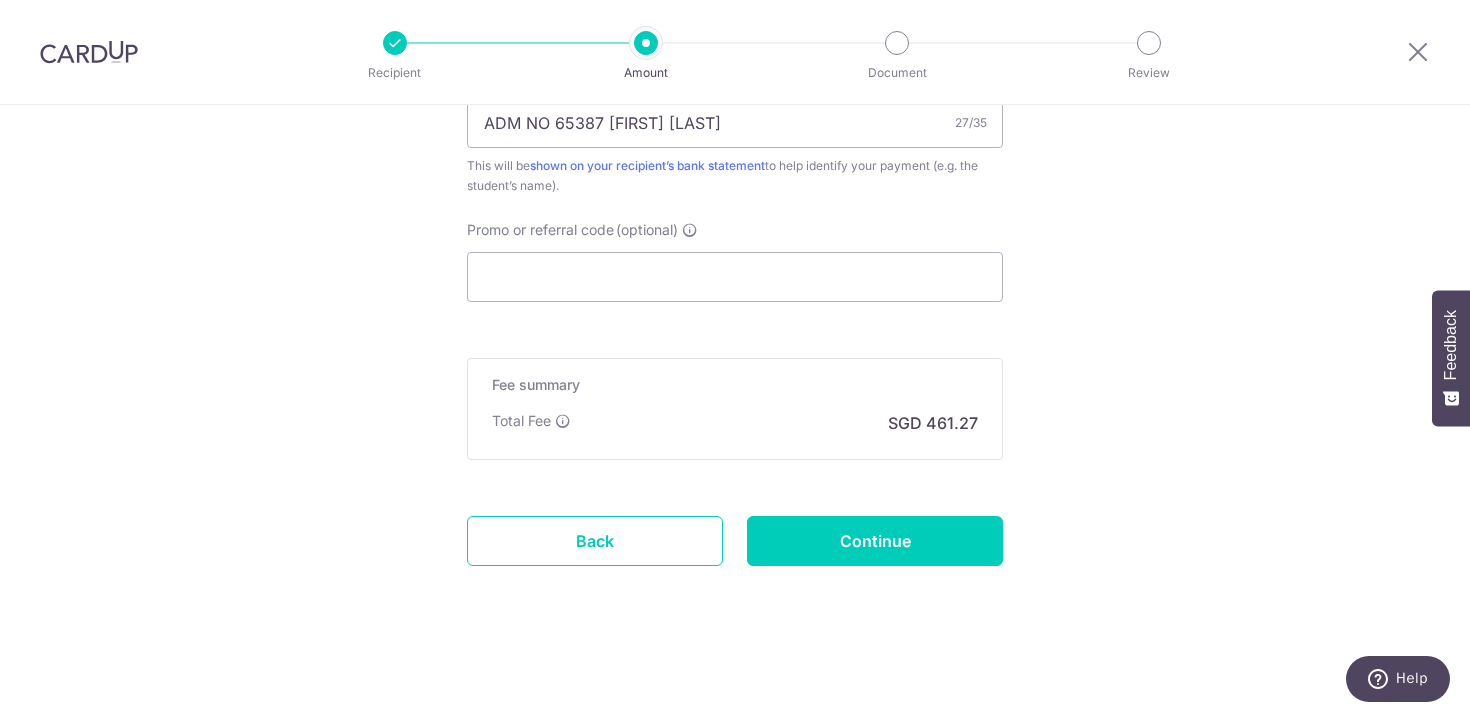 click on "Tell us more about your payment
Enter payment amount
SGD
17,741.00
17741.00
Select Card
**** 9541
Add credit card
Your Cards
**** 9541
Secure 256-bit SSL
Text
New card details
Card
Secure 256-bit SSL" at bounding box center [735, -213] 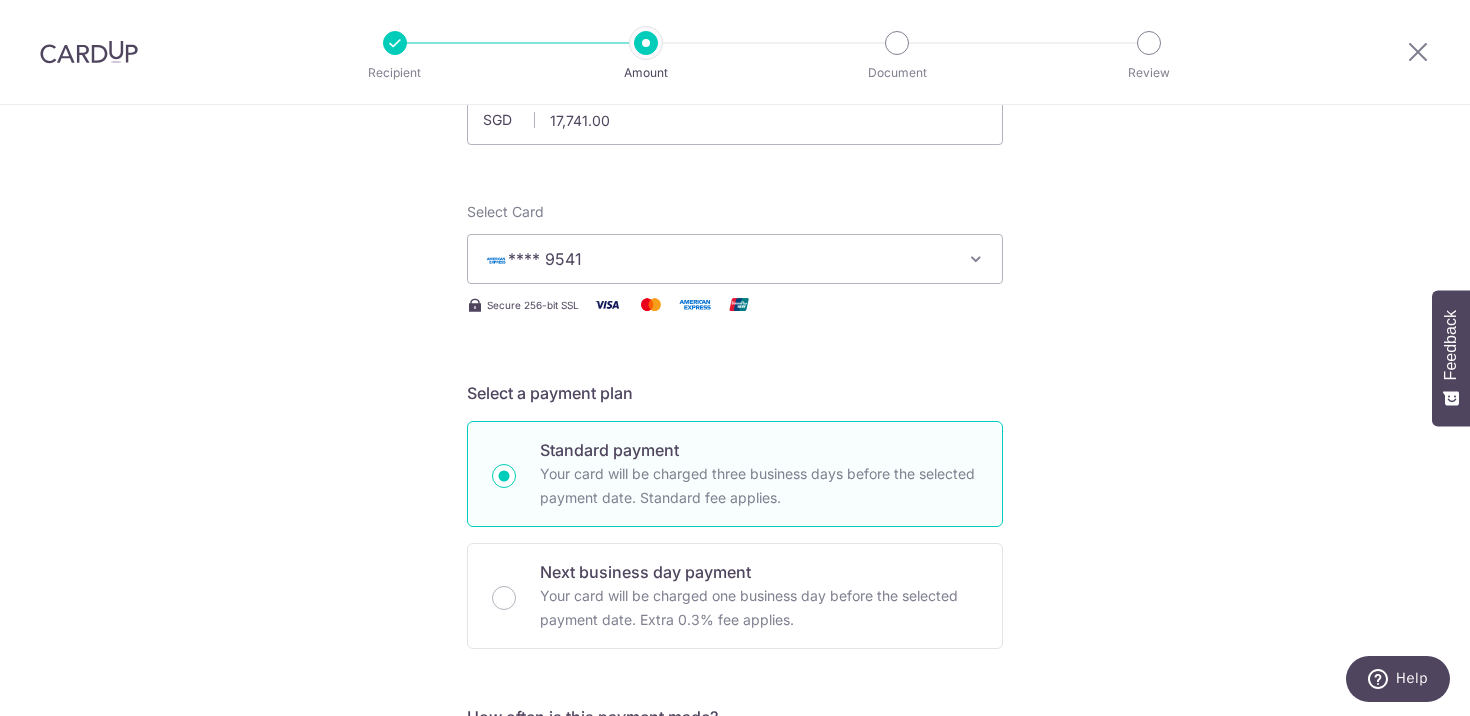 scroll, scrollTop: 0, scrollLeft: 0, axis: both 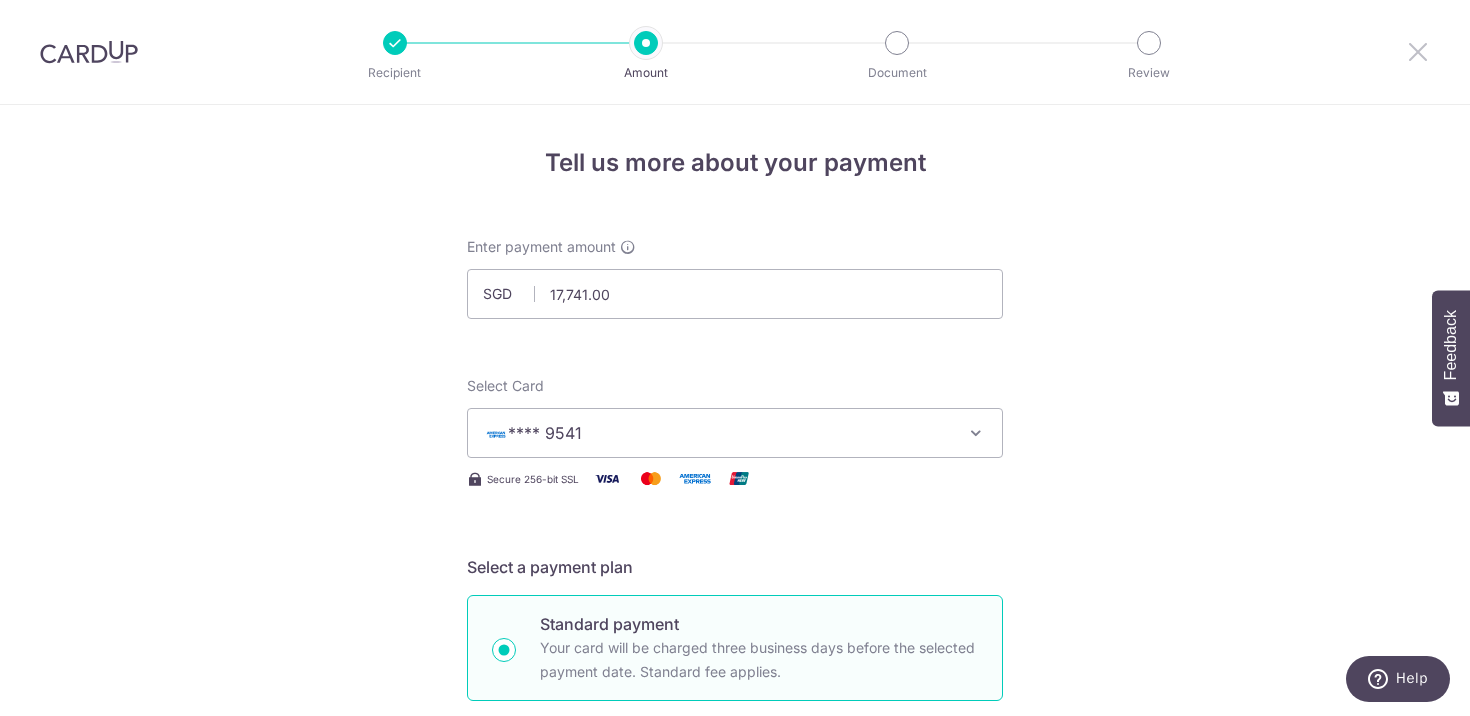 click at bounding box center (1418, 51) 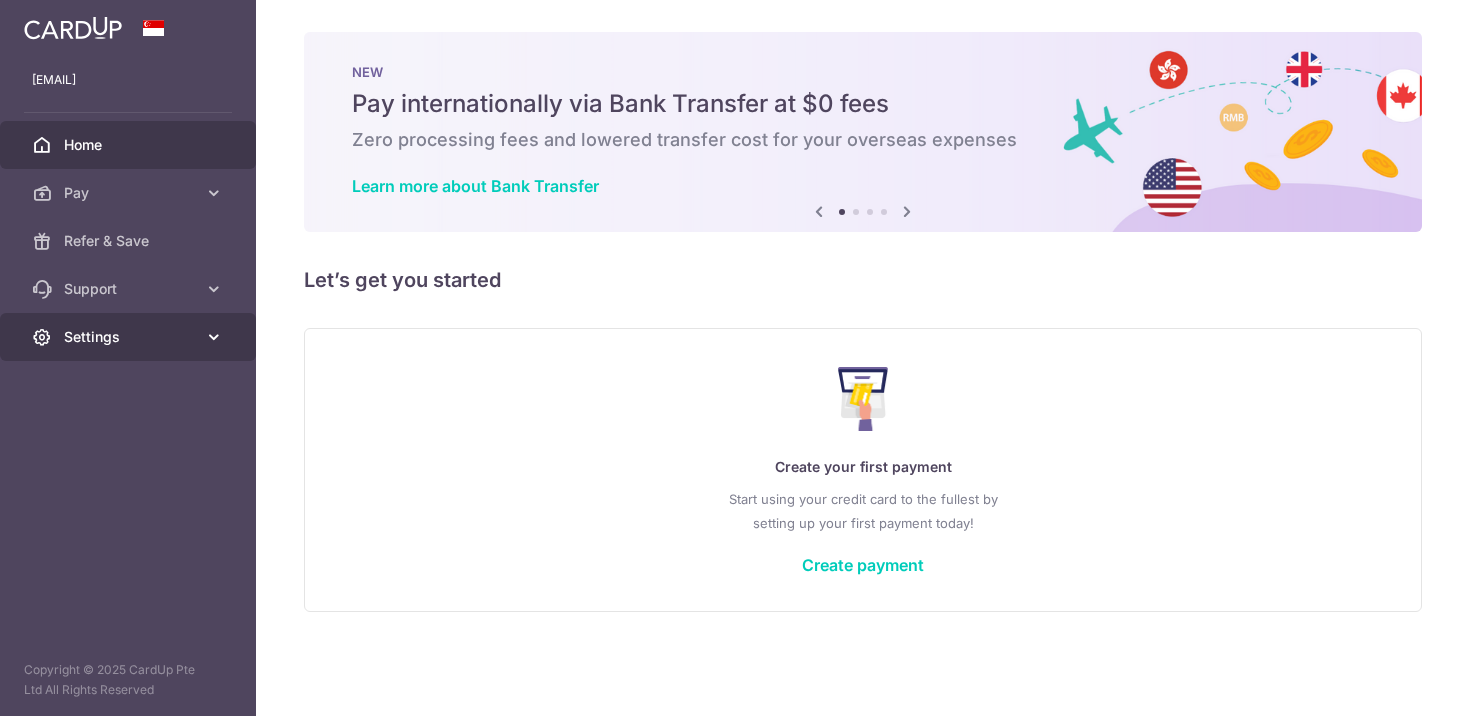 click on "Settings" at bounding box center (130, 337) 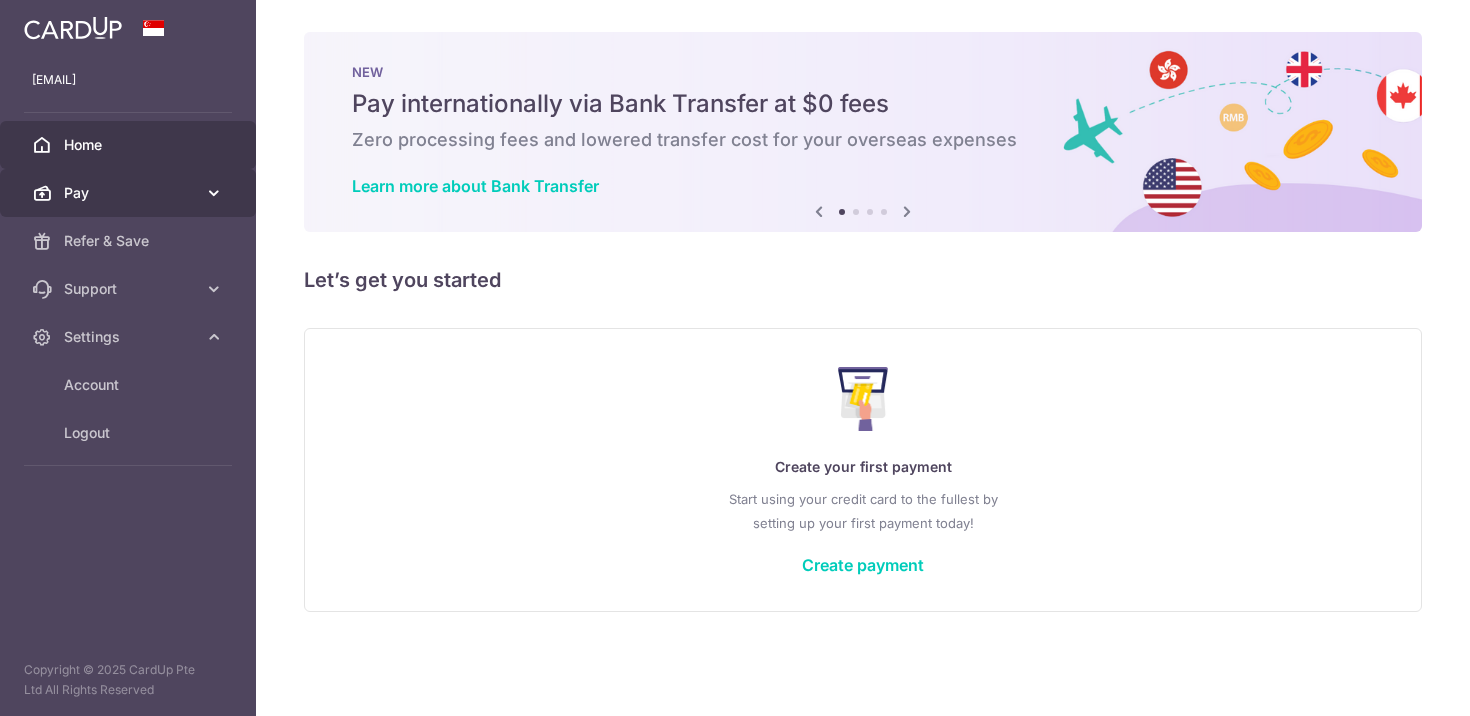 click on "Pay" at bounding box center [130, 193] 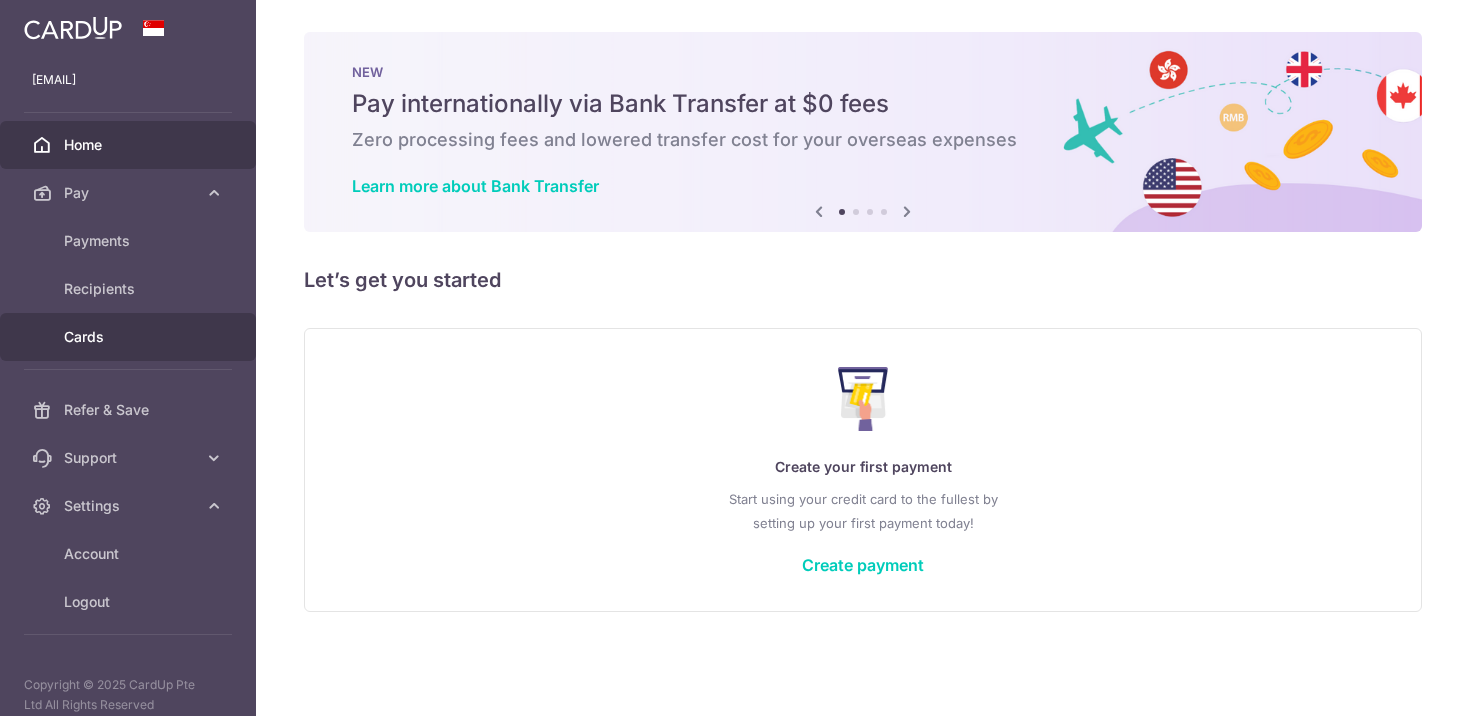 click on "Cards" at bounding box center [130, 337] 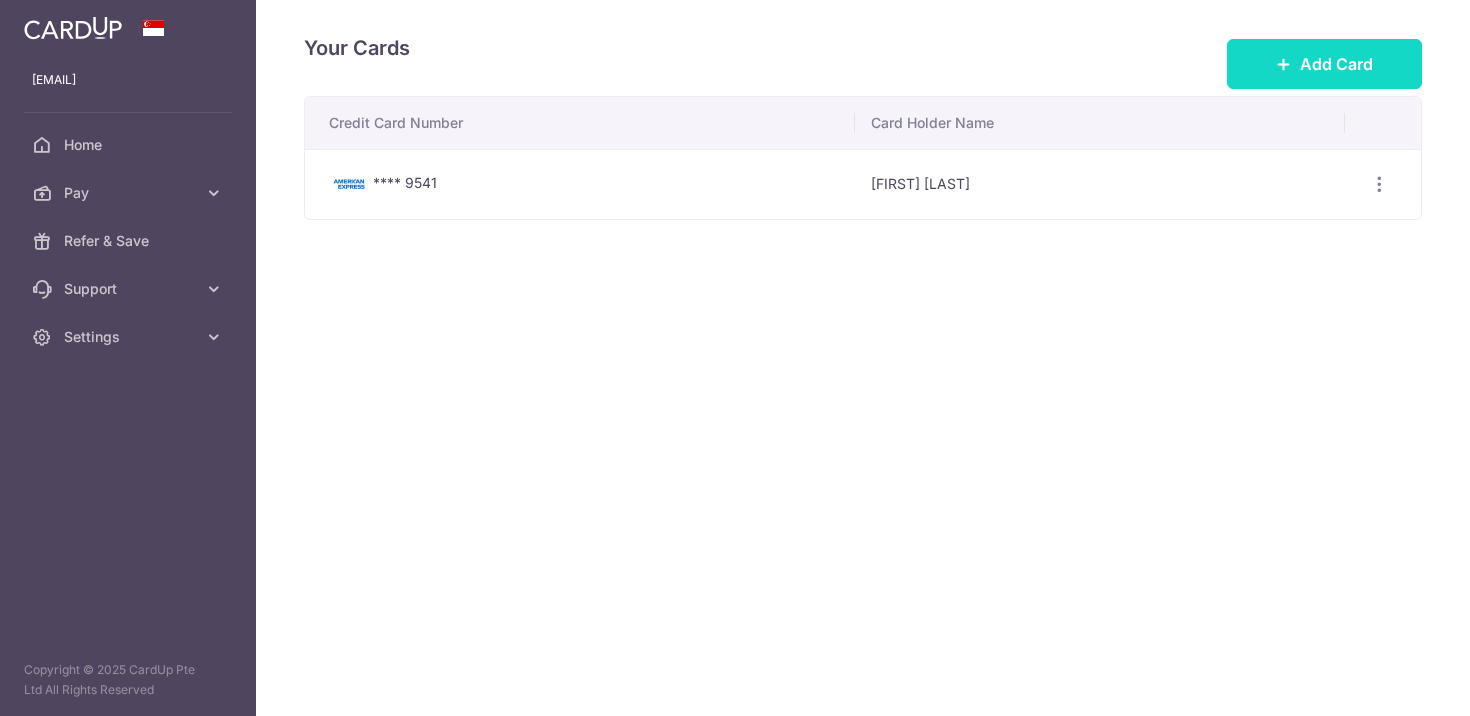 click on "Add Card" at bounding box center (1336, 64) 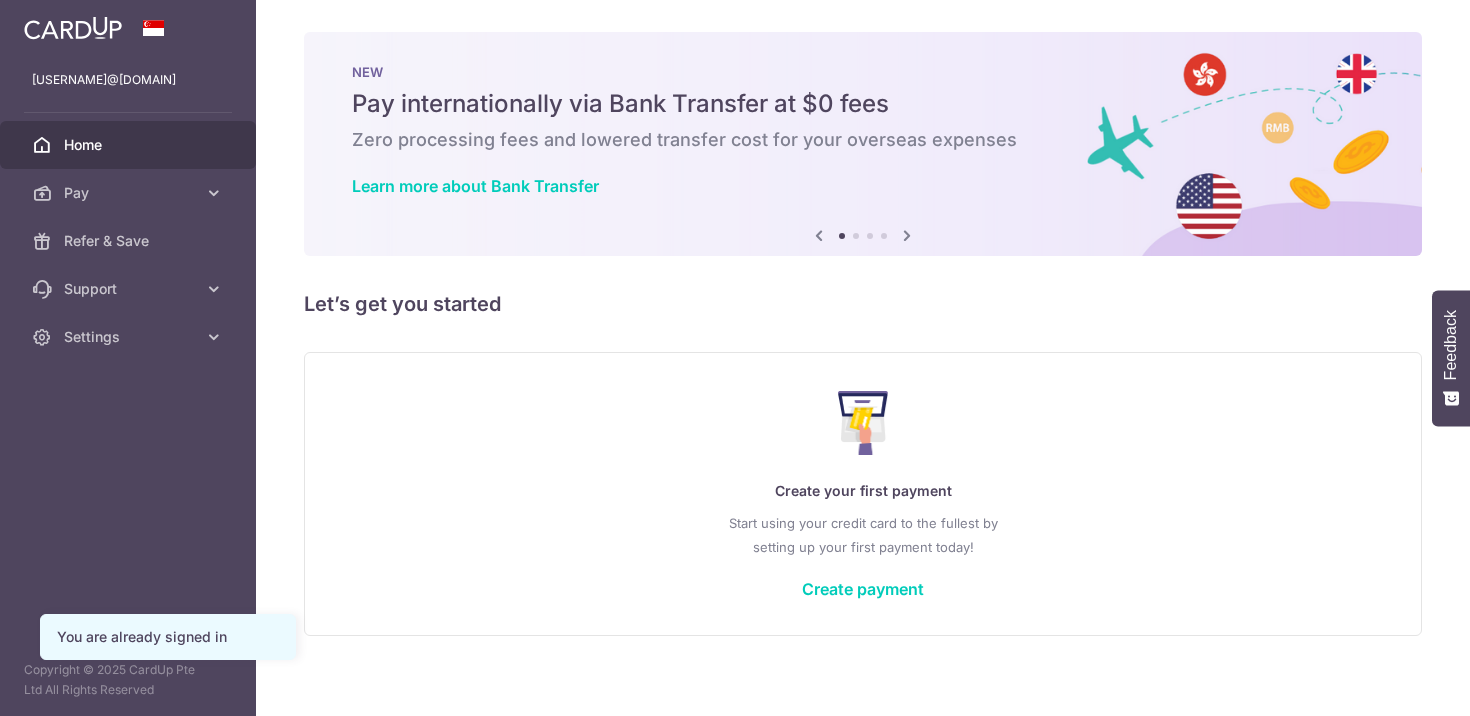 scroll, scrollTop: 0, scrollLeft: 0, axis: both 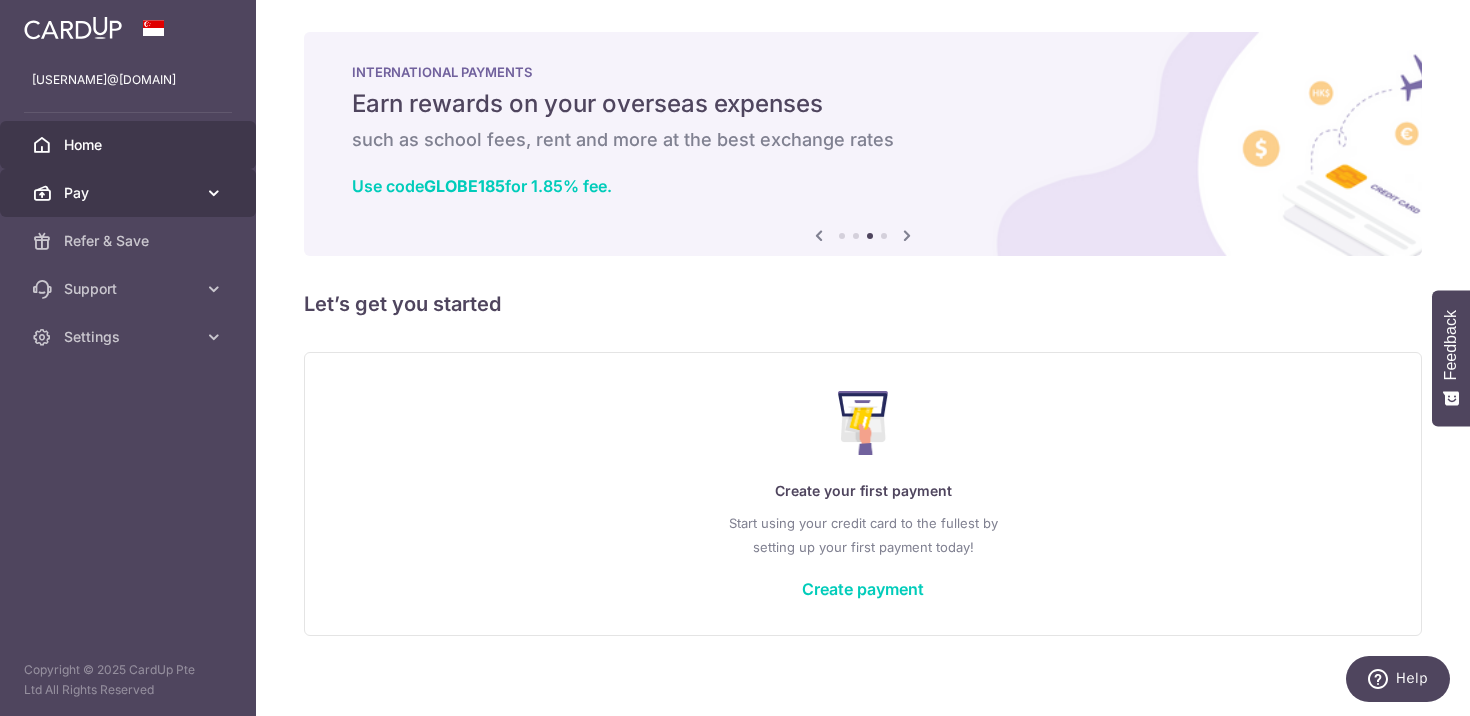 click on "Pay" at bounding box center (130, 193) 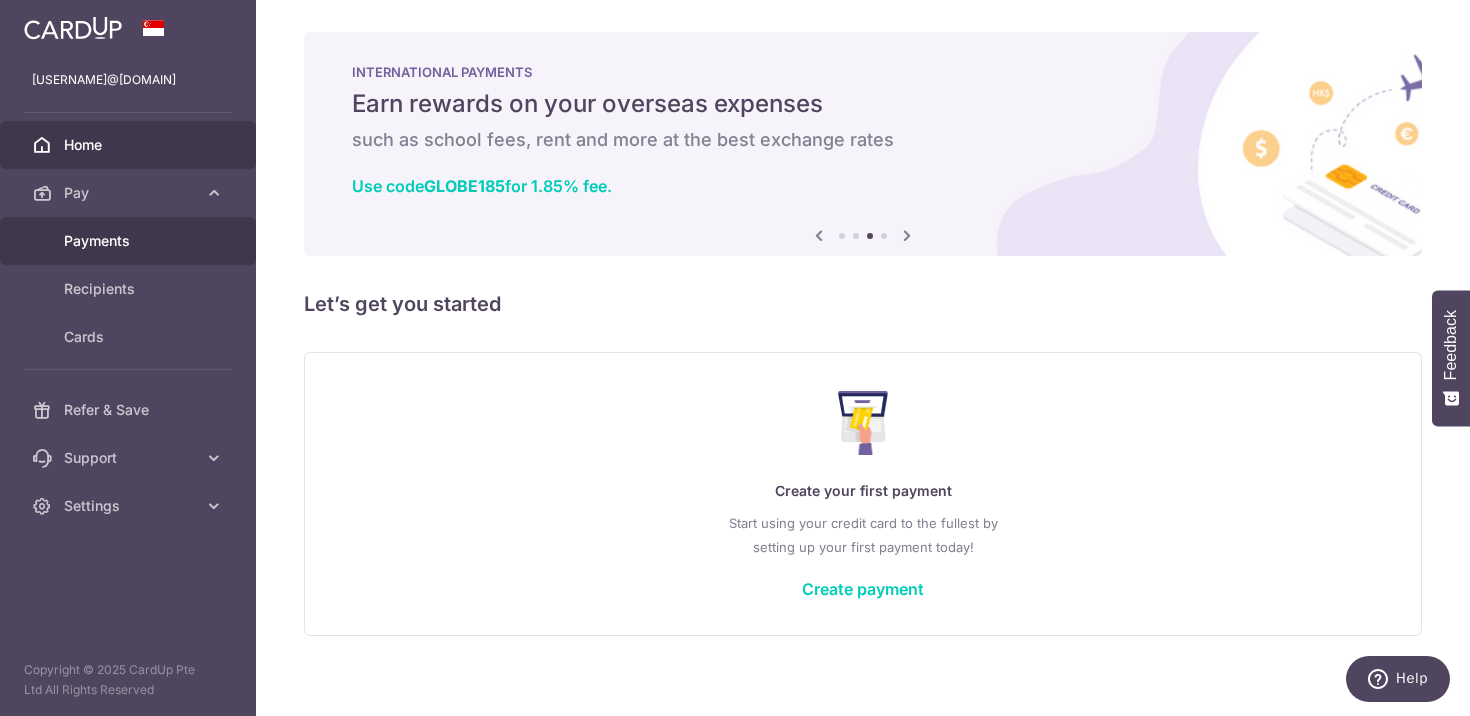 click on "Payments" at bounding box center [130, 241] 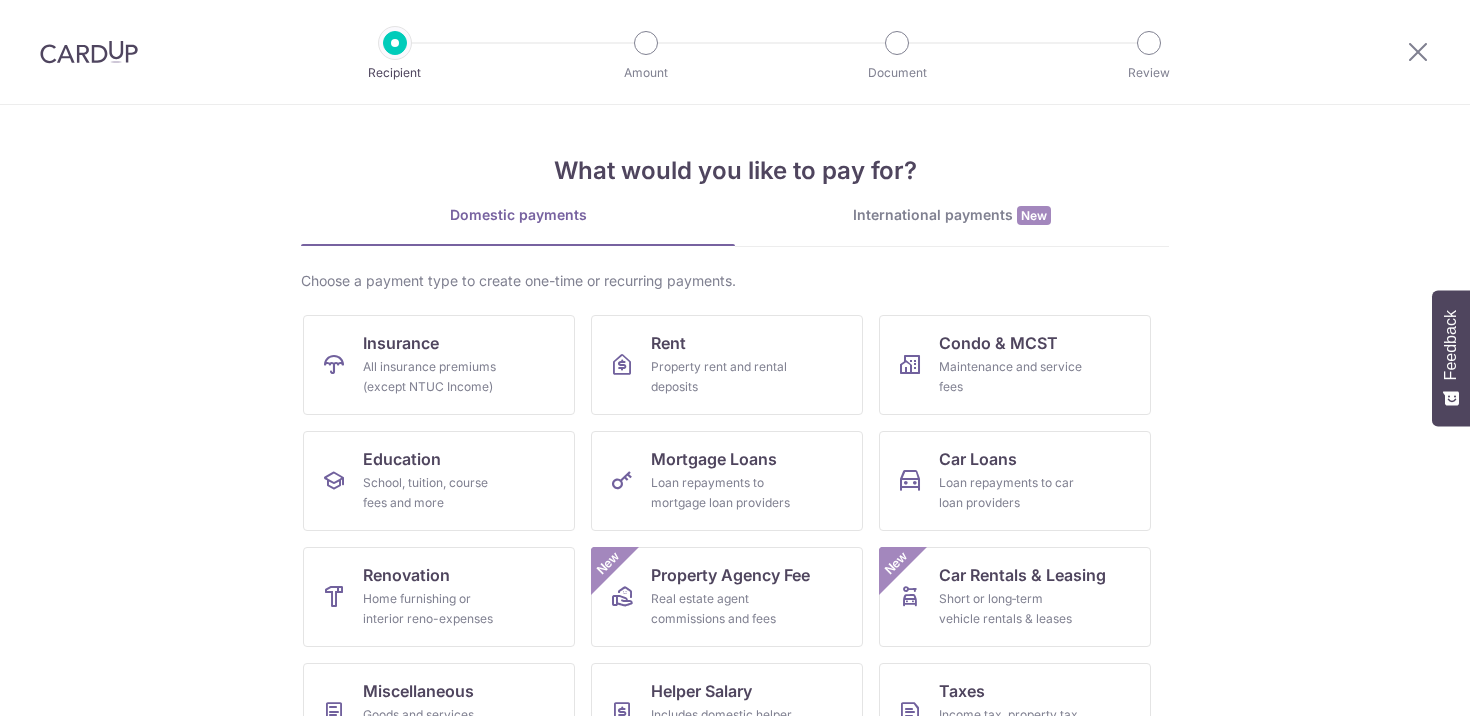 scroll, scrollTop: 0, scrollLeft: 0, axis: both 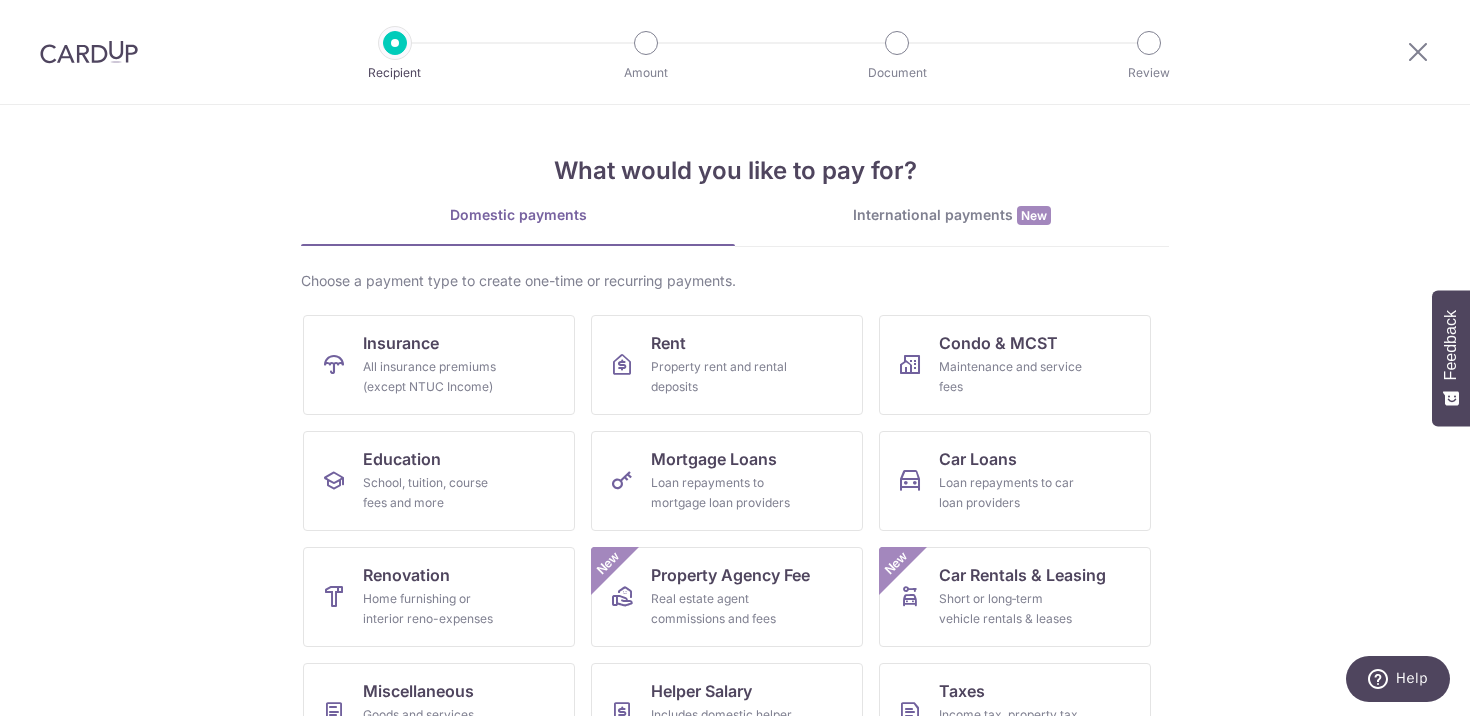 click at bounding box center [89, 52] 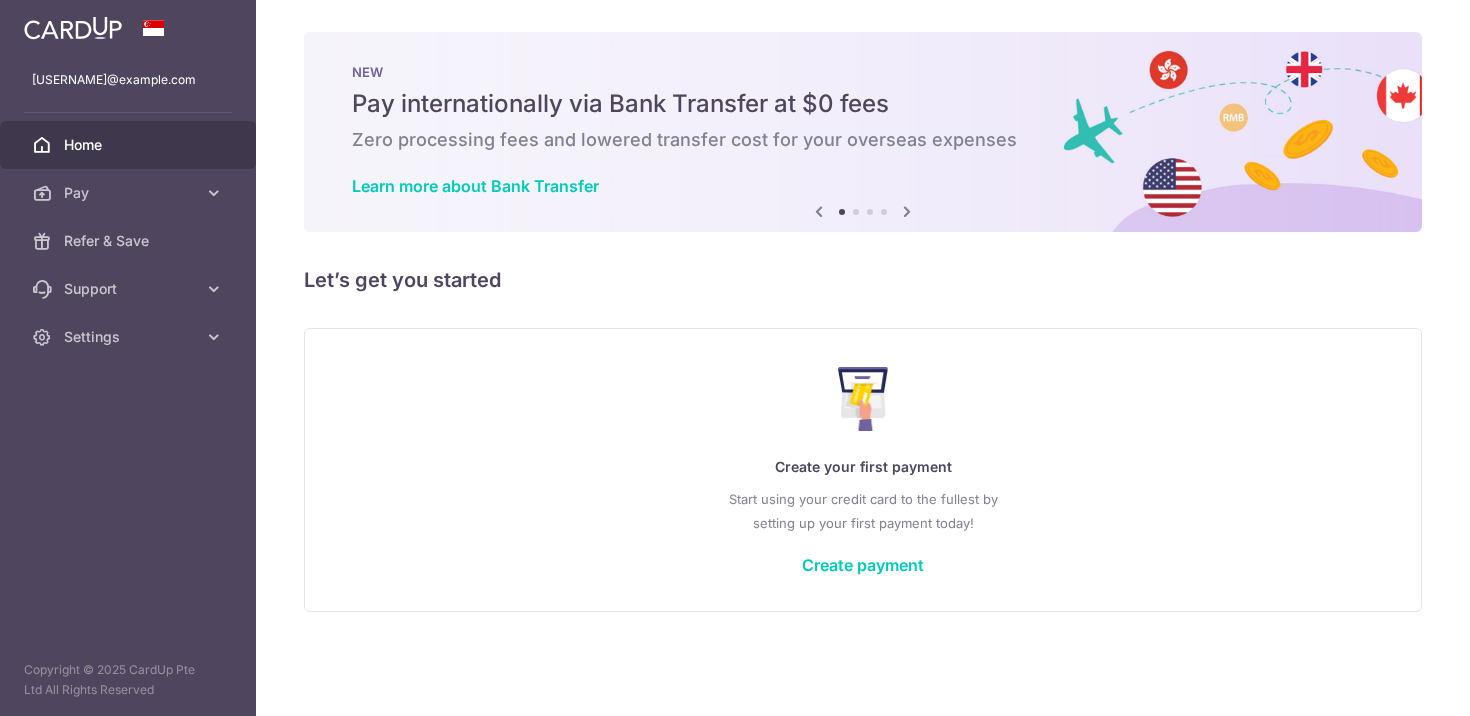 scroll, scrollTop: 0, scrollLeft: 0, axis: both 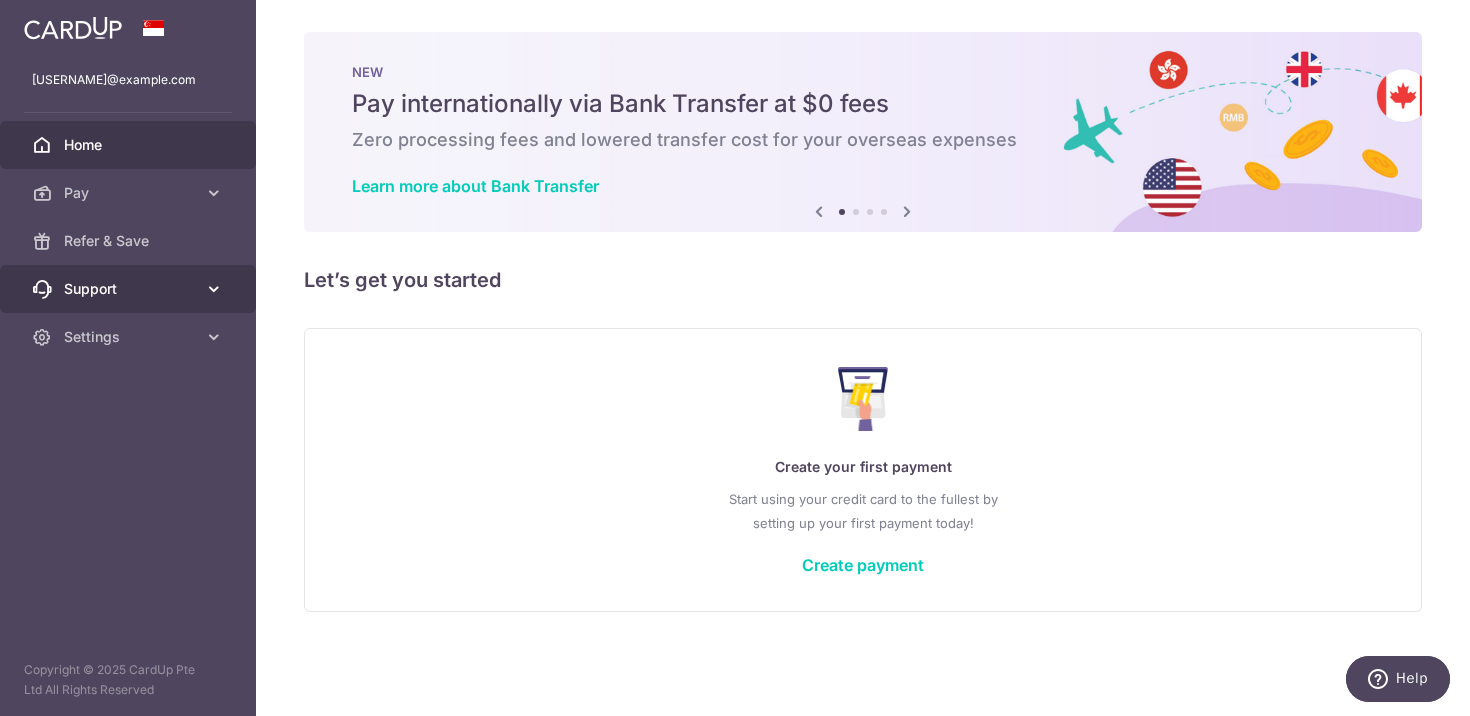click on "Support" at bounding box center [130, 289] 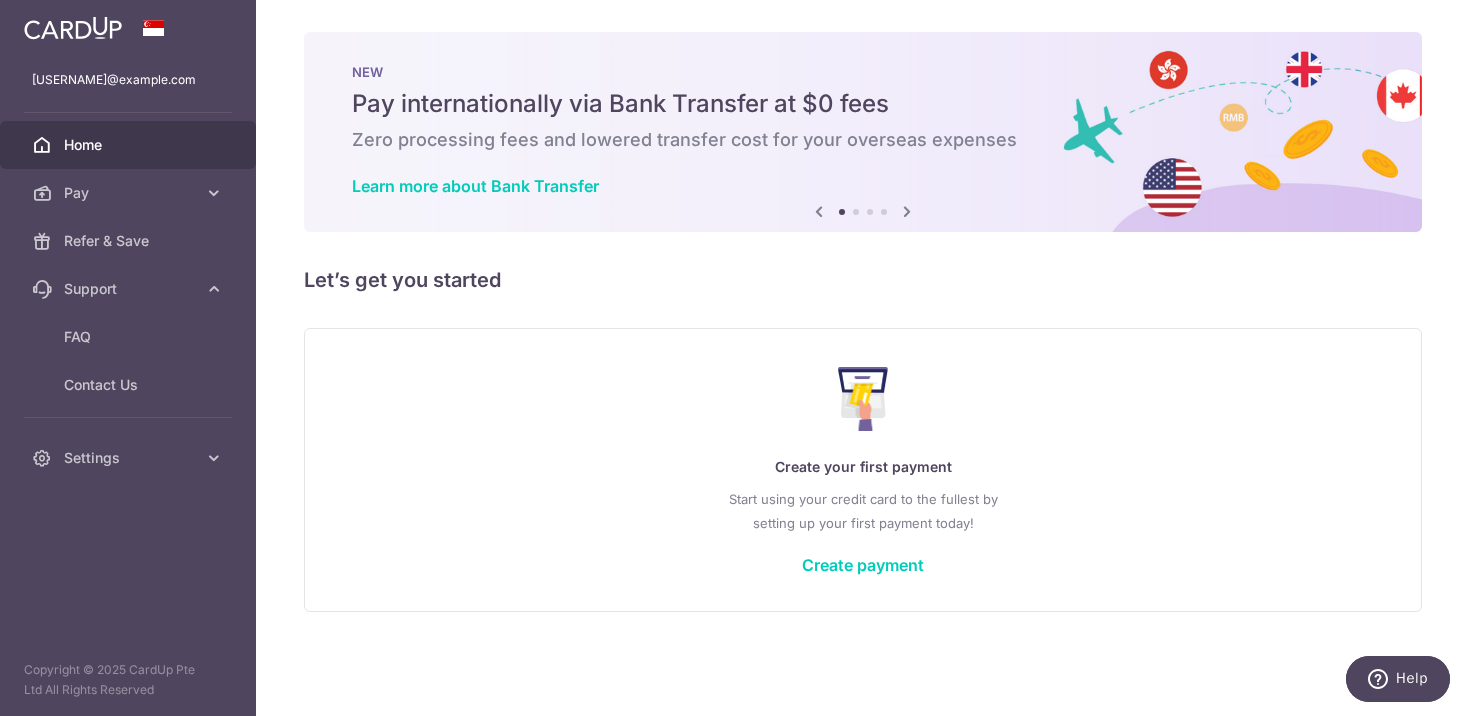 click on "Home" at bounding box center (130, 145) 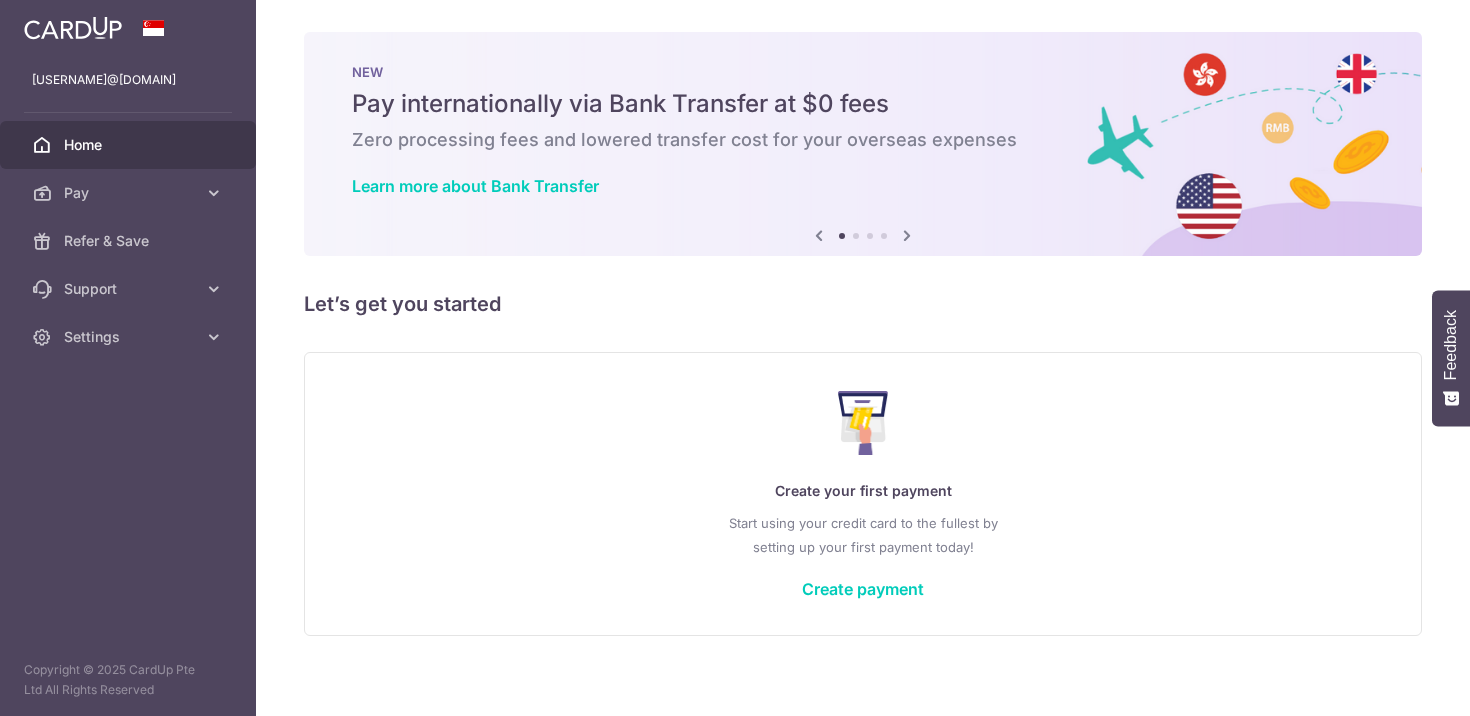scroll, scrollTop: 0, scrollLeft: 0, axis: both 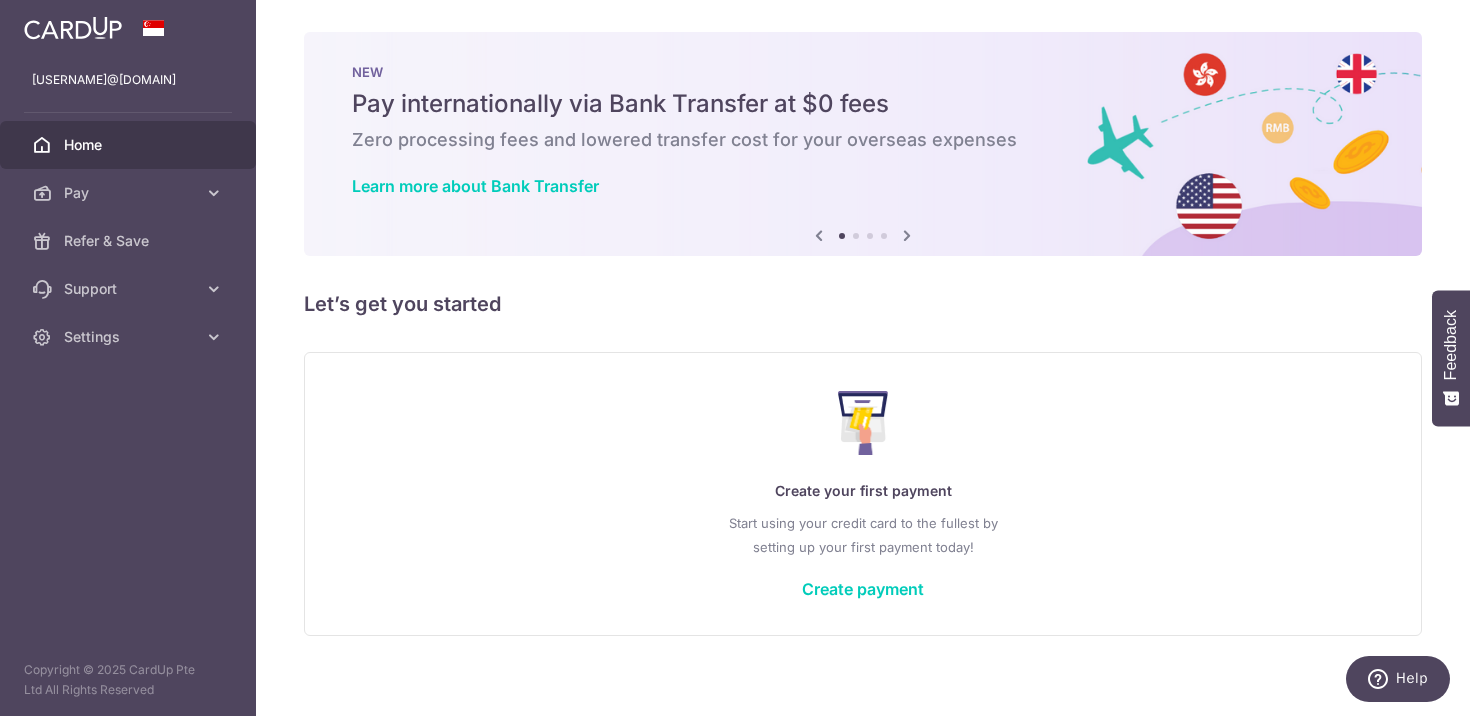 click at bounding box center [907, 235] 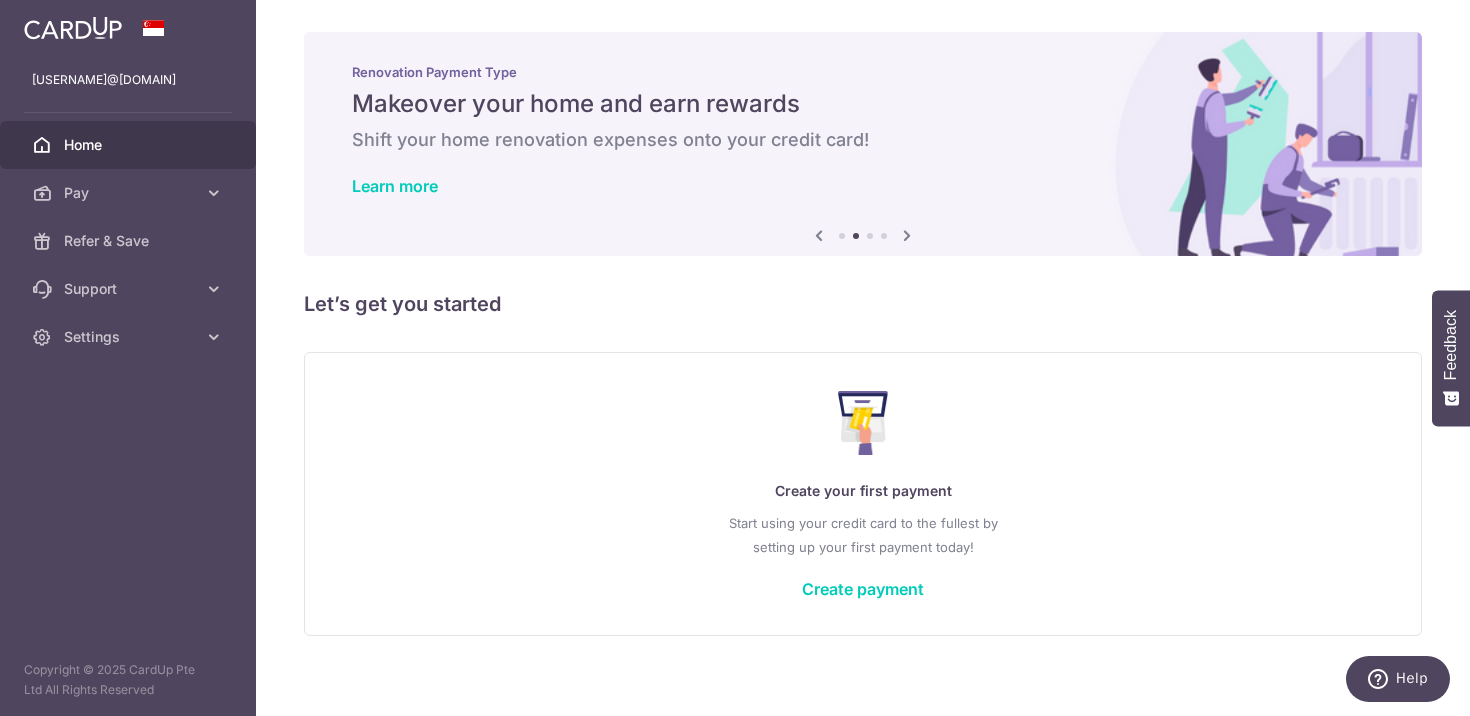 click at bounding box center [907, 235] 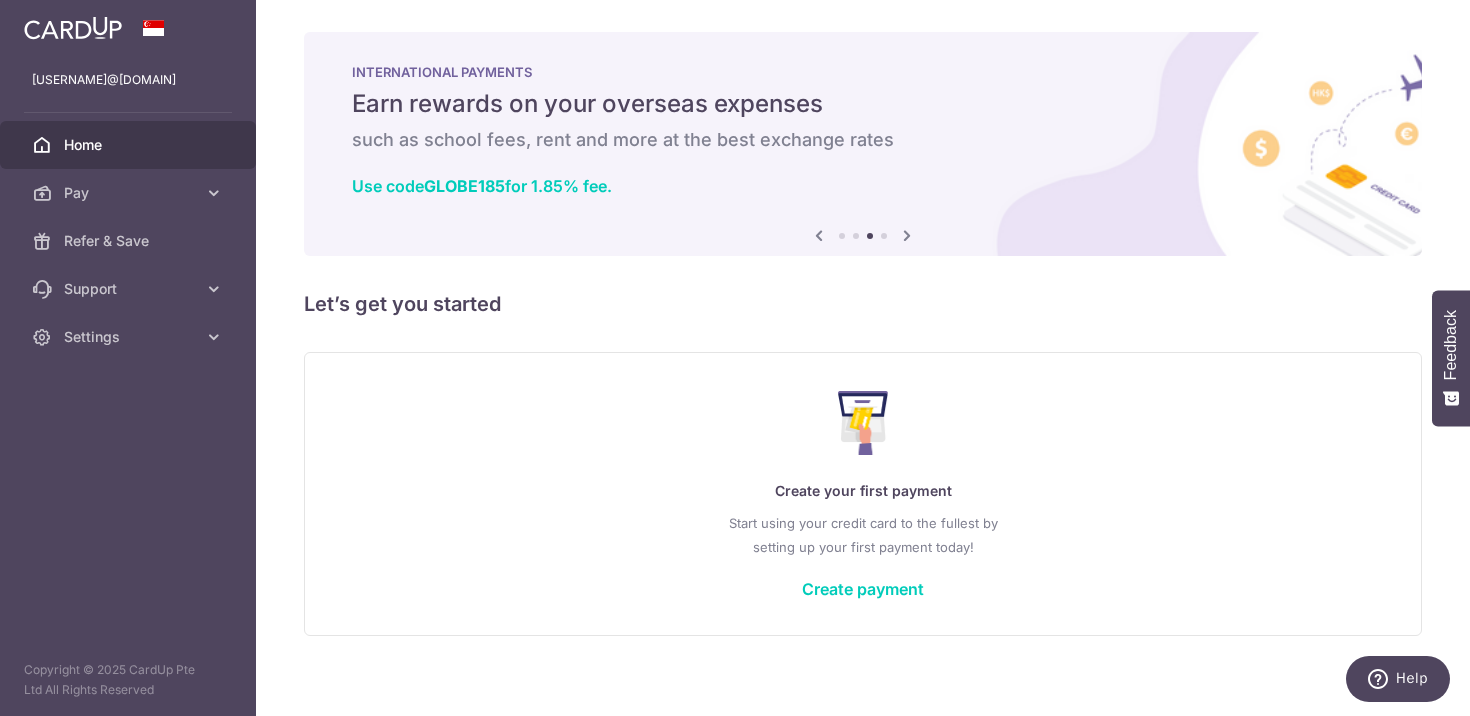 click at bounding box center (907, 235) 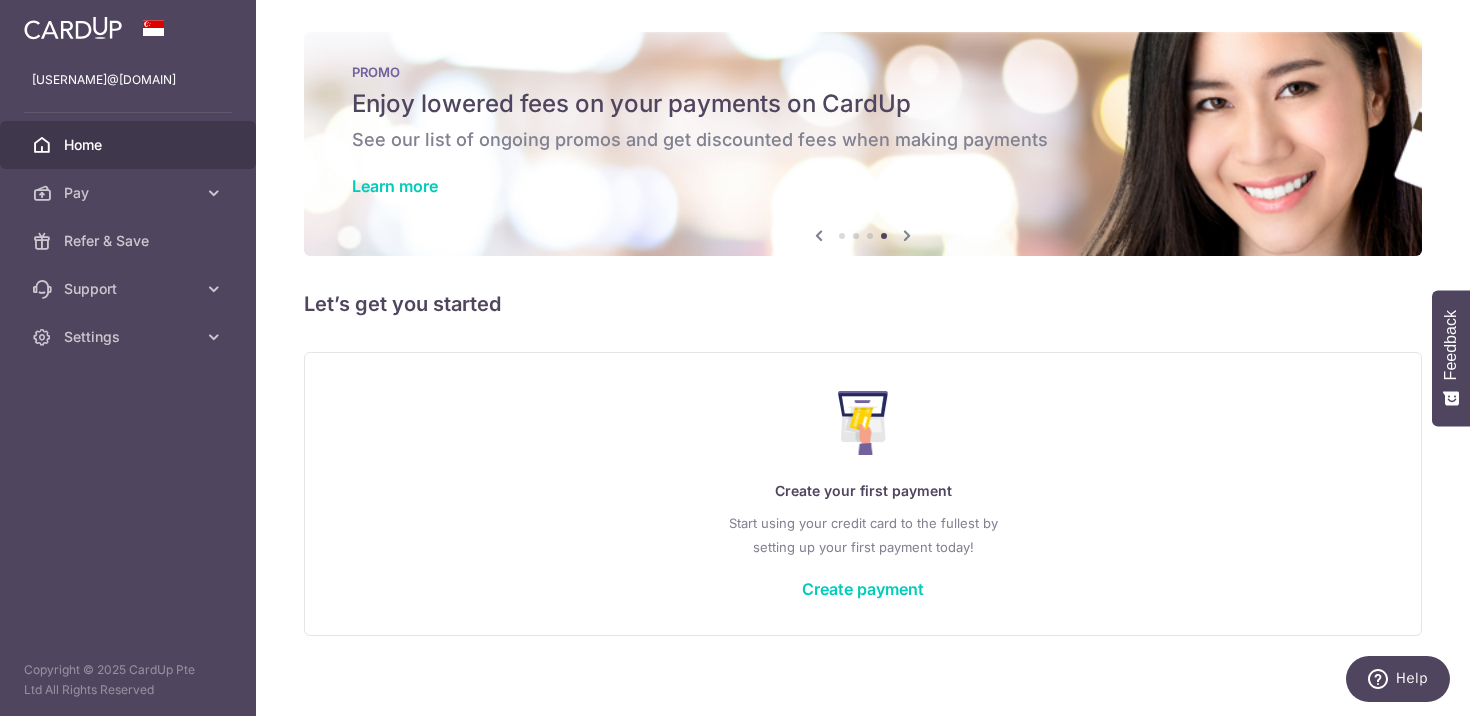 click at bounding box center (907, 235) 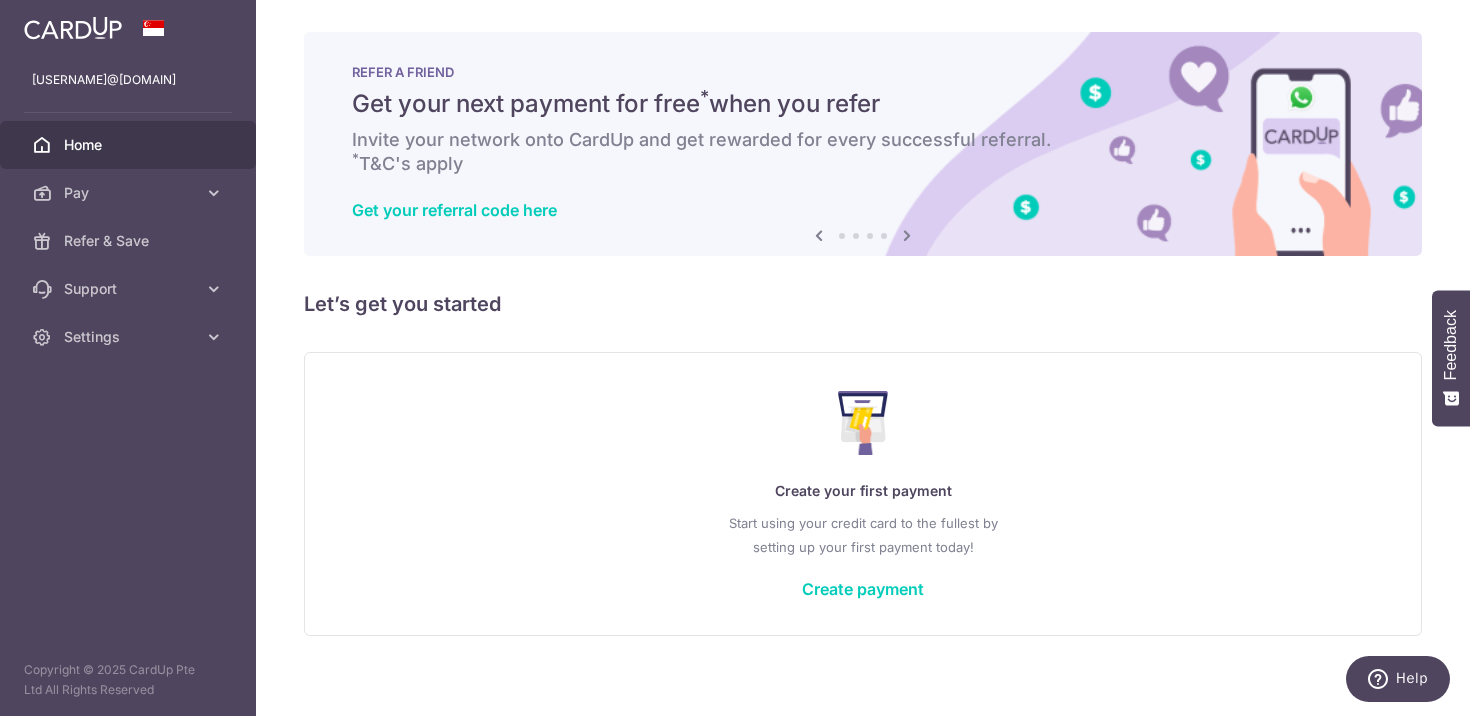 click at bounding box center [819, 235] 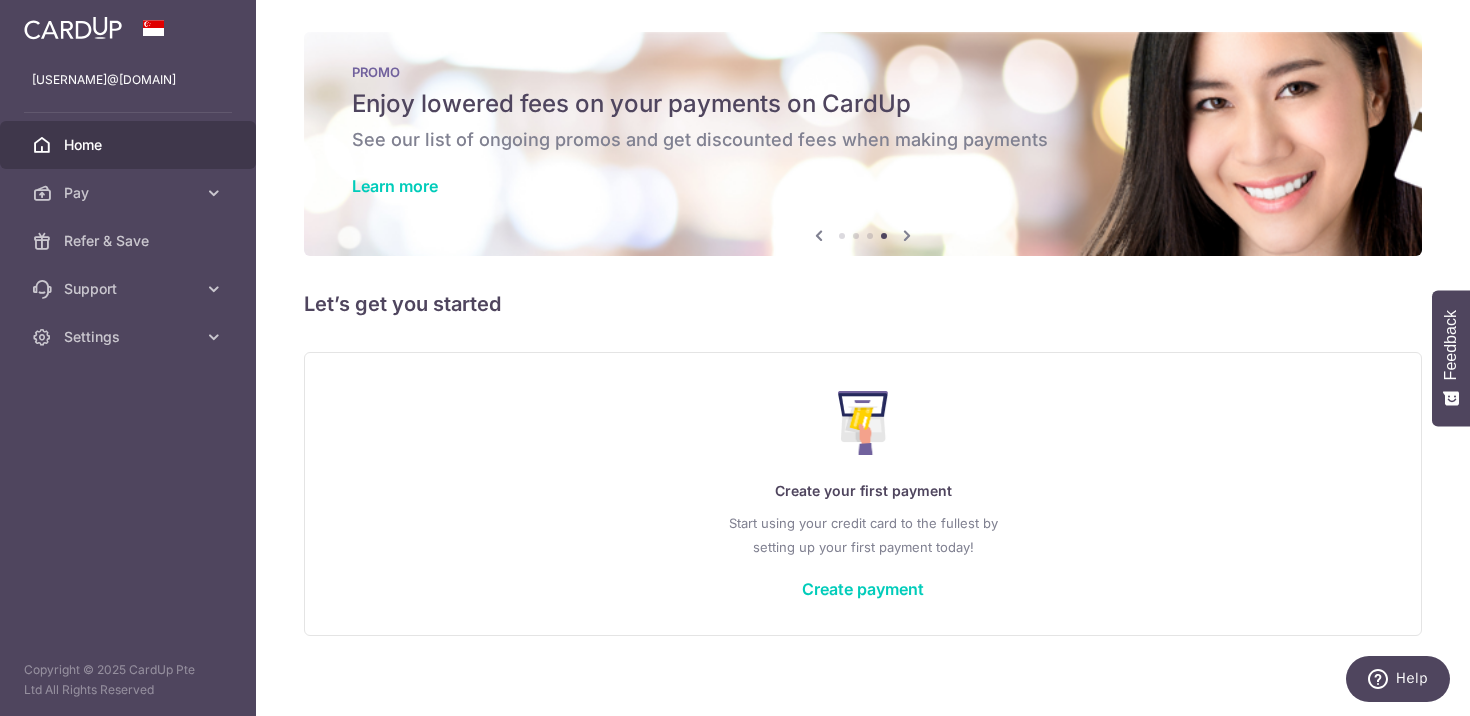 click at bounding box center (907, 235) 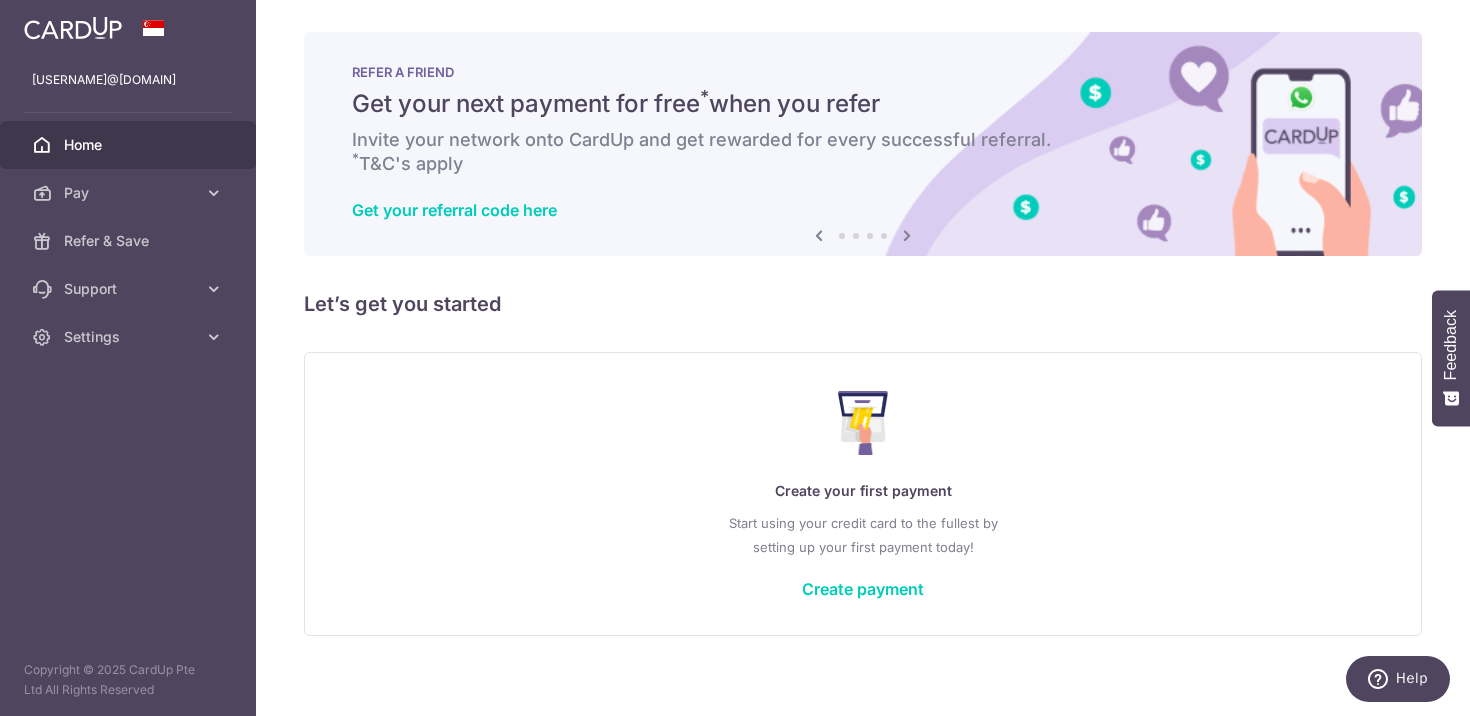 click at bounding box center (907, 235) 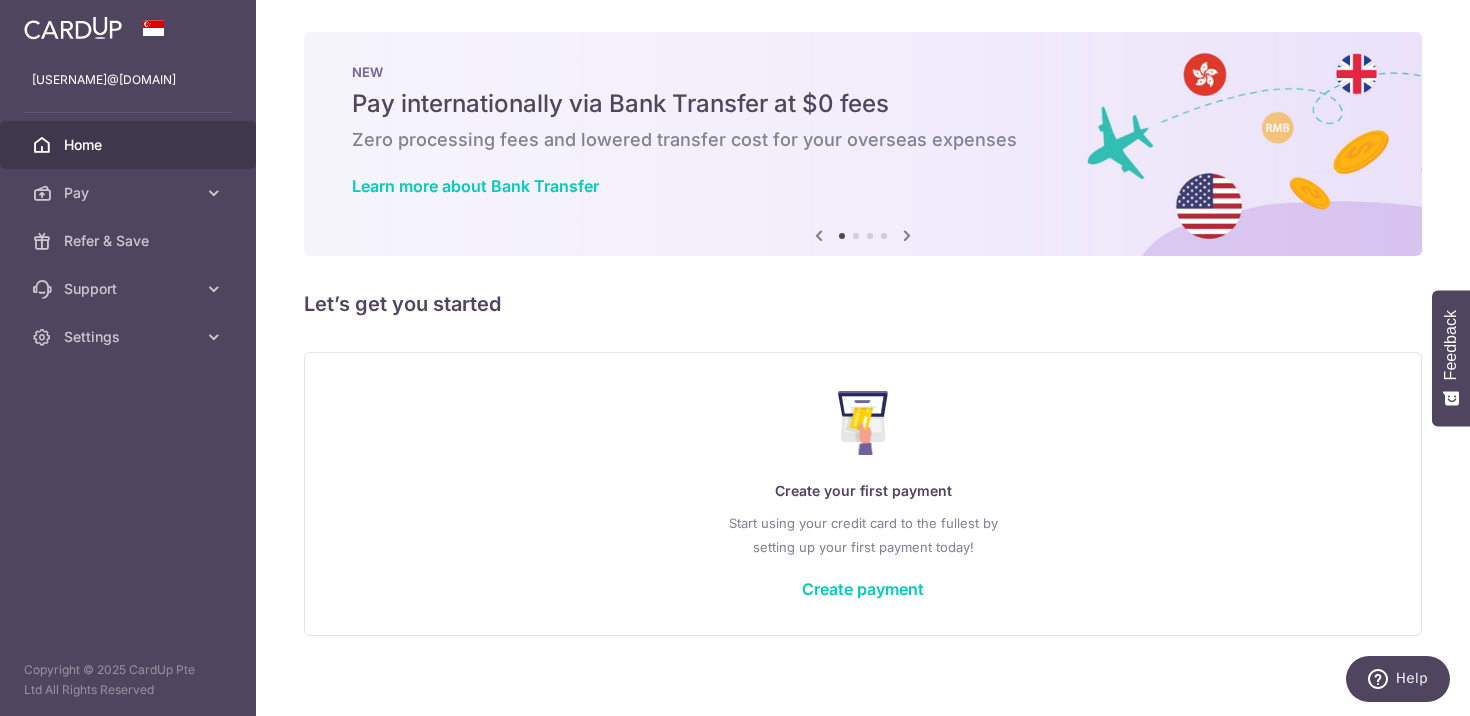click at bounding box center (907, 235) 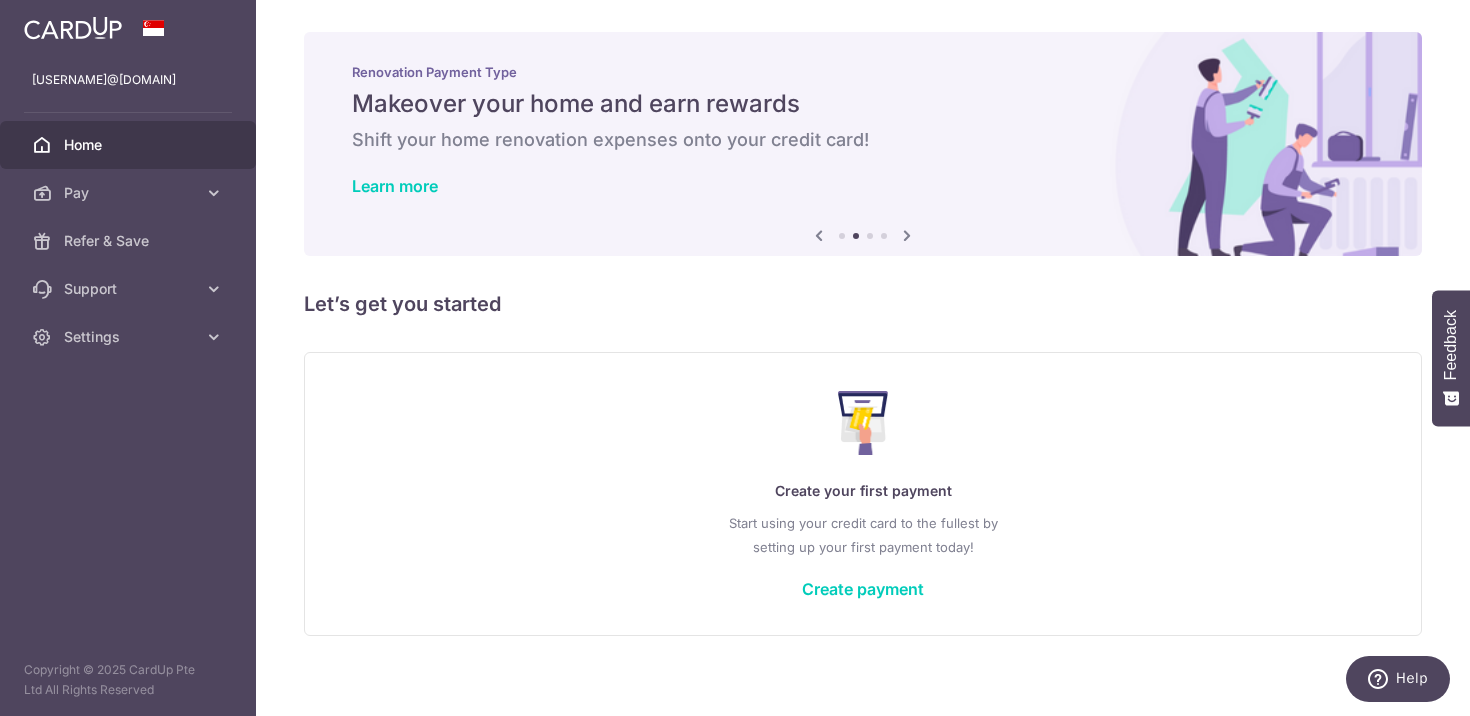 click at bounding box center (907, 235) 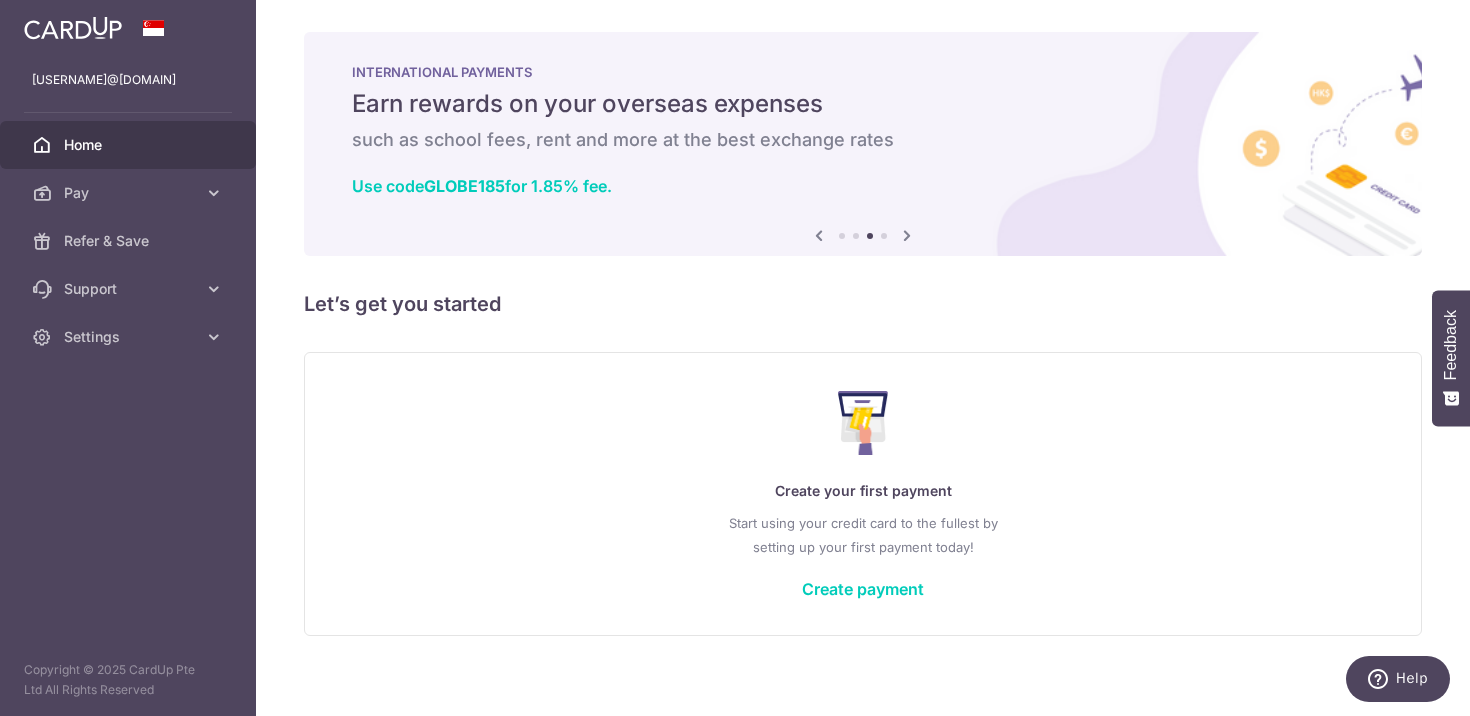 click at bounding box center [907, 235] 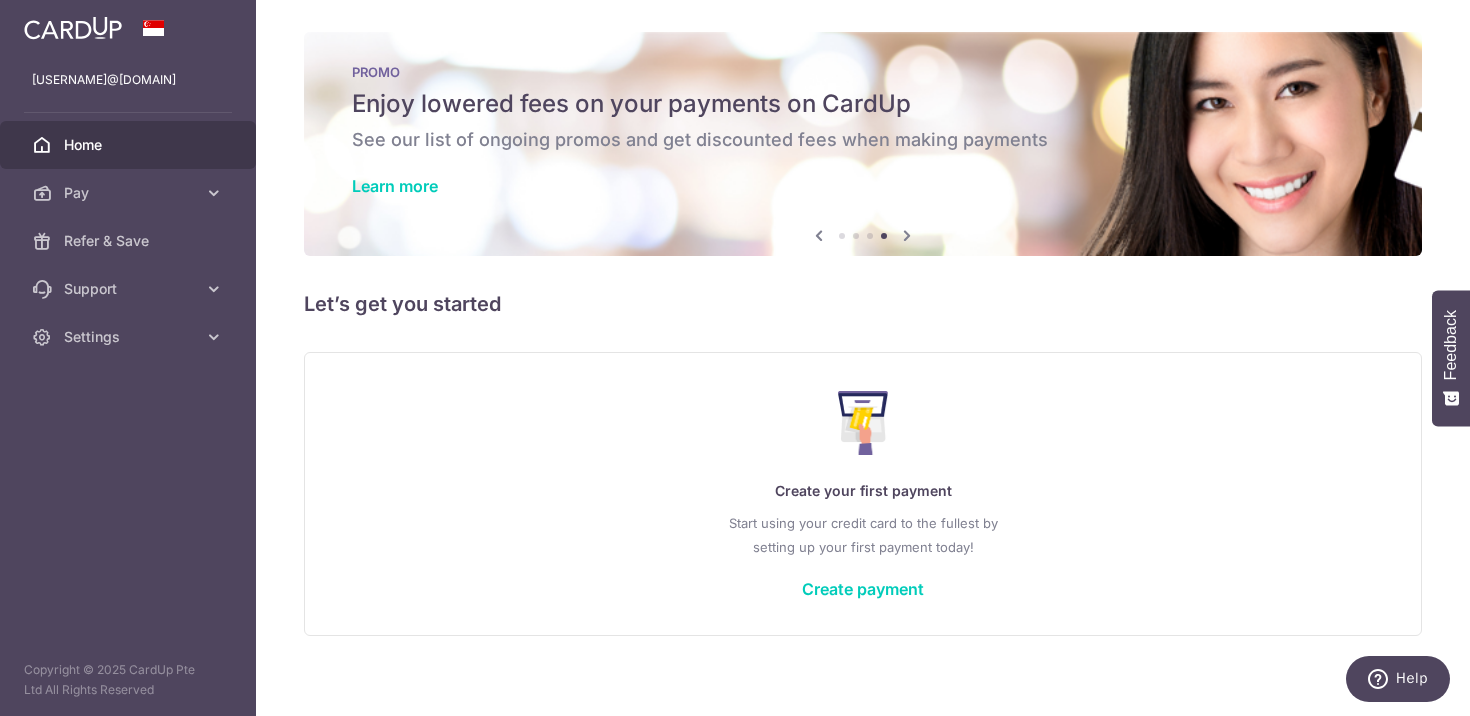 click at bounding box center [73, 28] 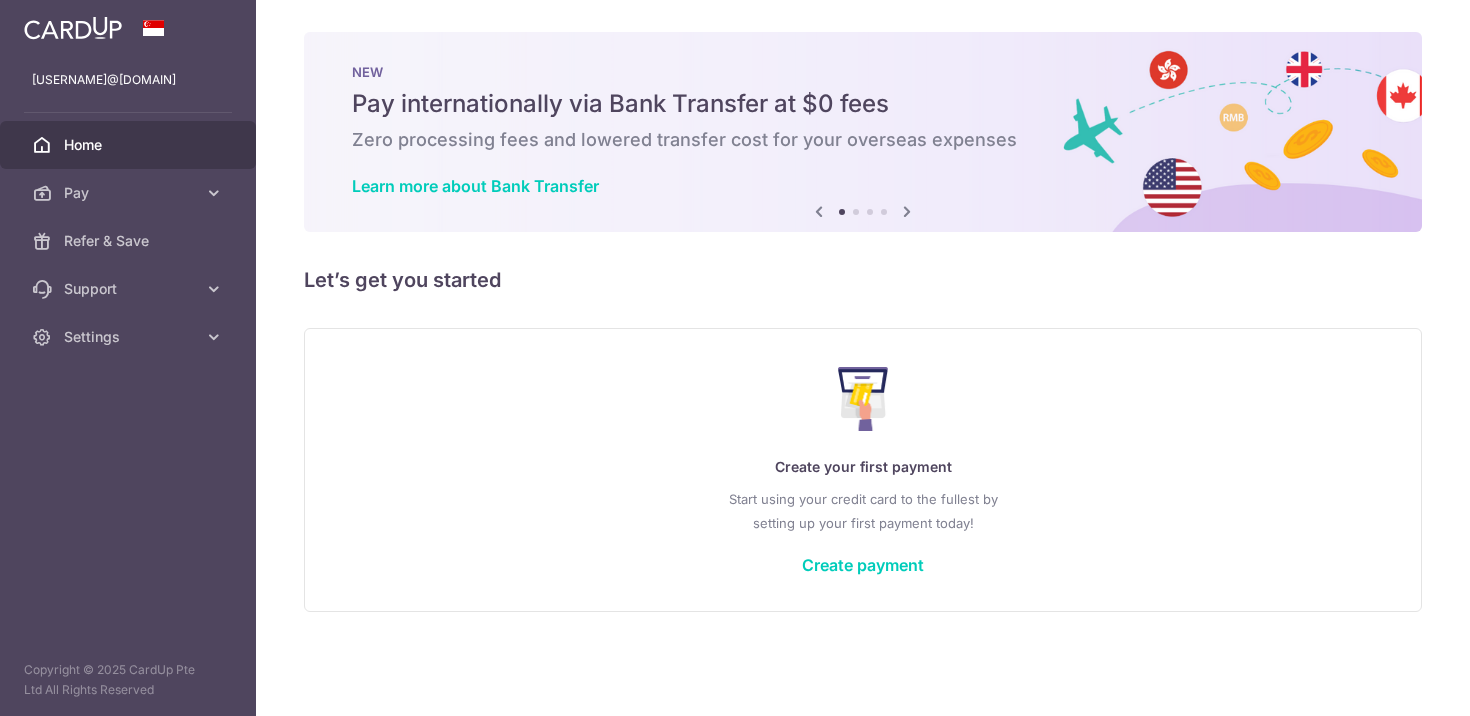 scroll, scrollTop: 0, scrollLeft: 0, axis: both 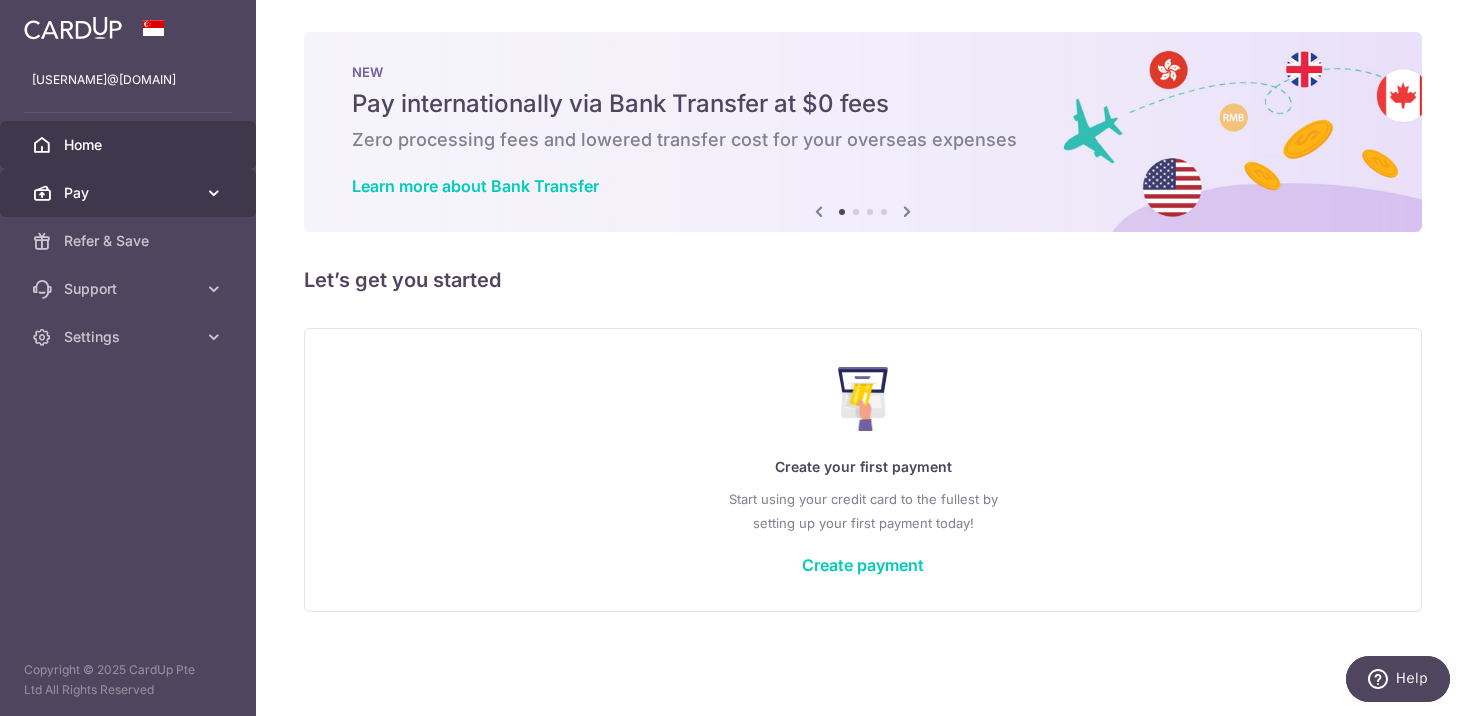 click on "Pay" at bounding box center (128, 193) 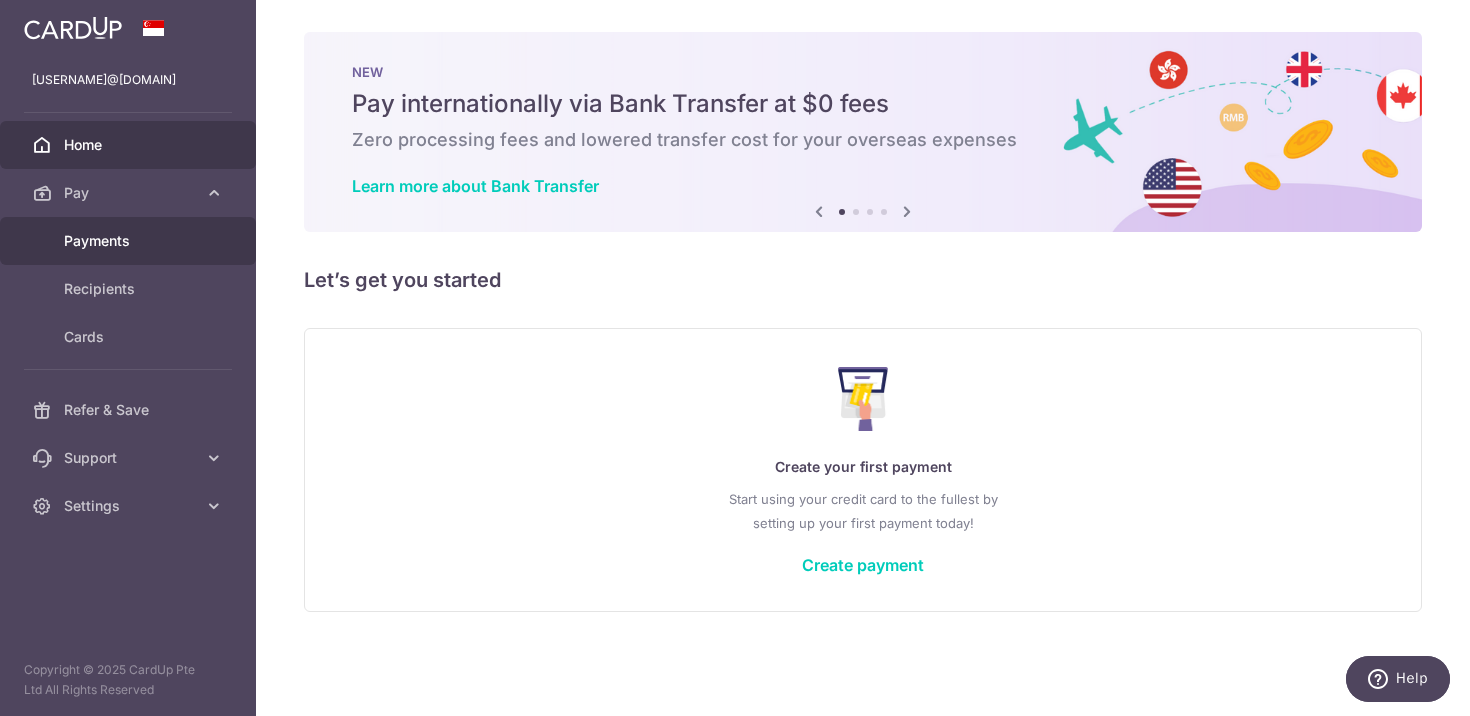 click on "Payments" at bounding box center (130, 241) 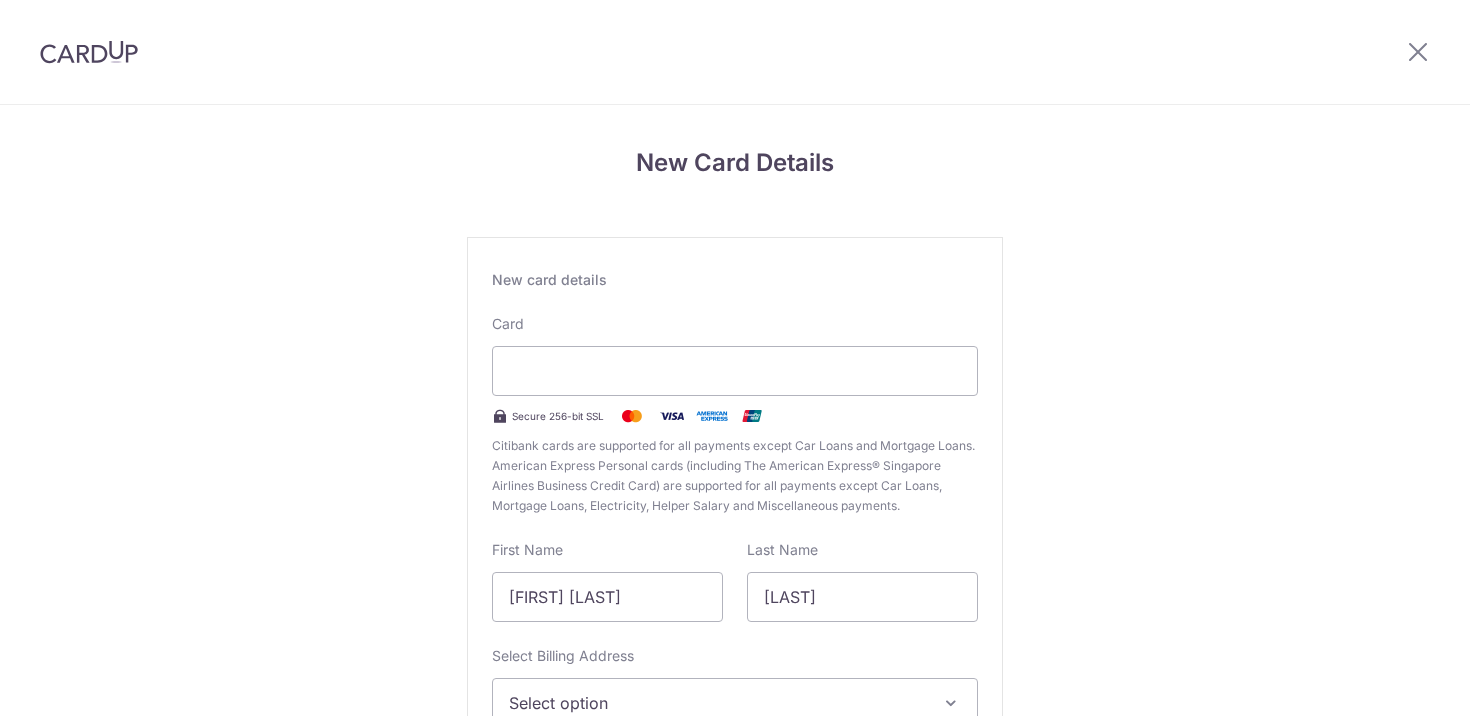scroll, scrollTop: 0, scrollLeft: 0, axis: both 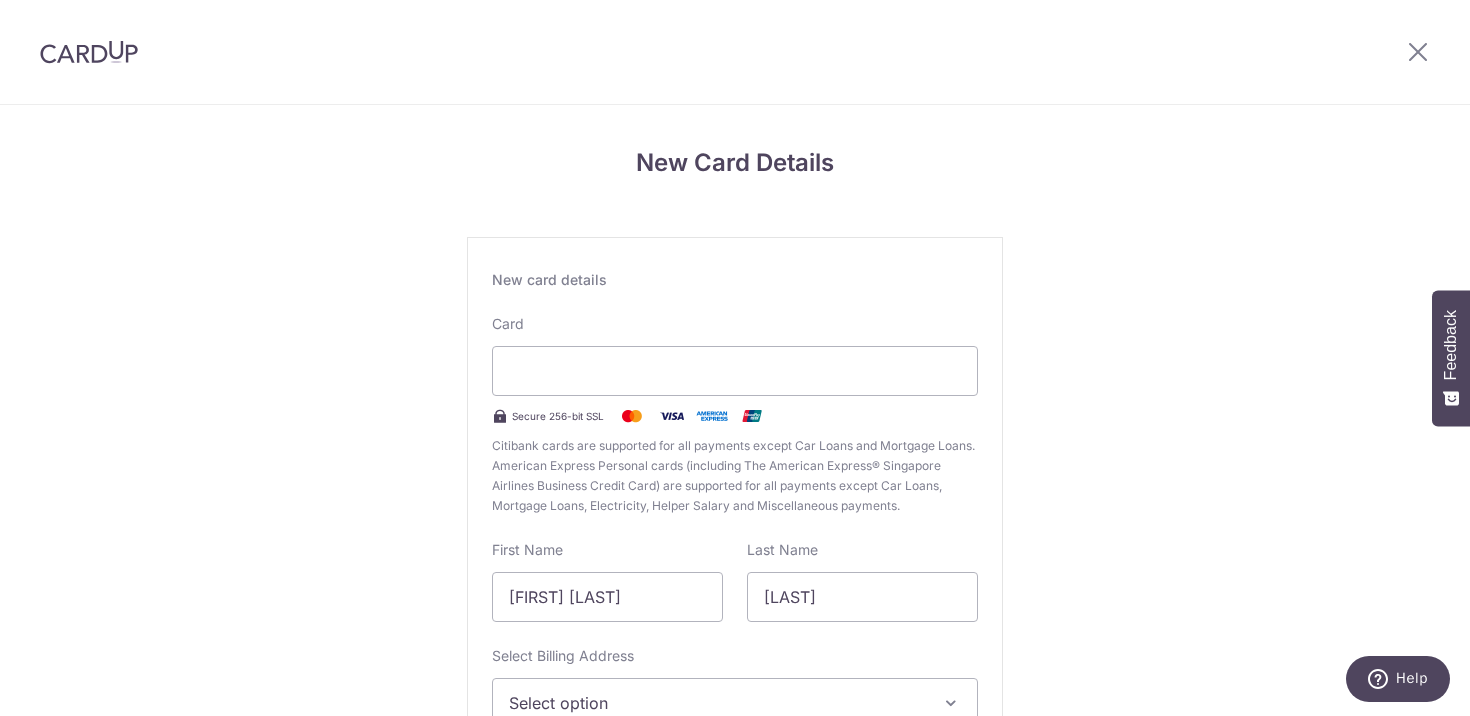type on "David" 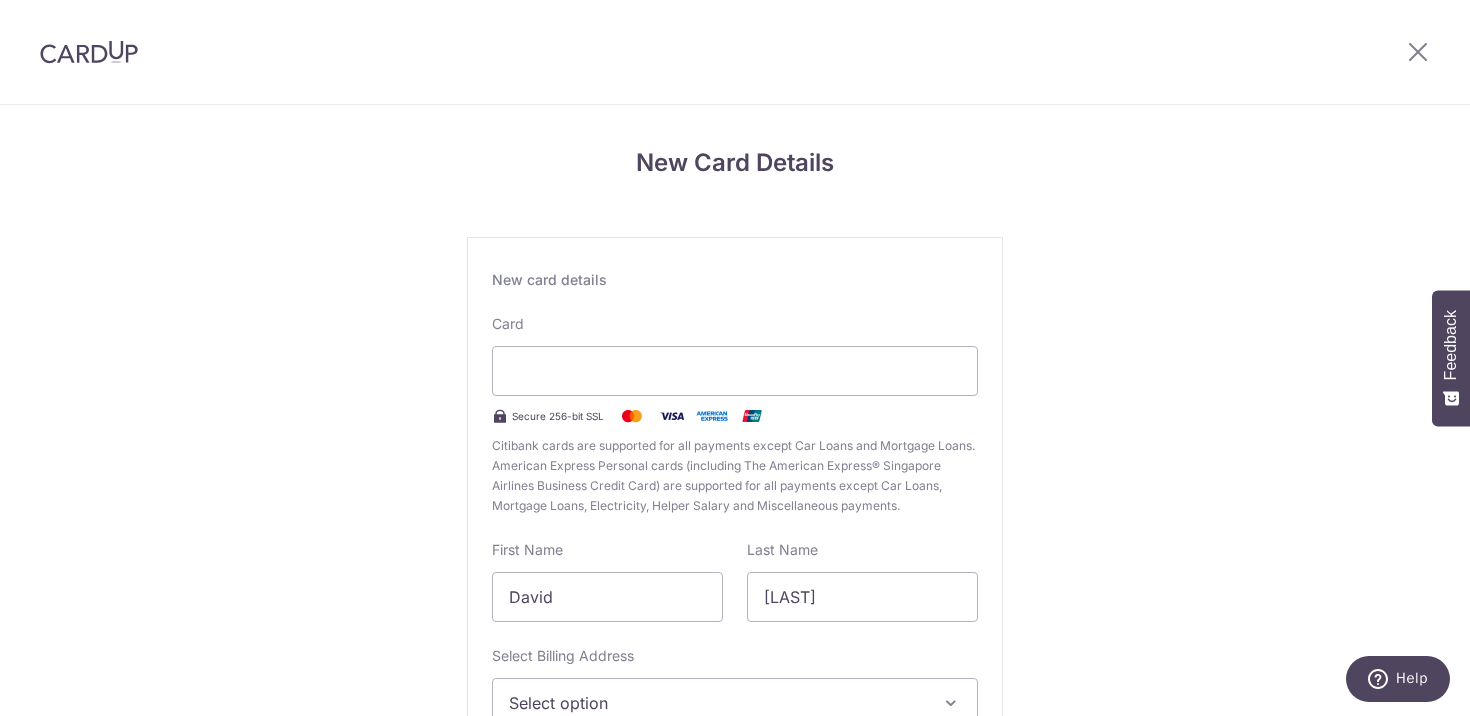 scroll, scrollTop: 229, scrollLeft: 0, axis: vertical 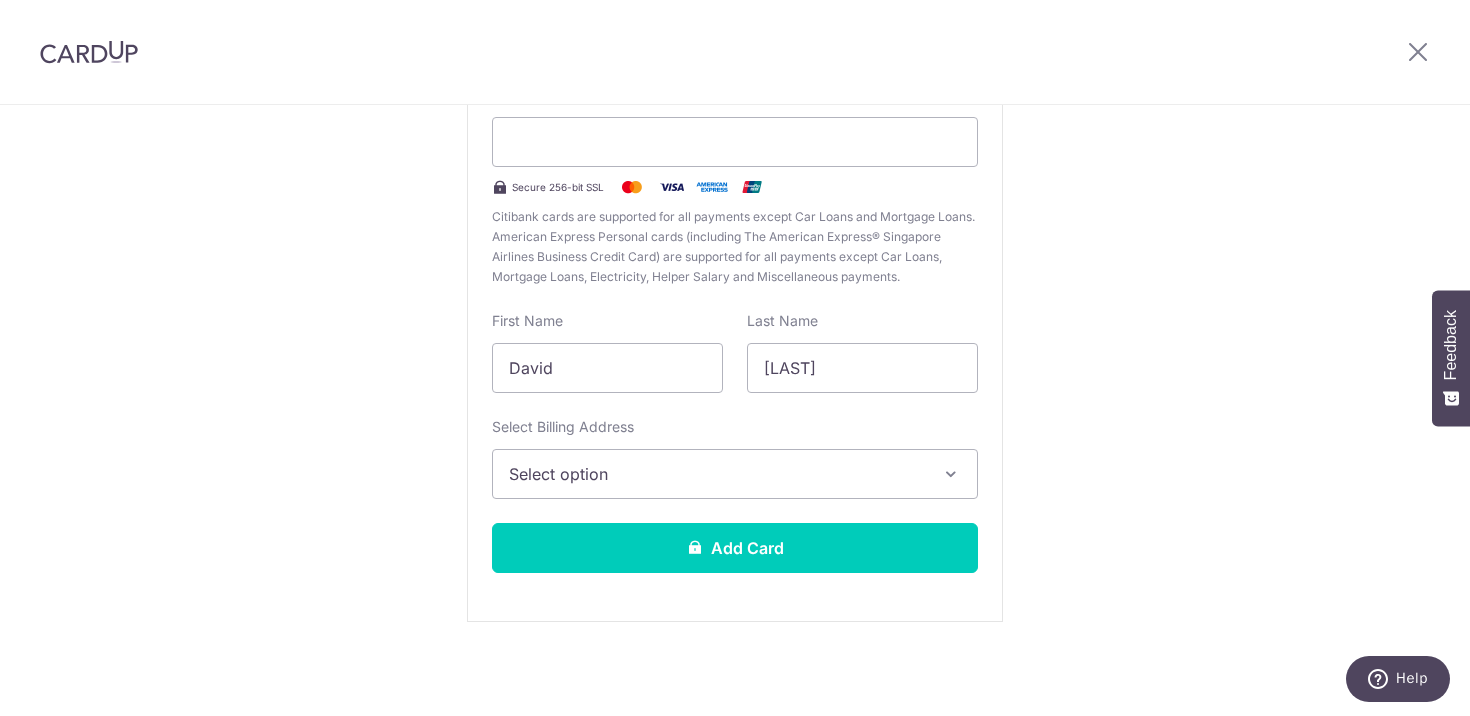 click on "Select option" at bounding box center (717, 474) 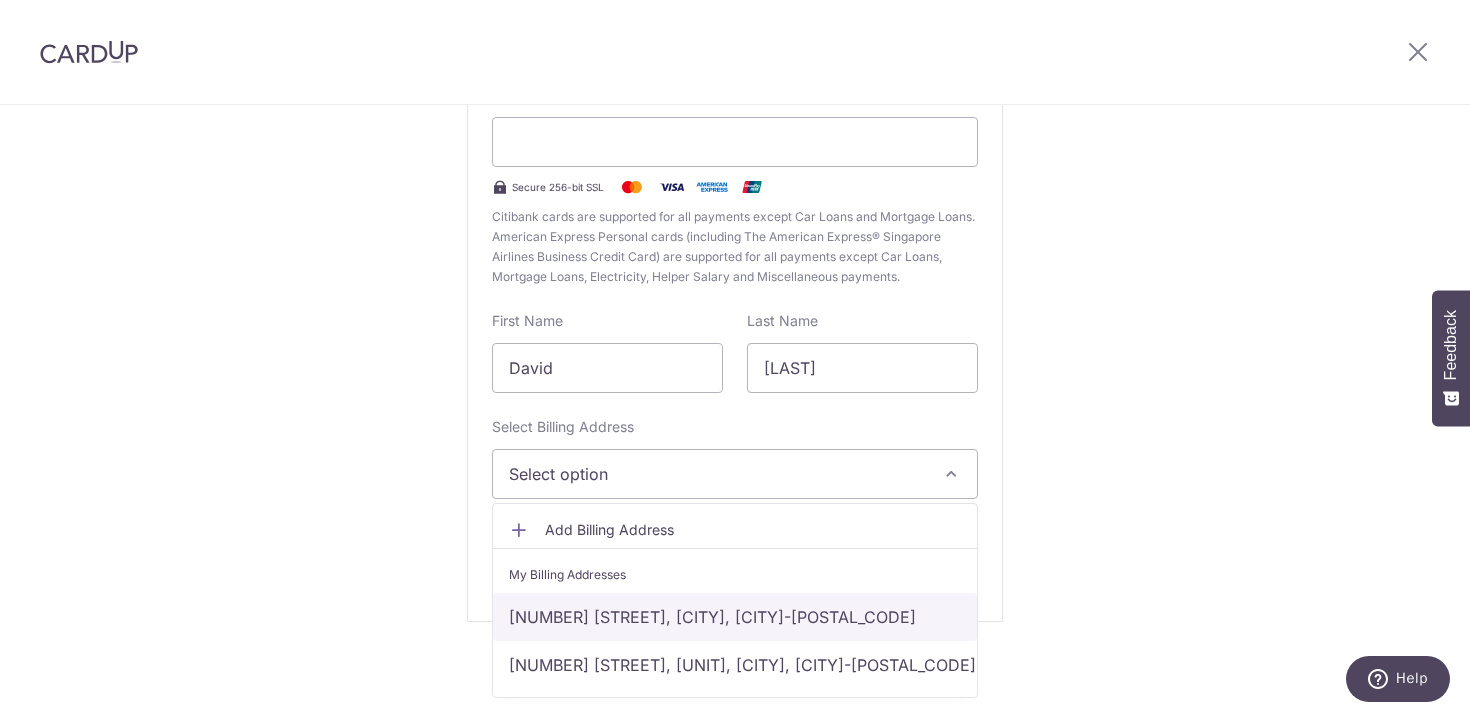 click on "48 Jalan Tua Kong, Singapore, Singapore-457248" at bounding box center (735, 617) 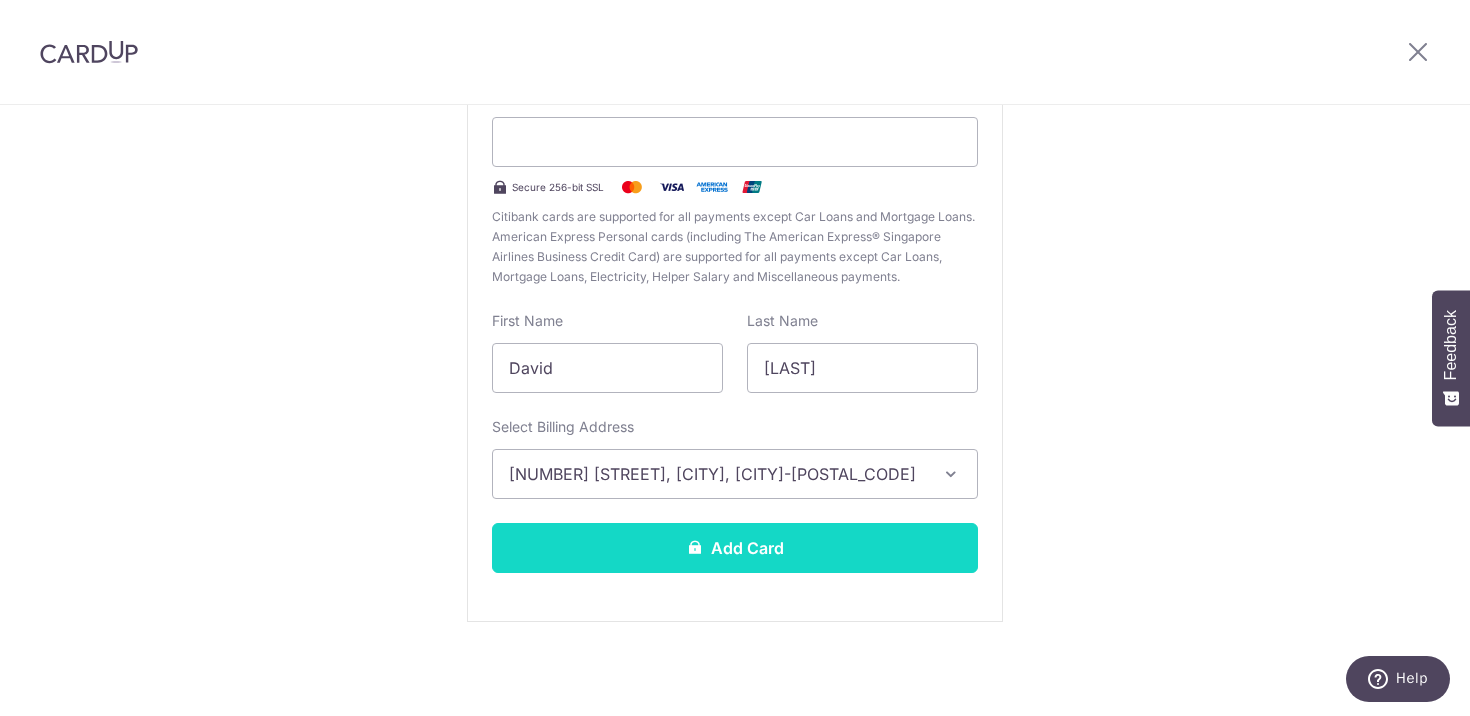 click on "Add Card" at bounding box center [735, 548] 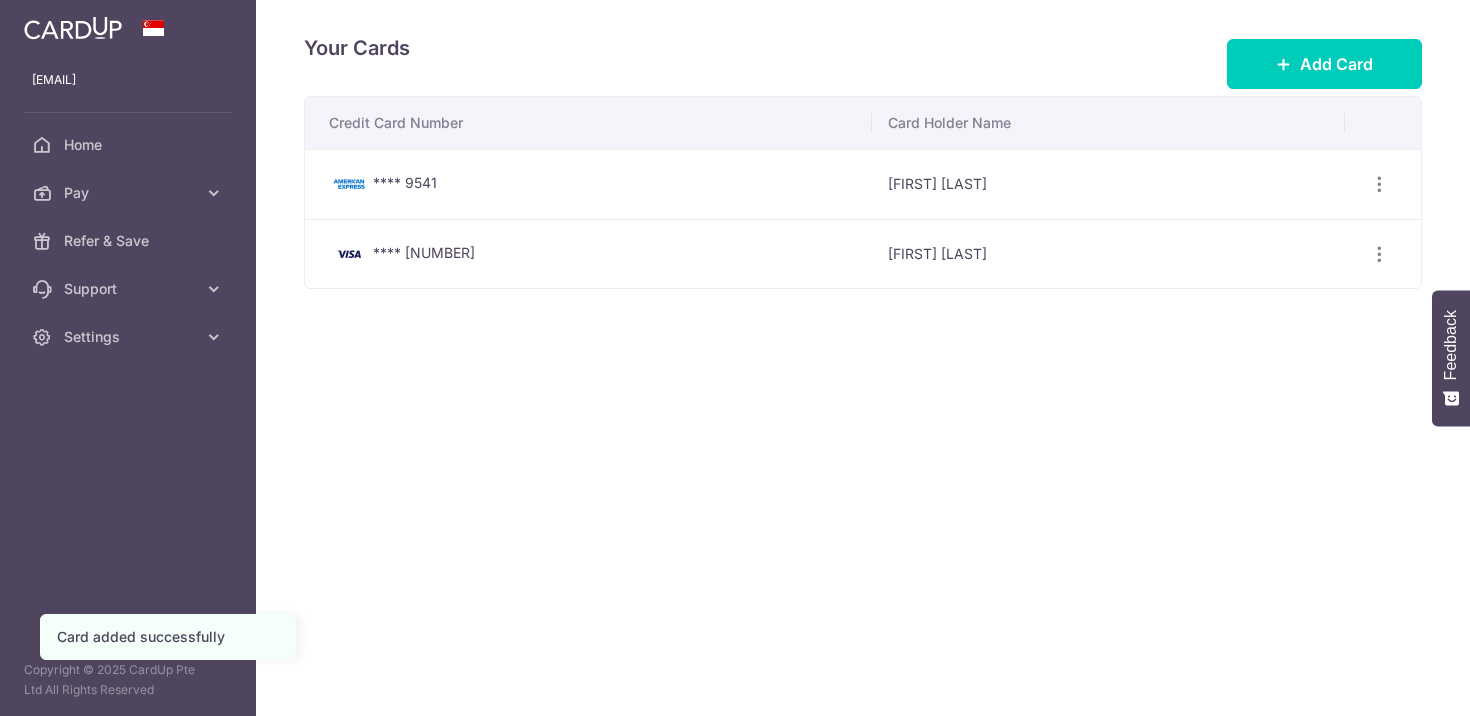 scroll, scrollTop: 0, scrollLeft: 0, axis: both 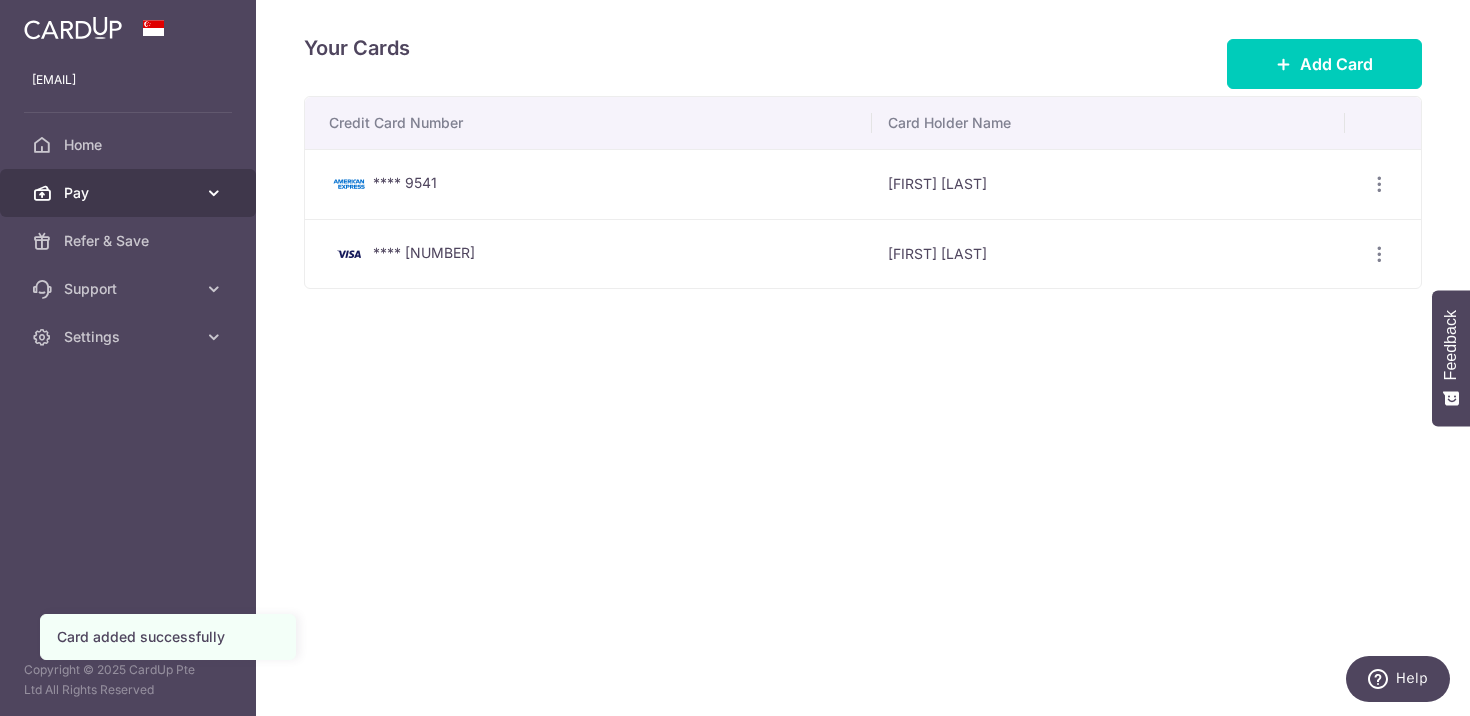 click on "Pay" at bounding box center [130, 193] 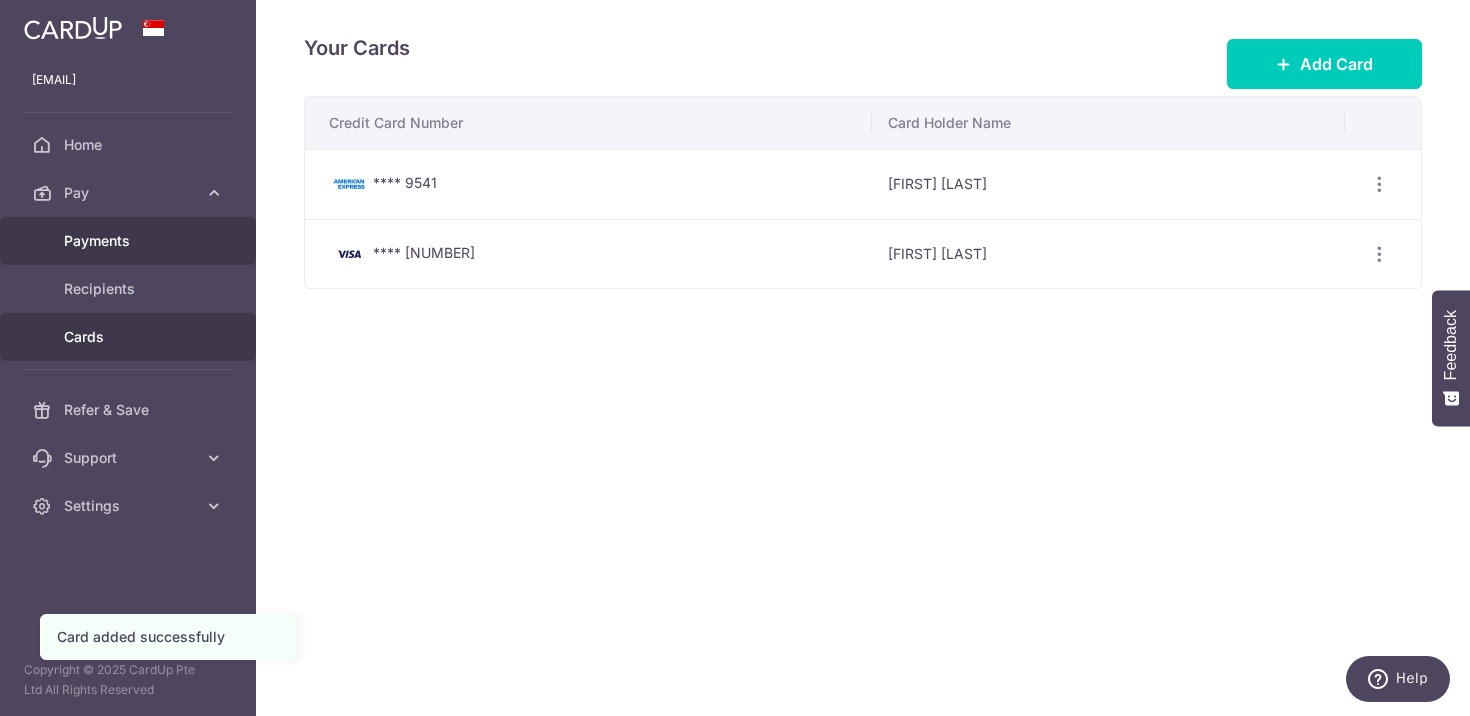 click on "Payments" at bounding box center [130, 241] 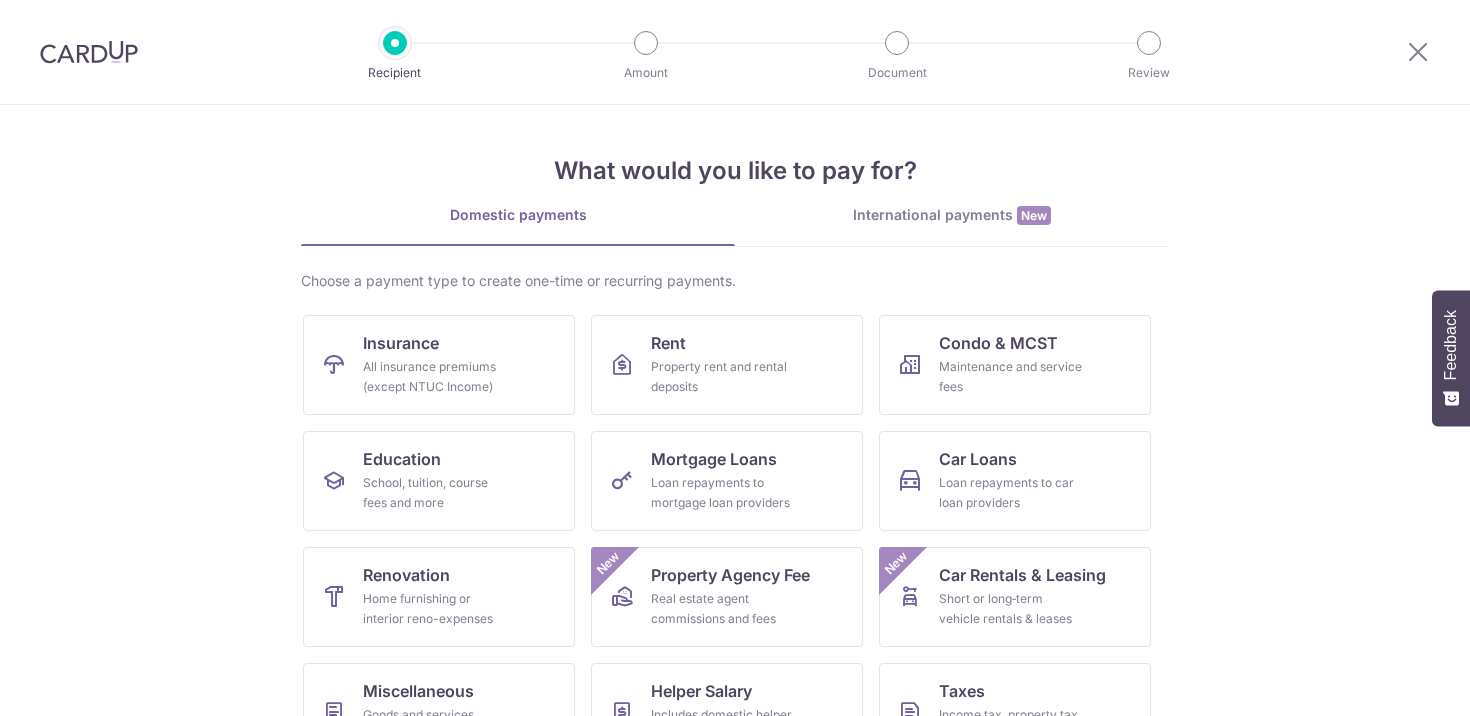 scroll, scrollTop: 0, scrollLeft: 0, axis: both 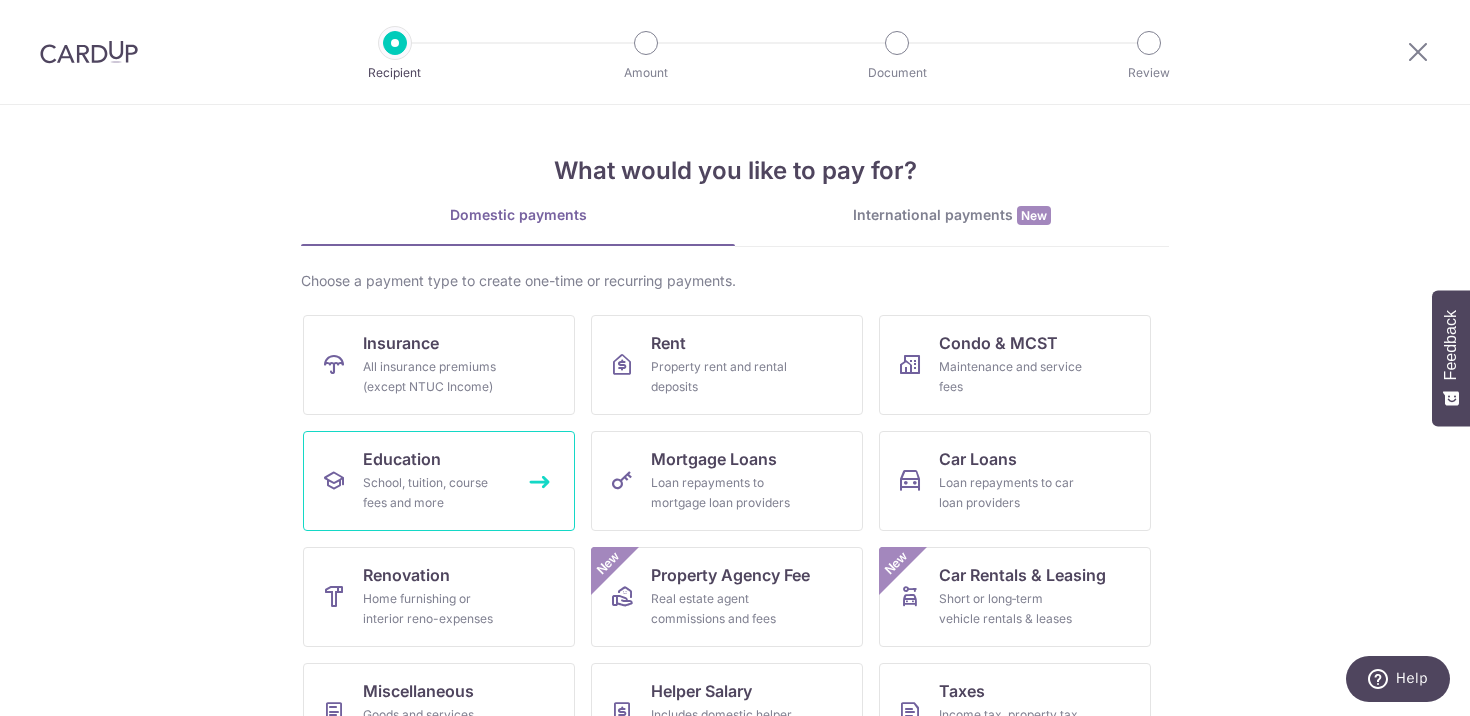 click on "School, tuition, course fees and more" at bounding box center [435, 493] 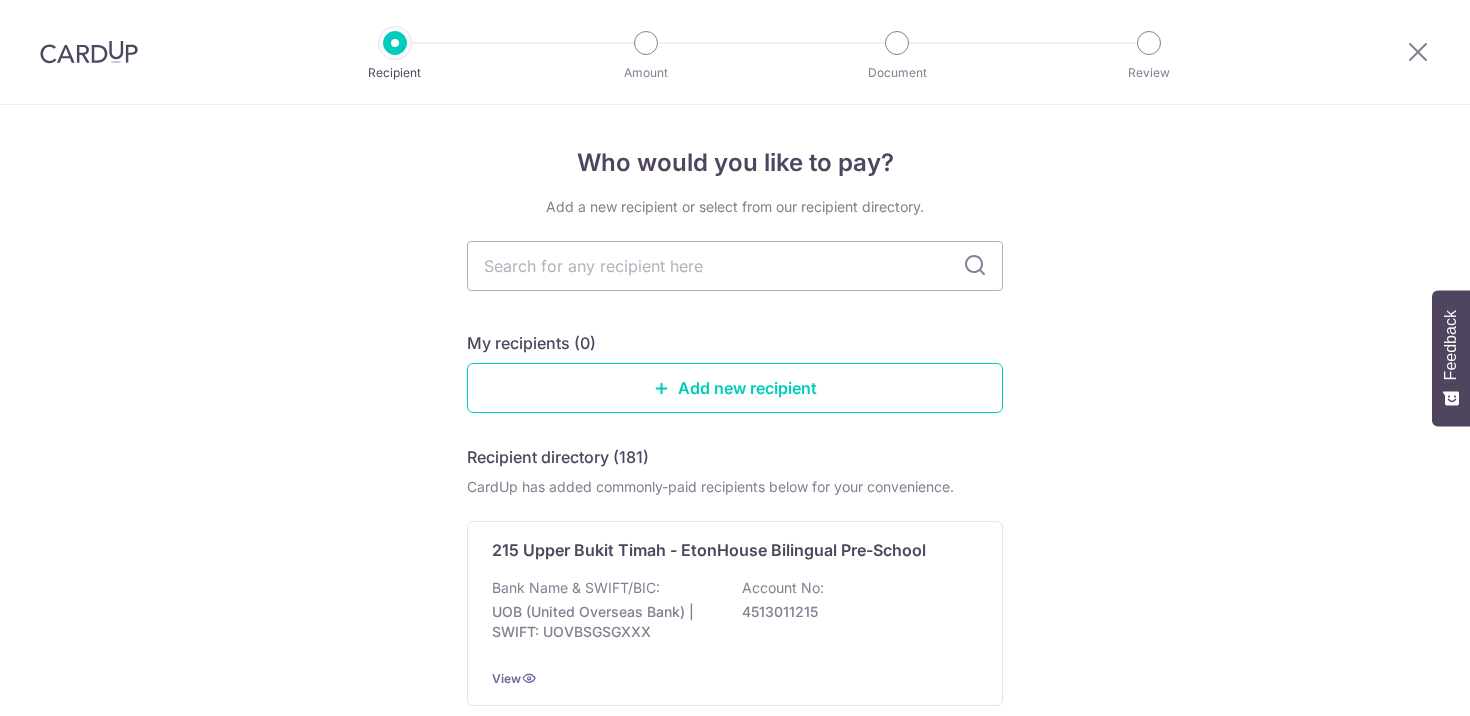 scroll, scrollTop: 0, scrollLeft: 0, axis: both 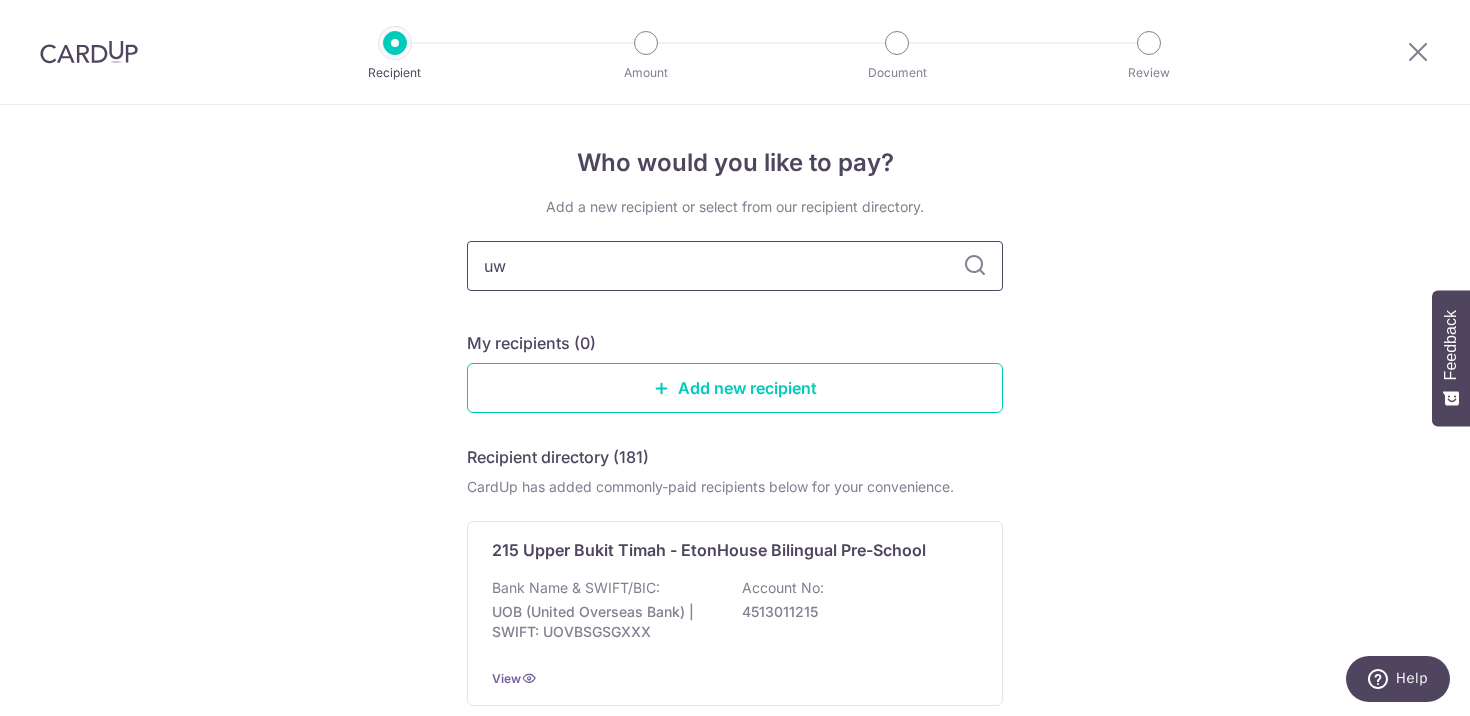 type on "uwc" 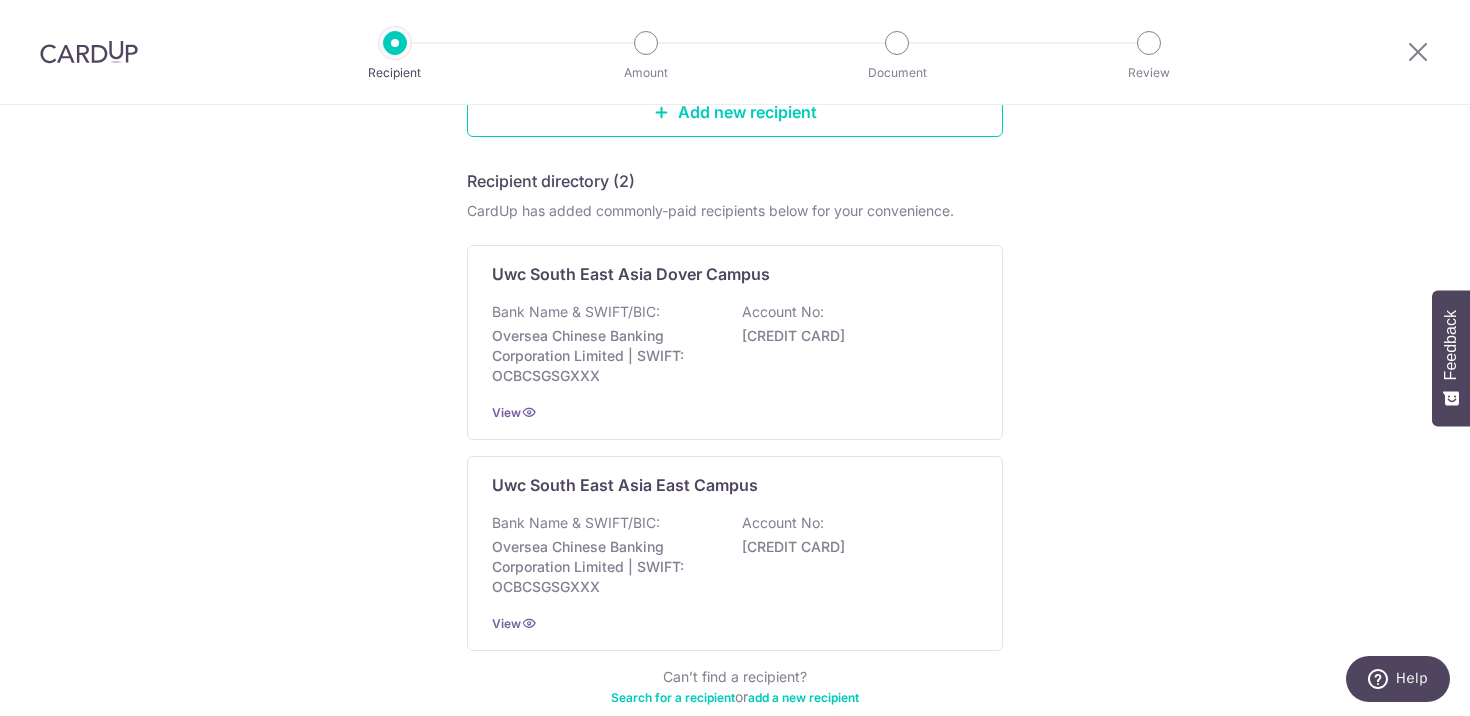scroll, scrollTop: 277, scrollLeft: 0, axis: vertical 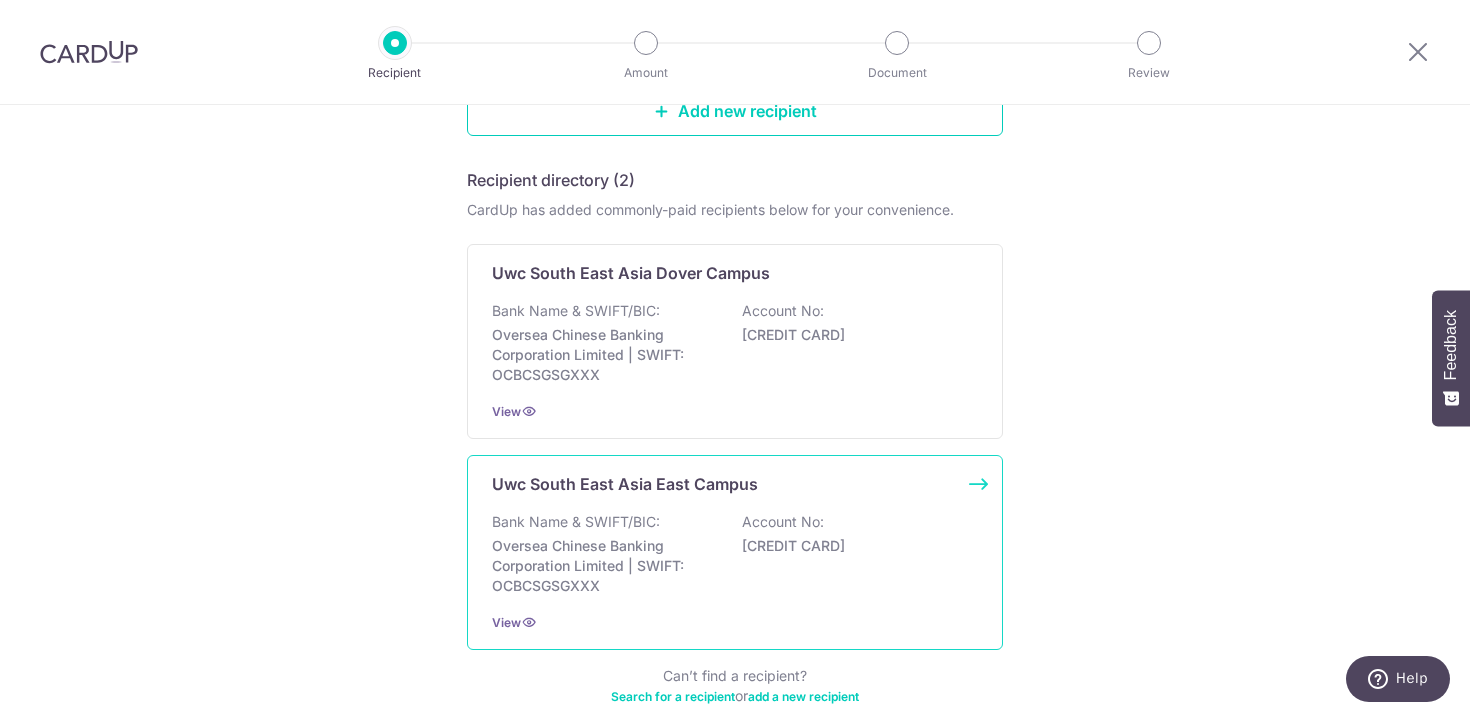 click on "Uwc South East Asia East Campus
Bank Name & SWIFT/BIC:
Oversea Chinese Banking Corporation Limited | SWIFT: OCBCSGSGXXX
Account No:
581615655001
View" at bounding box center [735, 552] 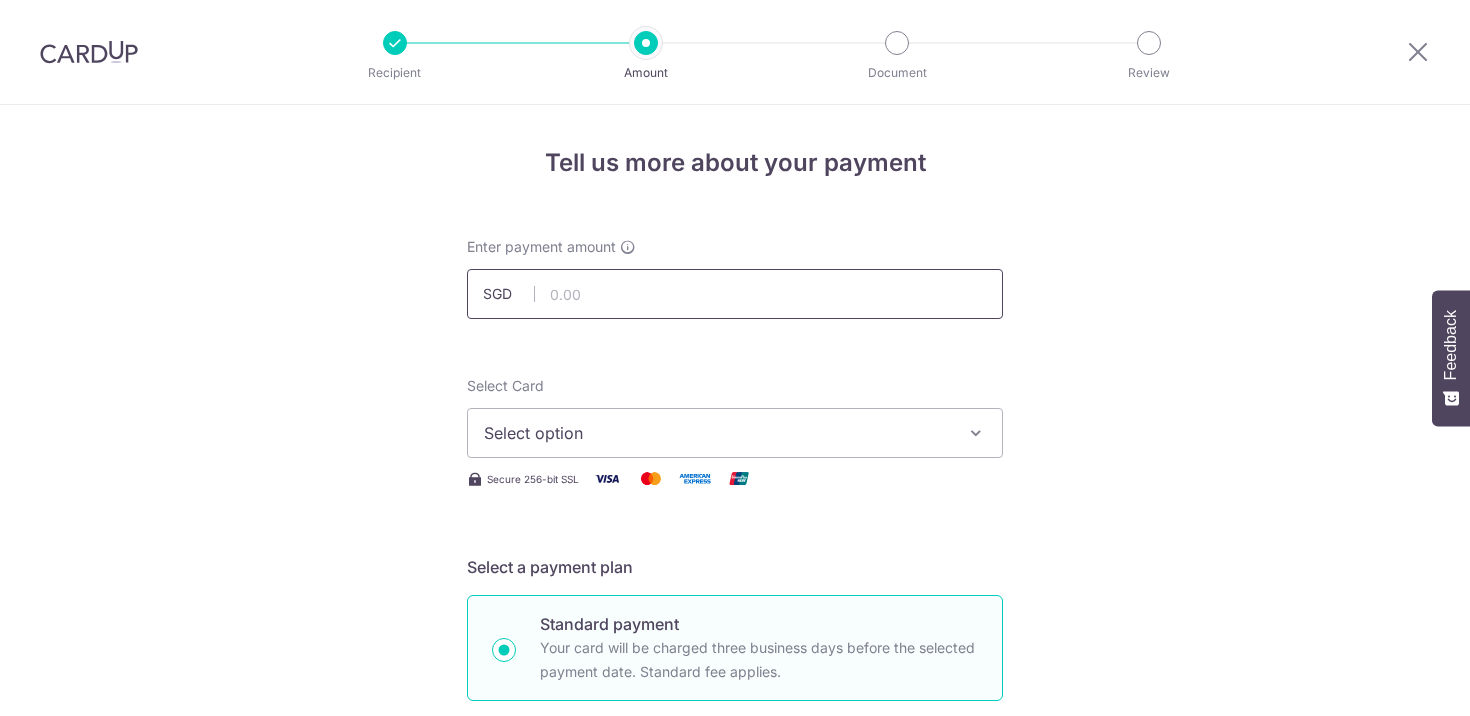 scroll, scrollTop: 0, scrollLeft: 0, axis: both 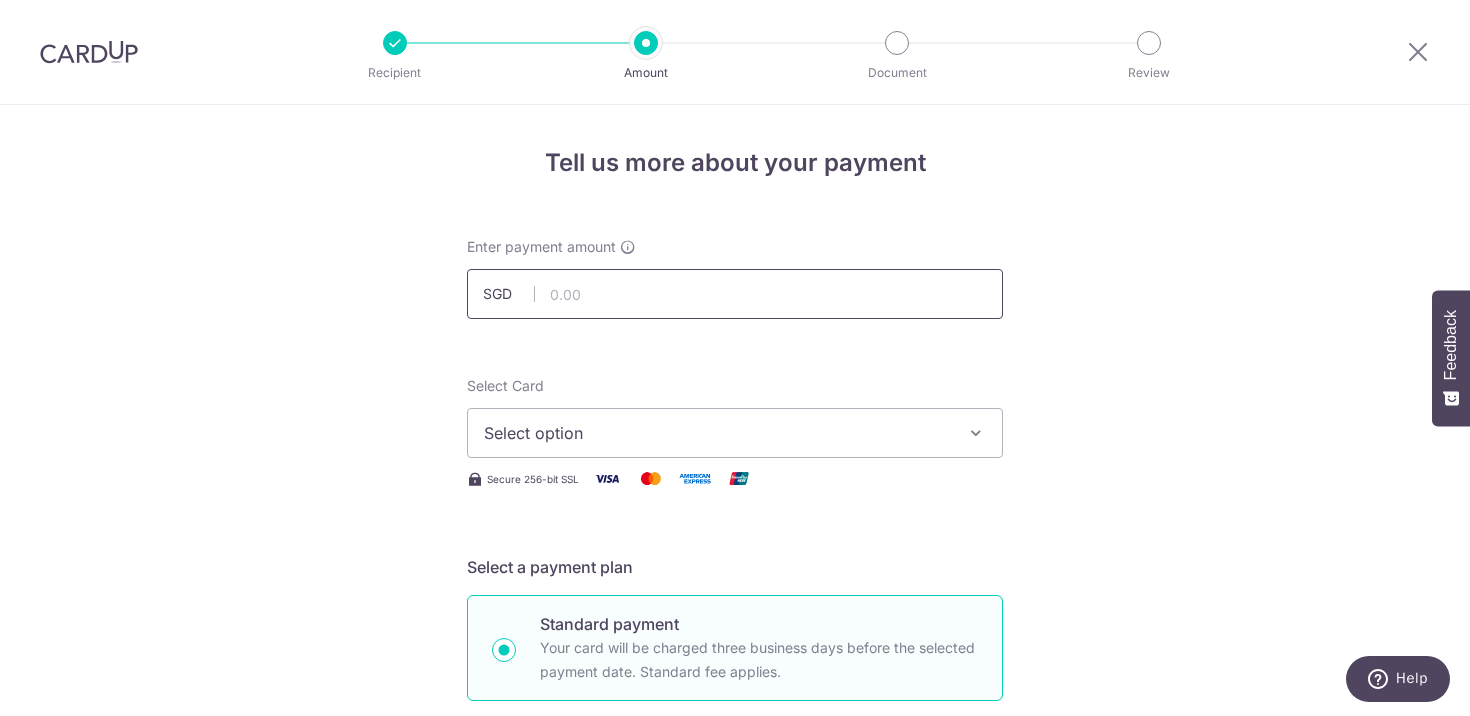 click at bounding box center (735, 294) 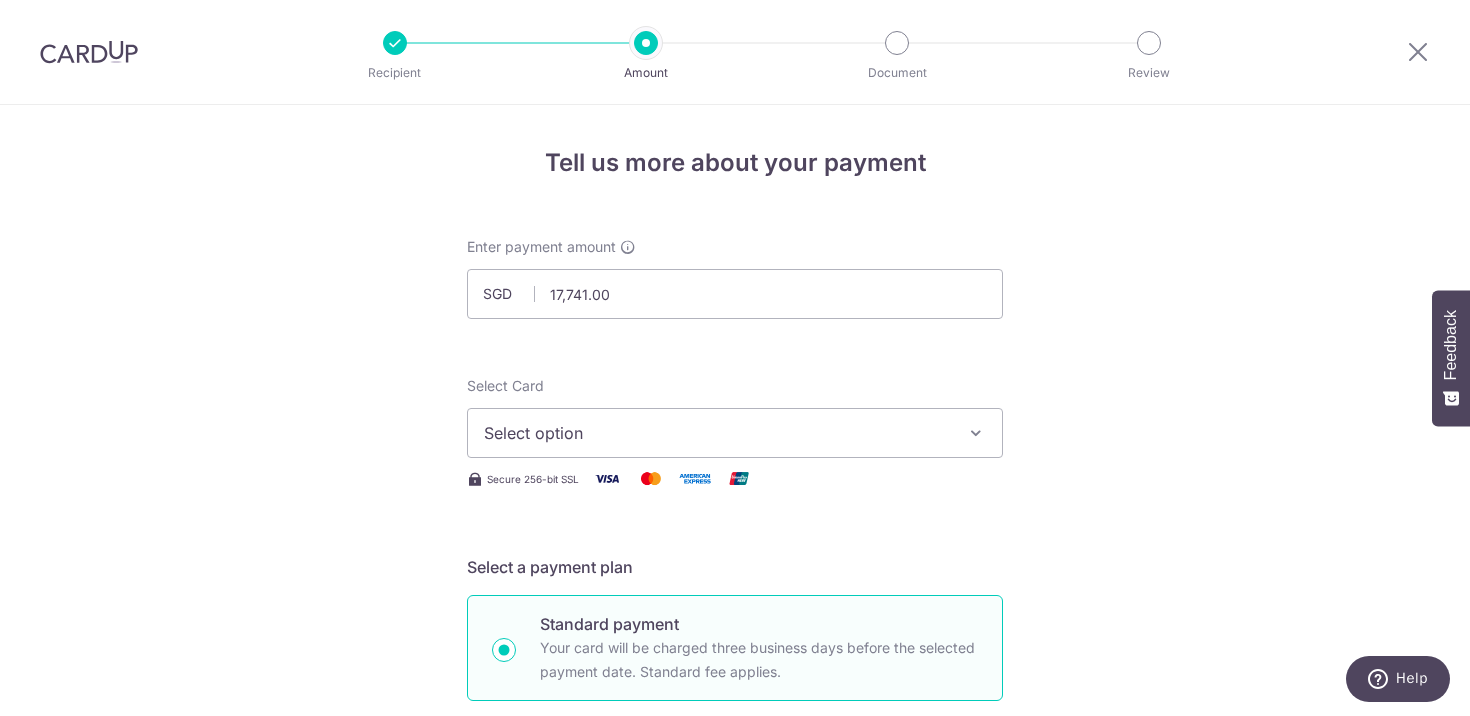 click on "Select option" at bounding box center [735, 433] 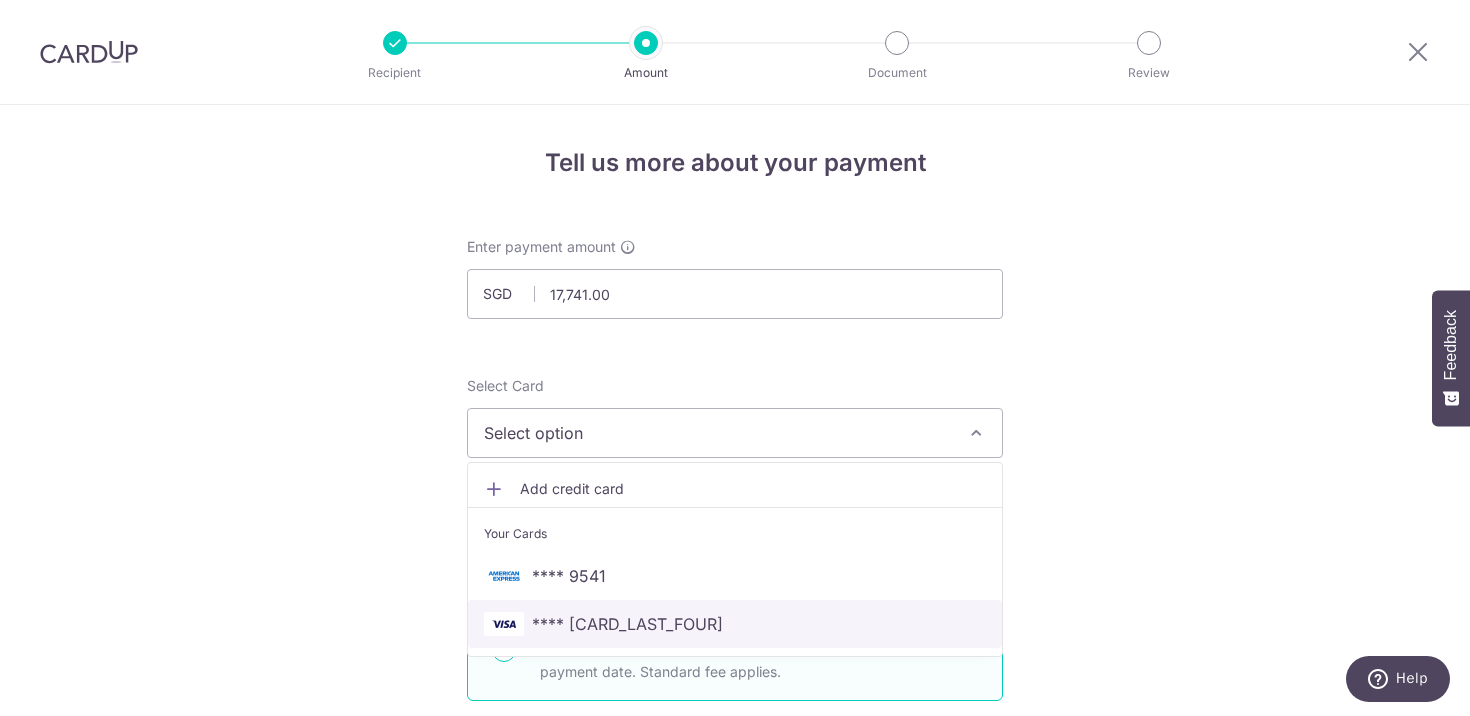 click on "**** 7830" at bounding box center [735, 624] 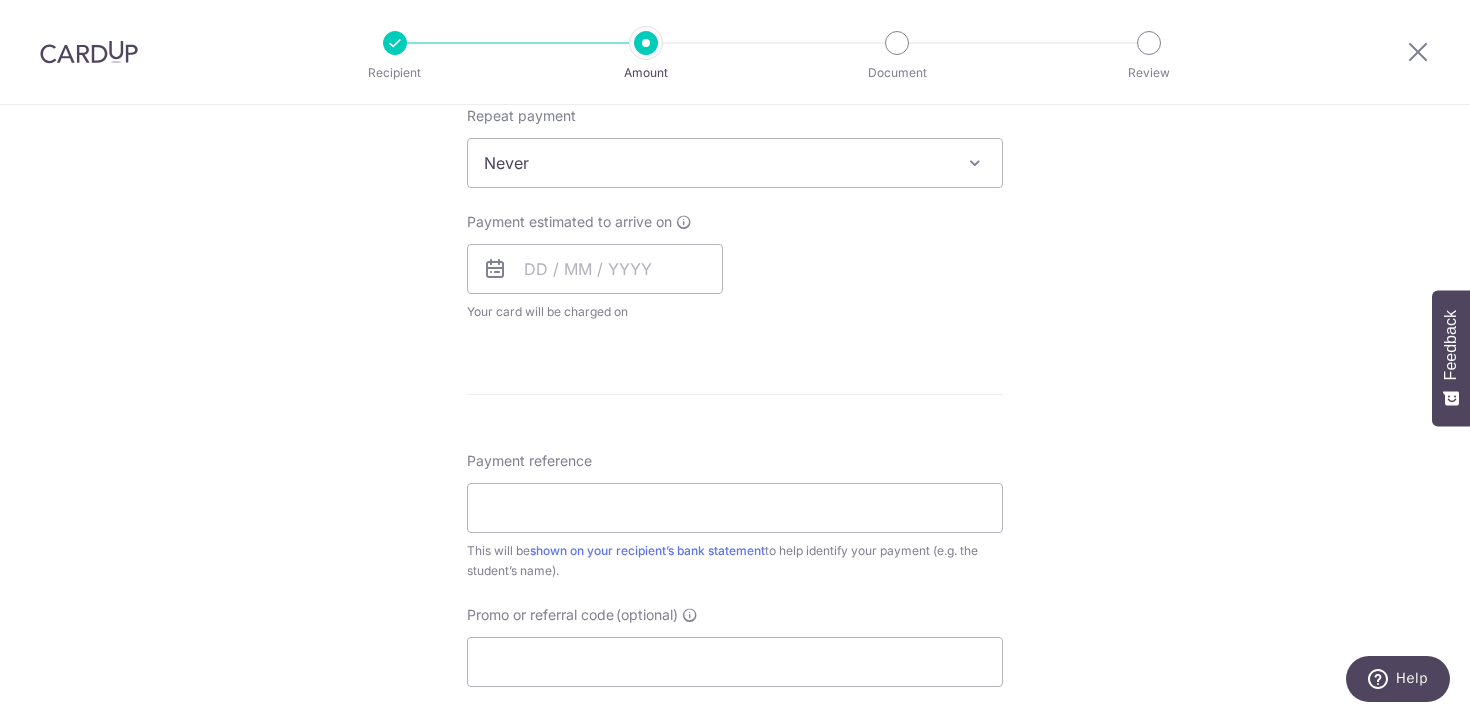 scroll, scrollTop: 812, scrollLeft: 0, axis: vertical 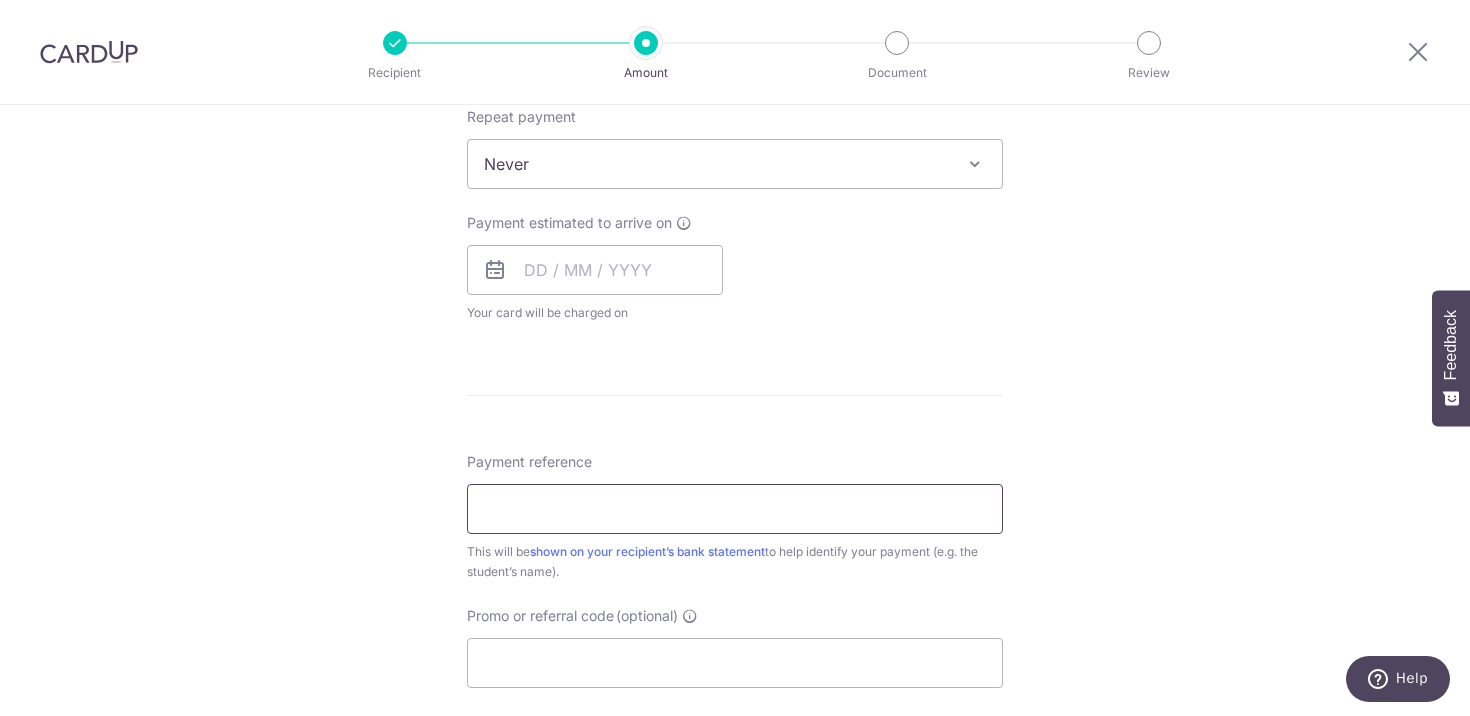 click on "Payment reference" at bounding box center (735, 509) 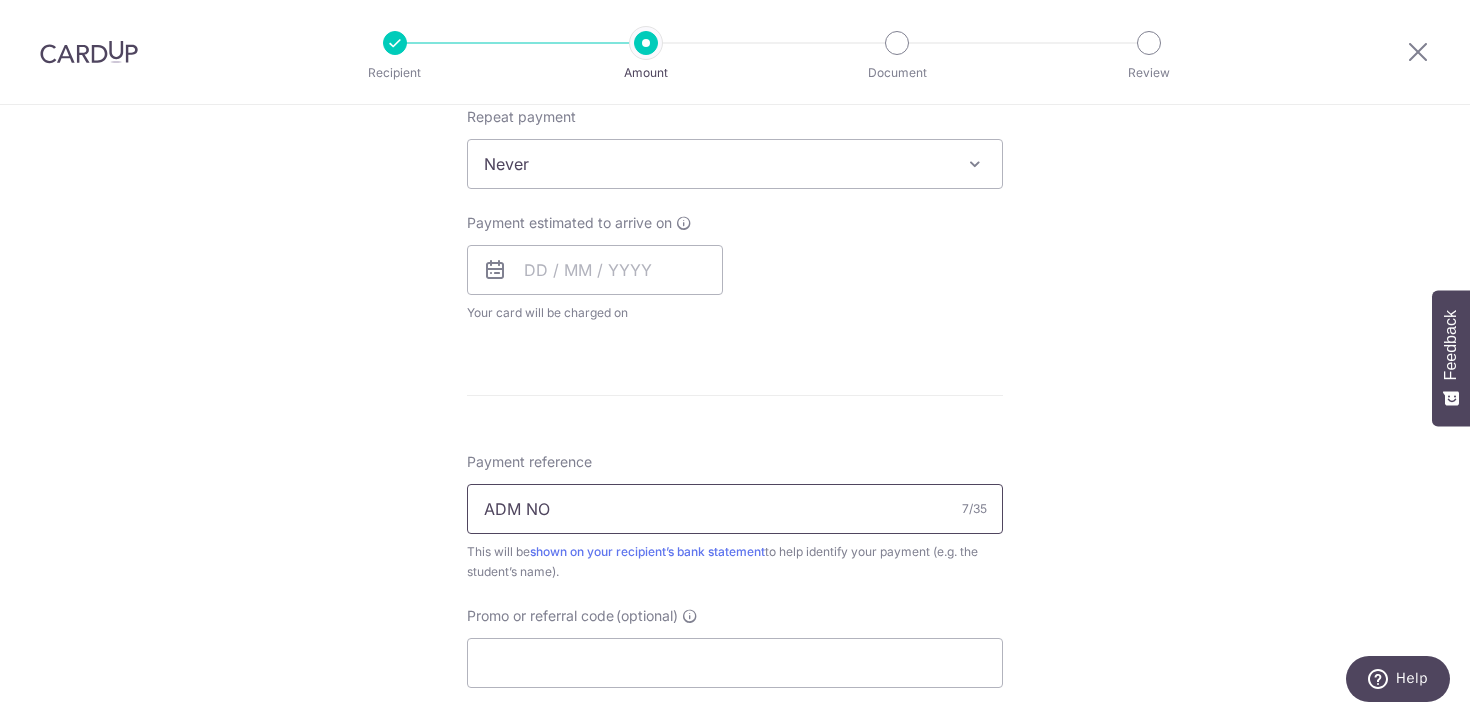 paste on "65387" 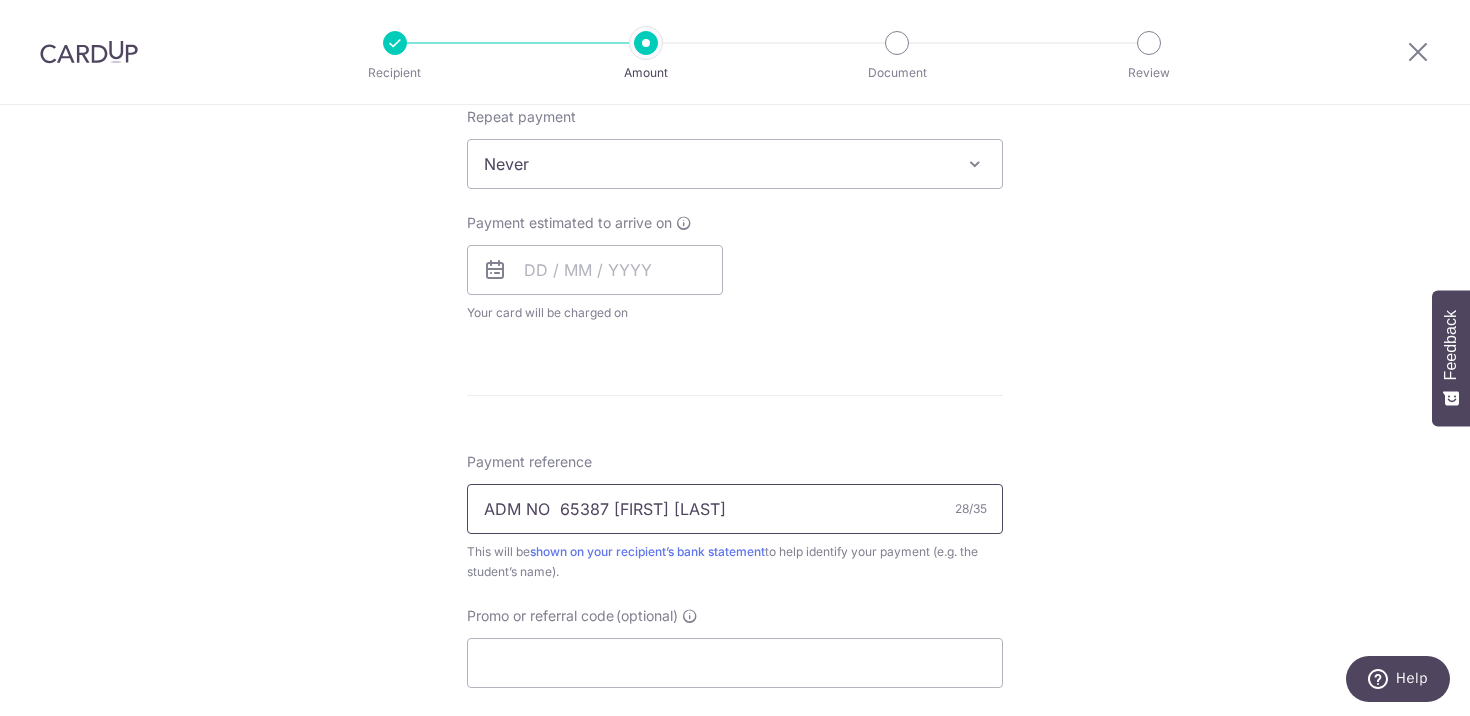click on "ADM NO  65387 Oliver Jackson" at bounding box center [735, 509] 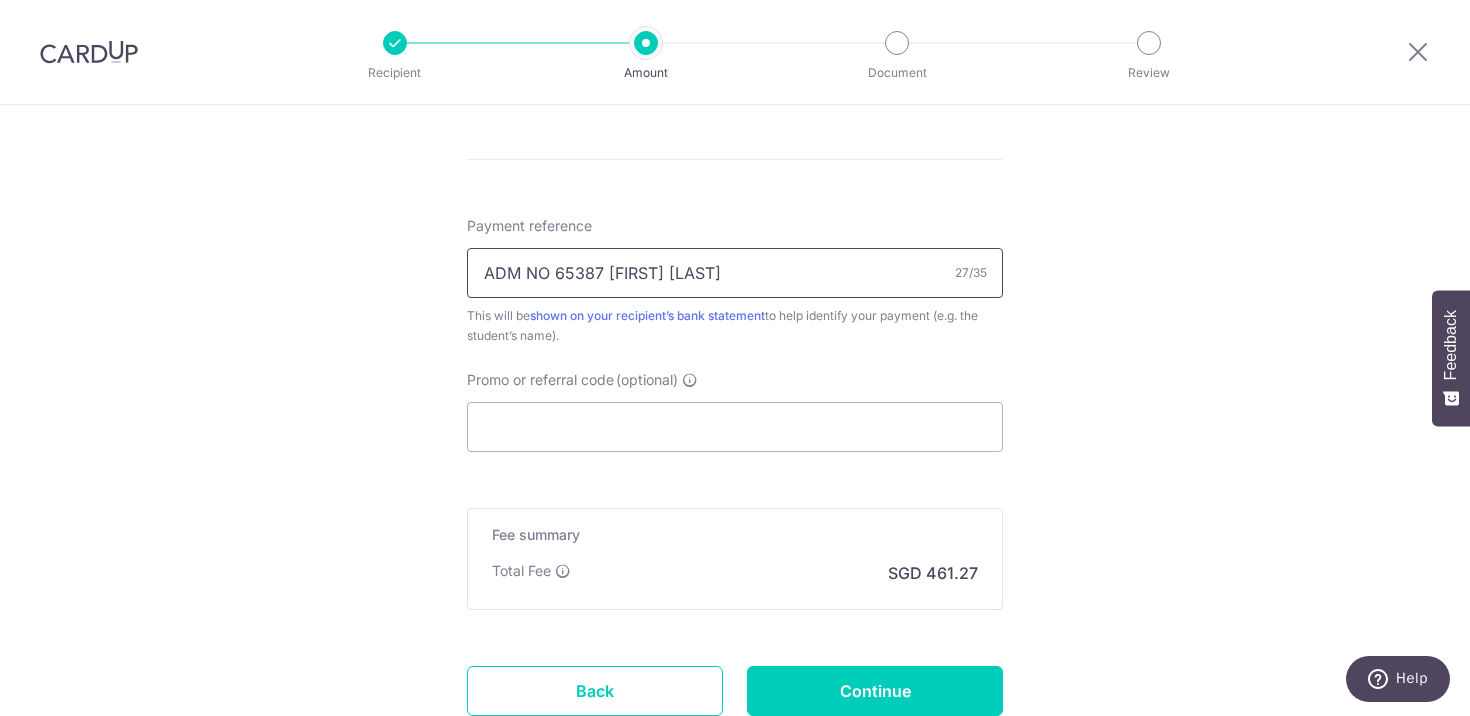 scroll, scrollTop: 1080, scrollLeft: 0, axis: vertical 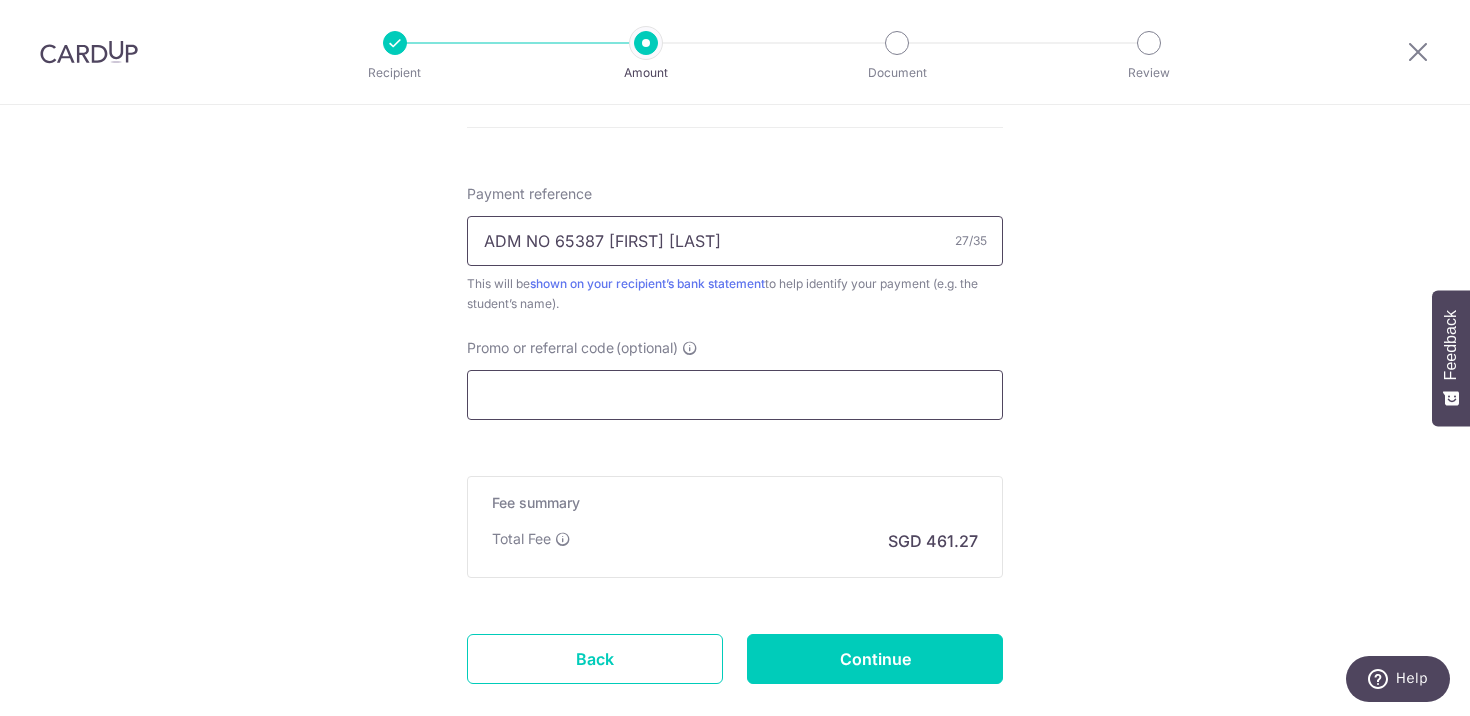 type on "ADM NO 65387 [FIRST] [LAST]" 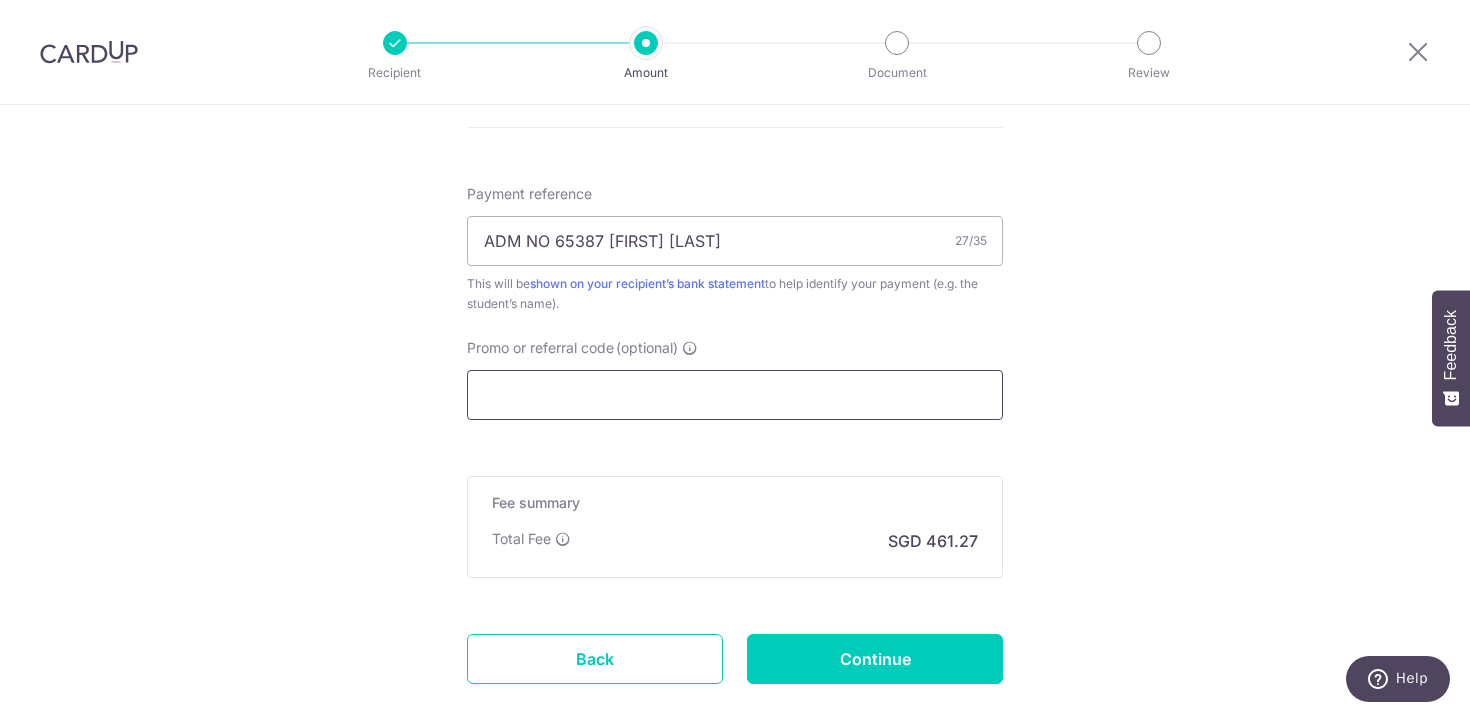 click on "Promo or referral code
(optional)" at bounding box center (735, 395) 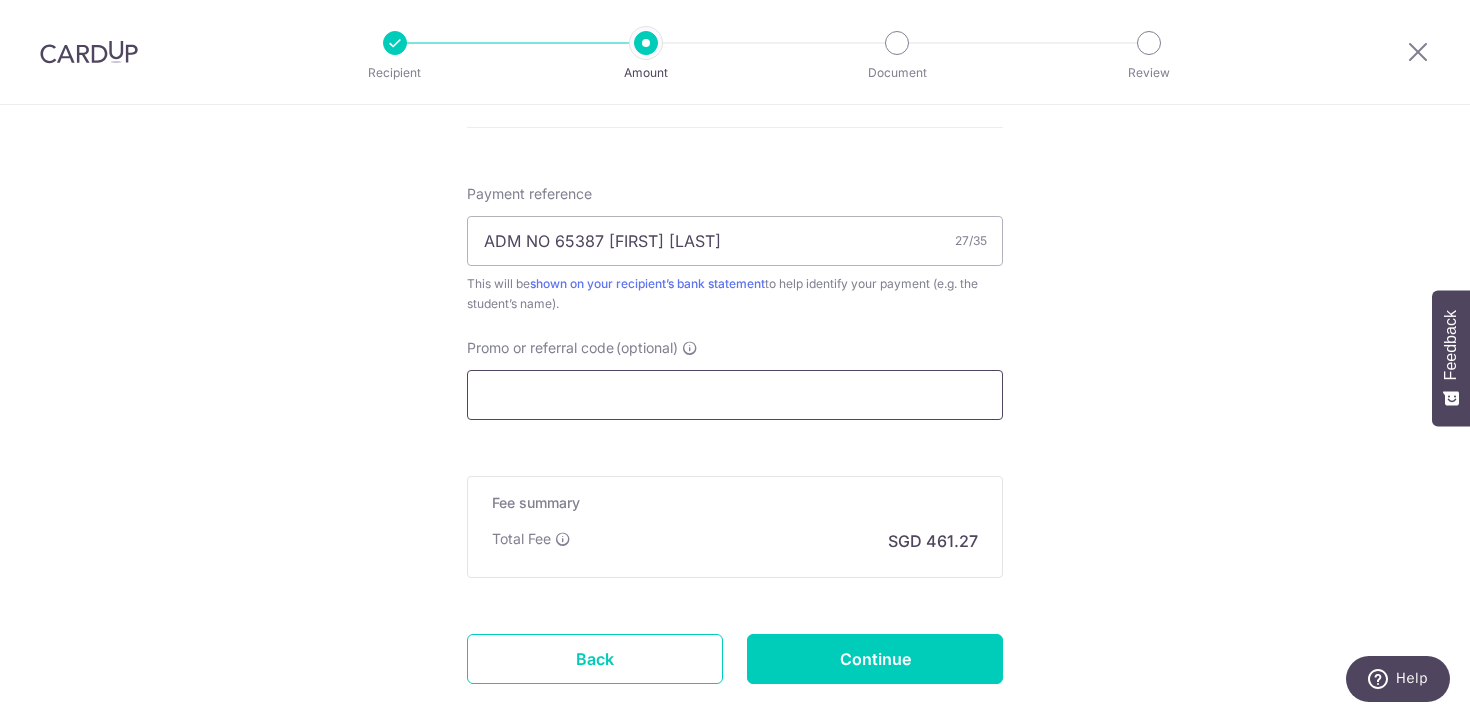 paste on "MILELION" 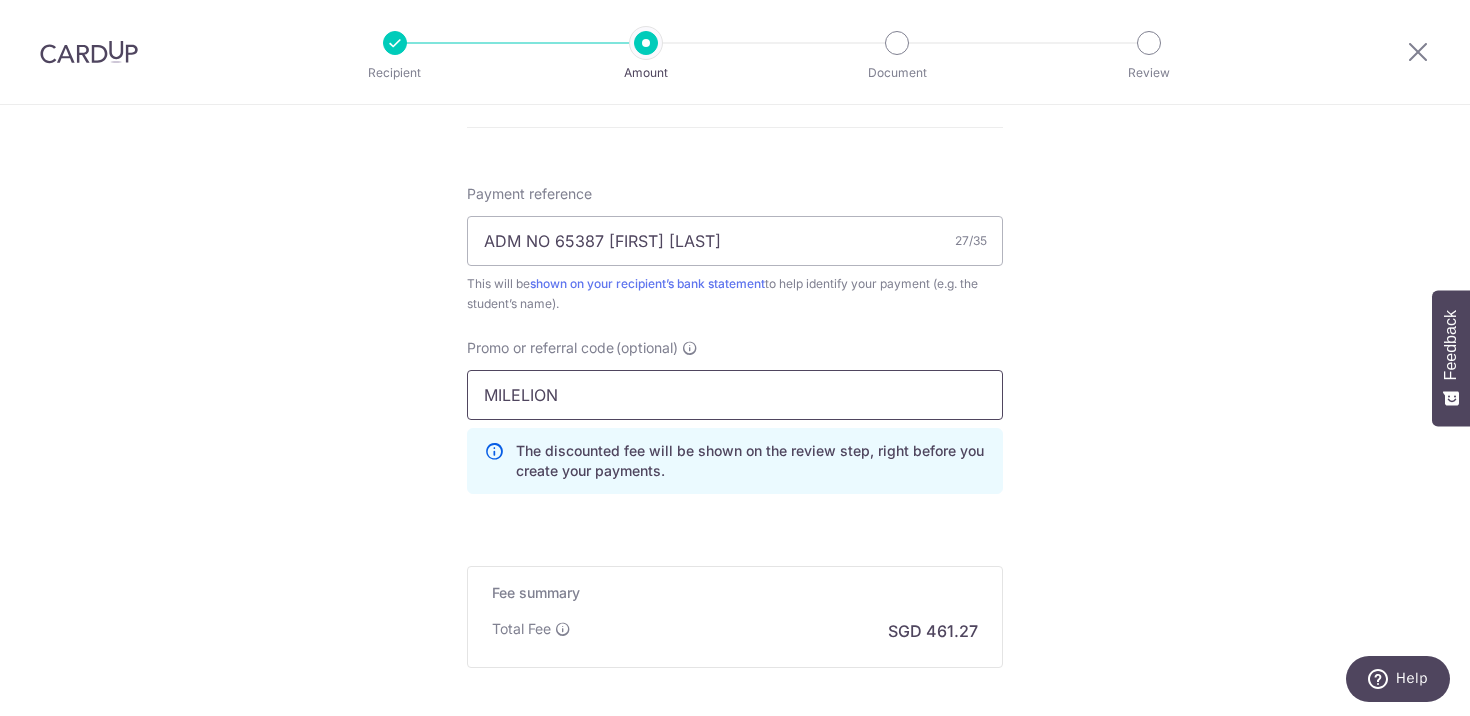 type on "MILELION" 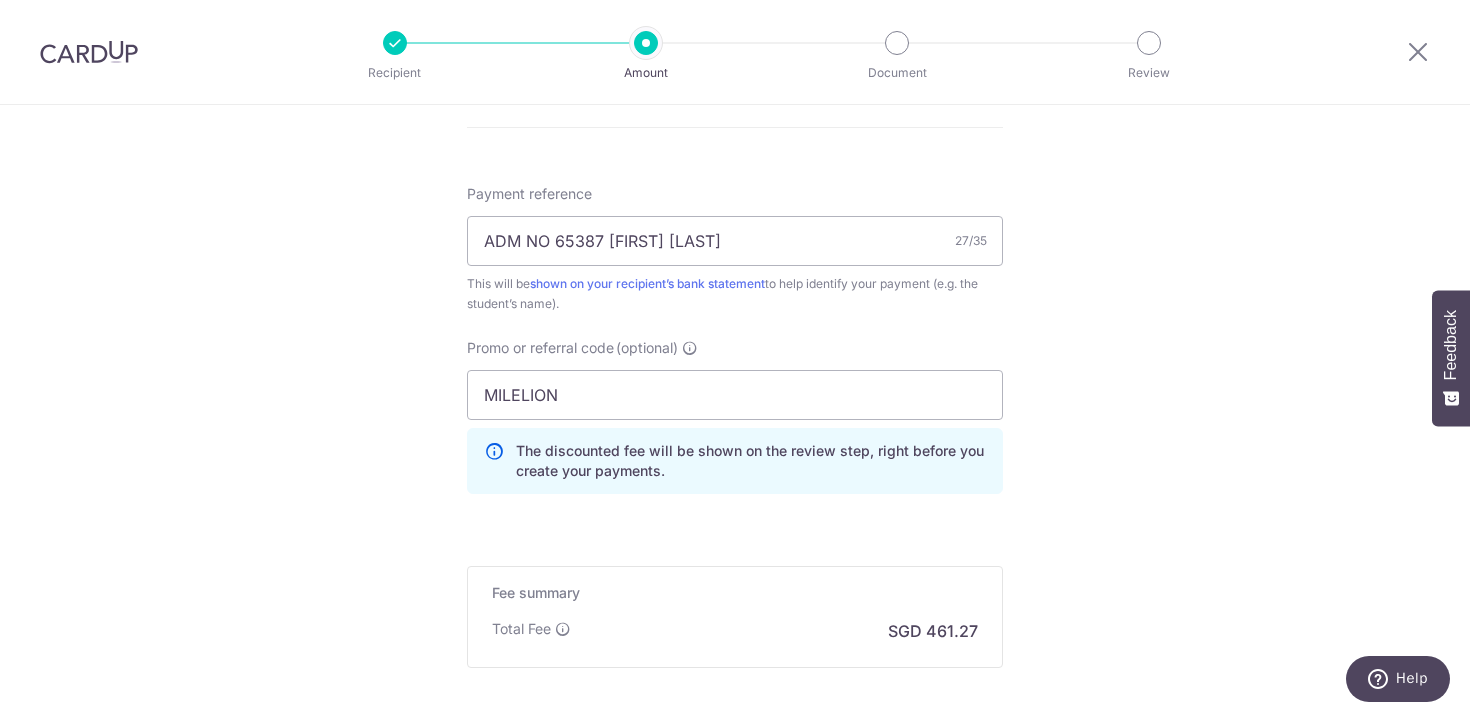 click on "Tell us more about your payment
Enter payment amount
SGD
17,741.00
17741.00
Select Card
**** 7830
Add credit card
Your Cards
**** 9541
**** 7830
Secure 256-bit SSL
Text
New card details
Card
Secure 256-bit SSL" at bounding box center (735, -26) 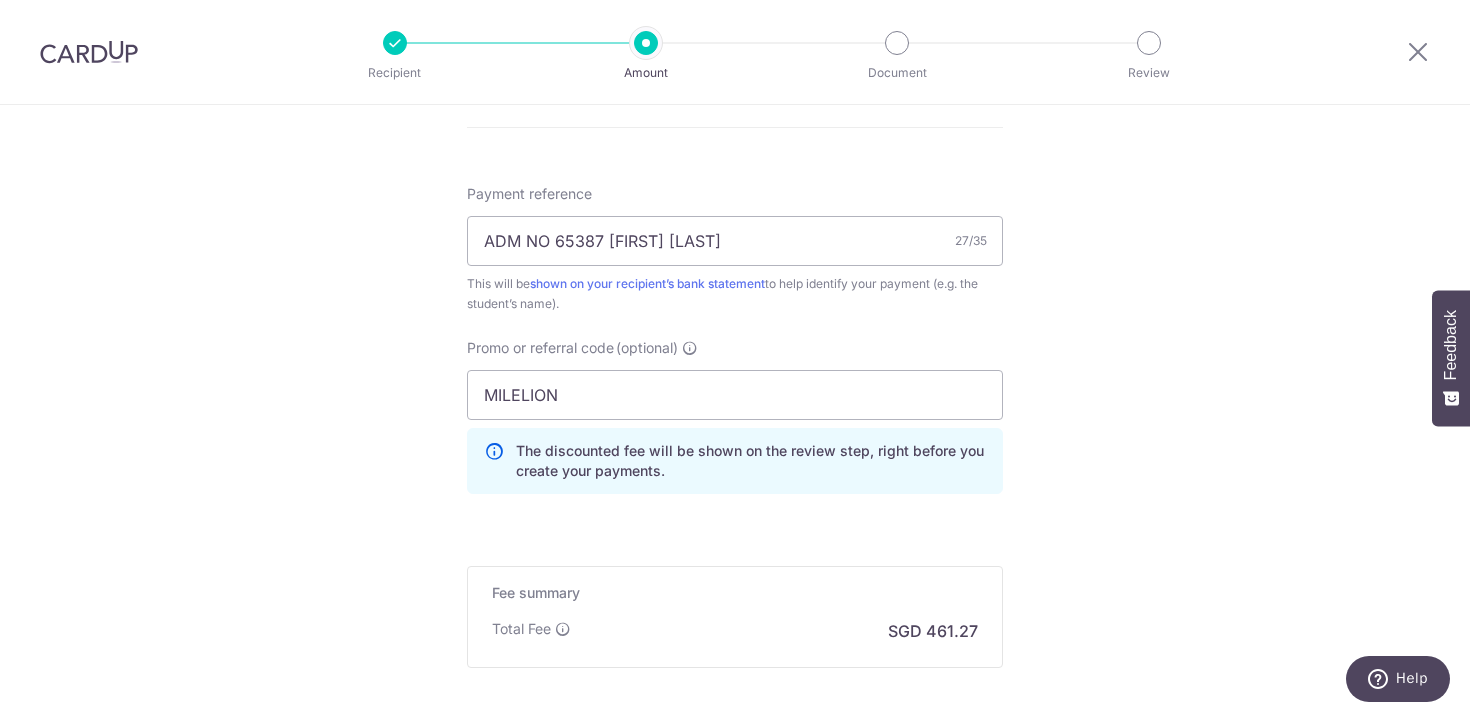 click on "Enter payment amount
SGD
17,741.00
17741.00
Select Card
**** 7830
Add credit card
Your Cards
**** 9541
**** 7830
Secure 256-bit SSL
Text
New card details
Card
Secure 256-bit SSL" at bounding box center (735, -7) 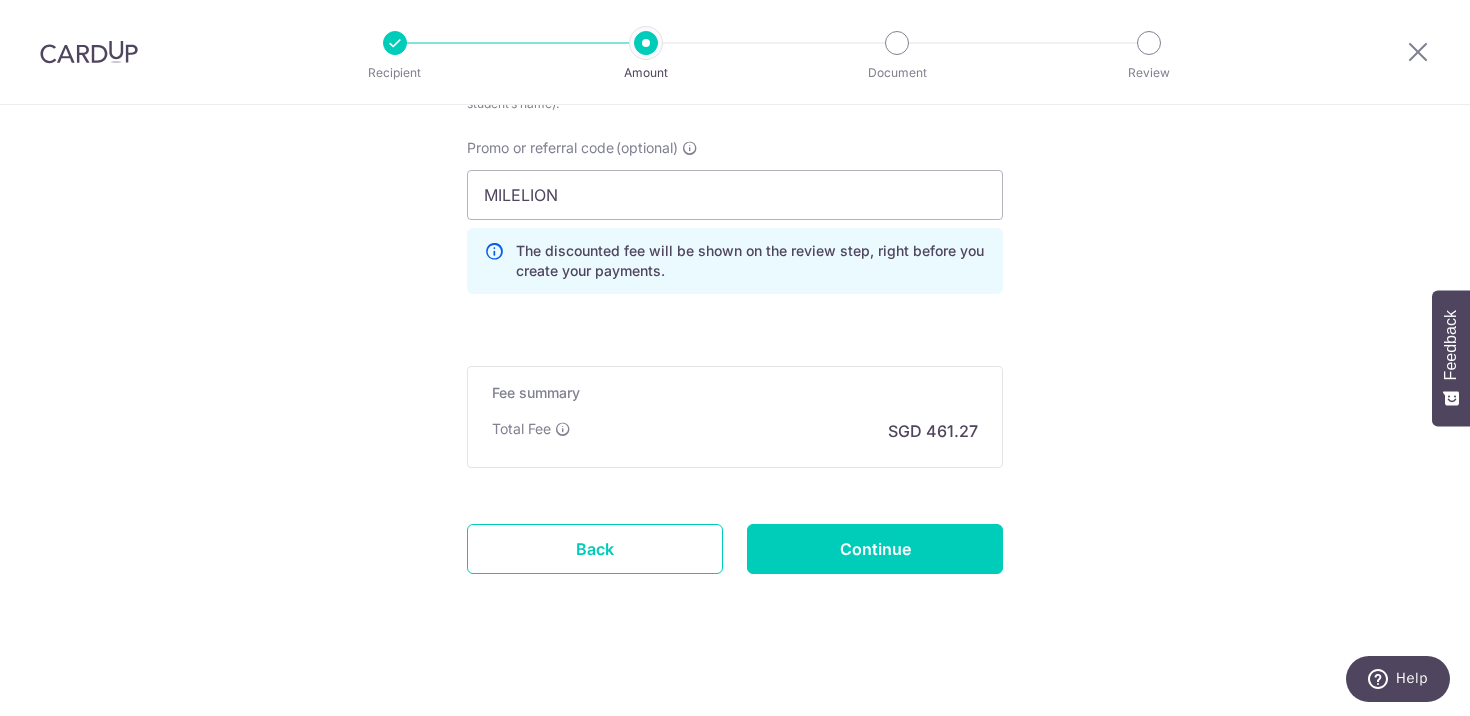 scroll, scrollTop: 1281, scrollLeft: 0, axis: vertical 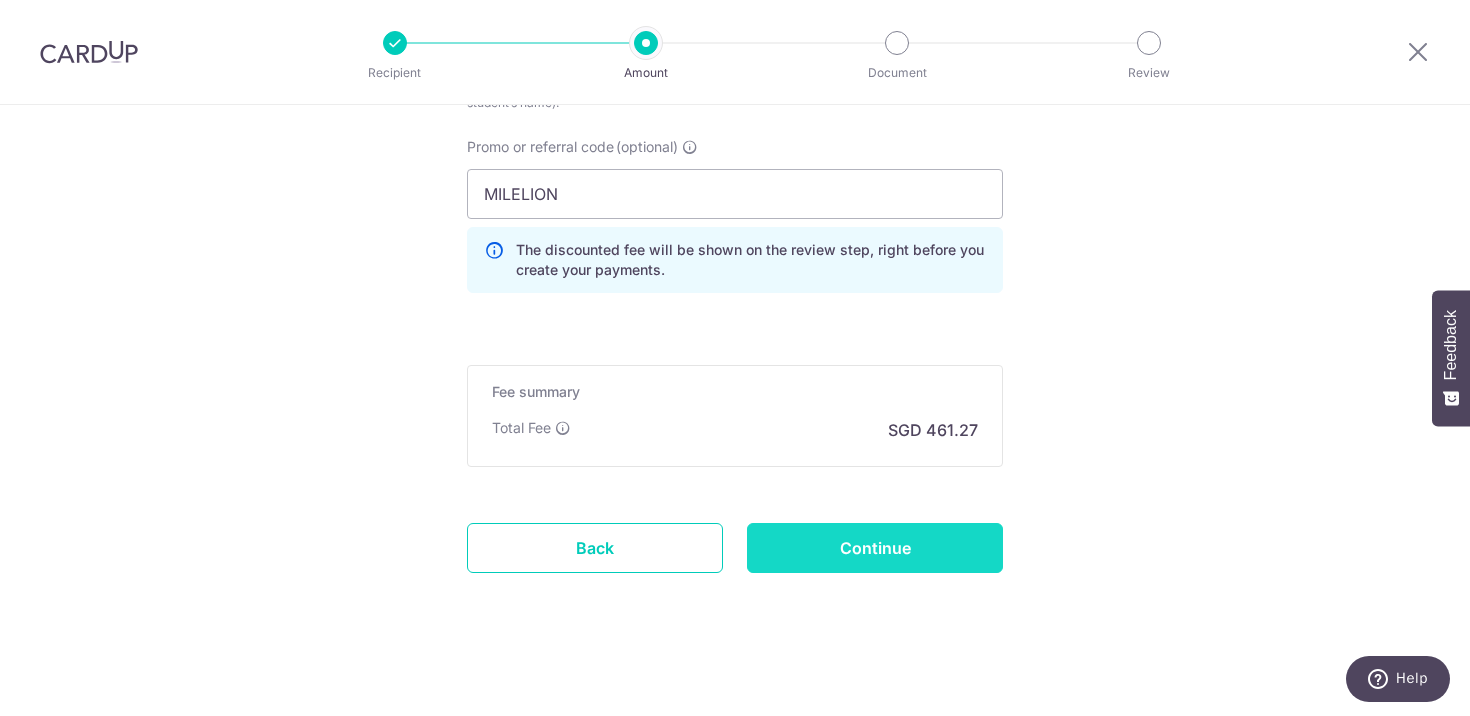 click on "Continue" at bounding box center (875, 548) 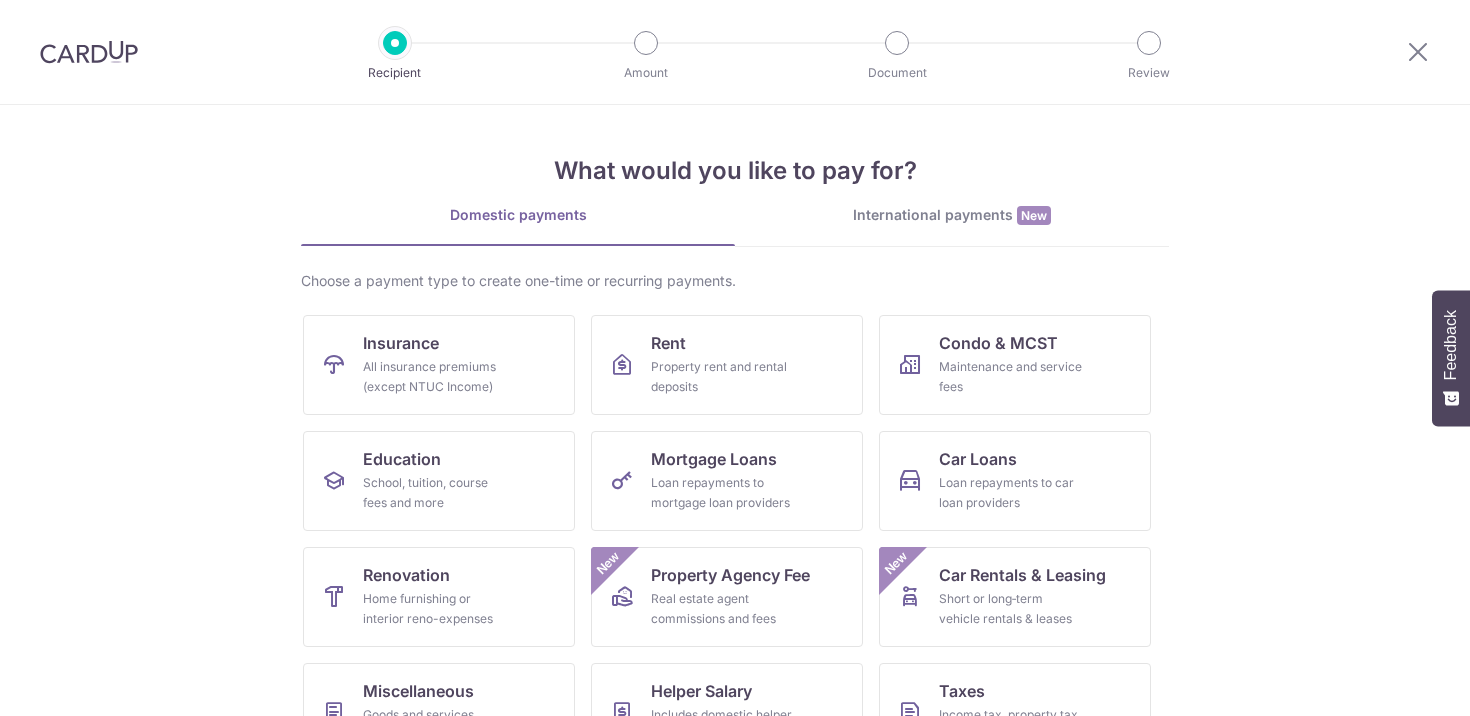 scroll, scrollTop: 0, scrollLeft: 0, axis: both 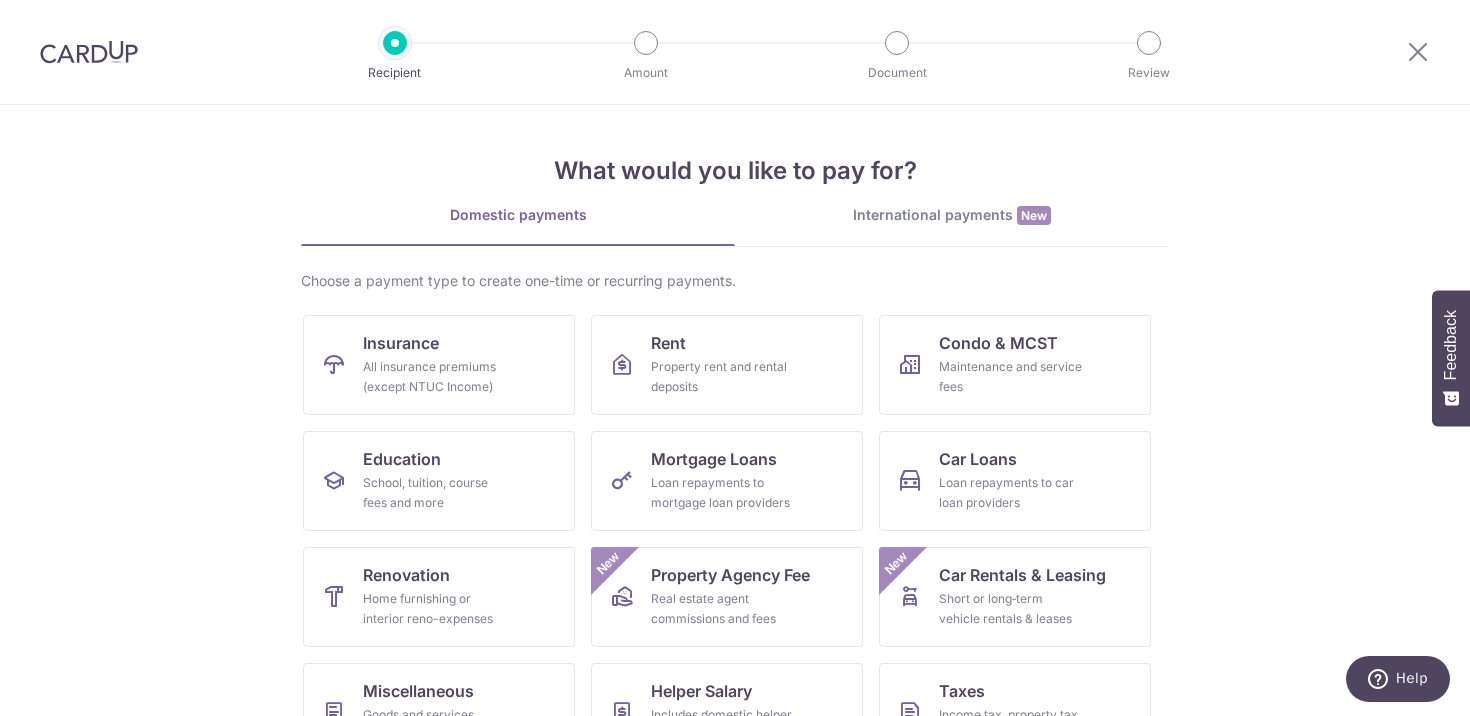 click at bounding box center [89, 52] 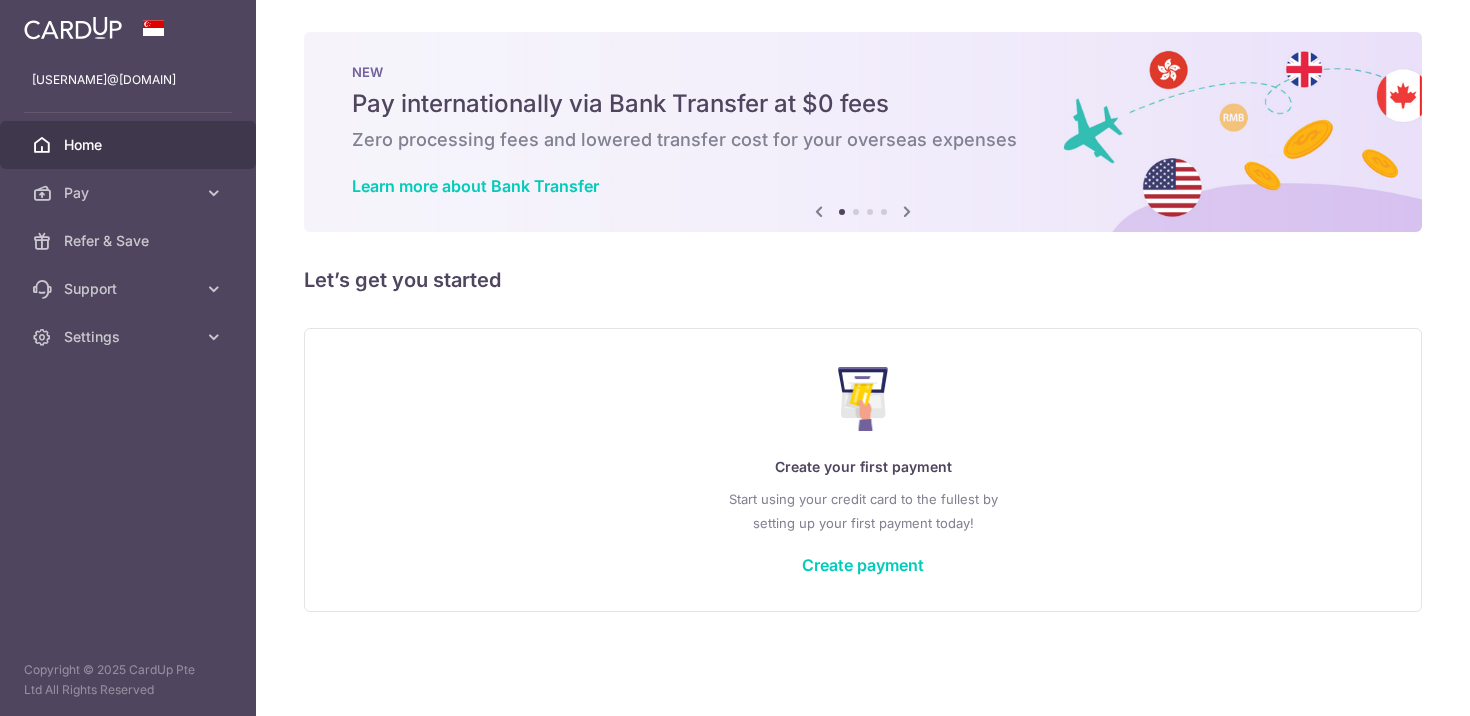 scroll, scrollTop: 0, scrollLeft: 0, axis: both 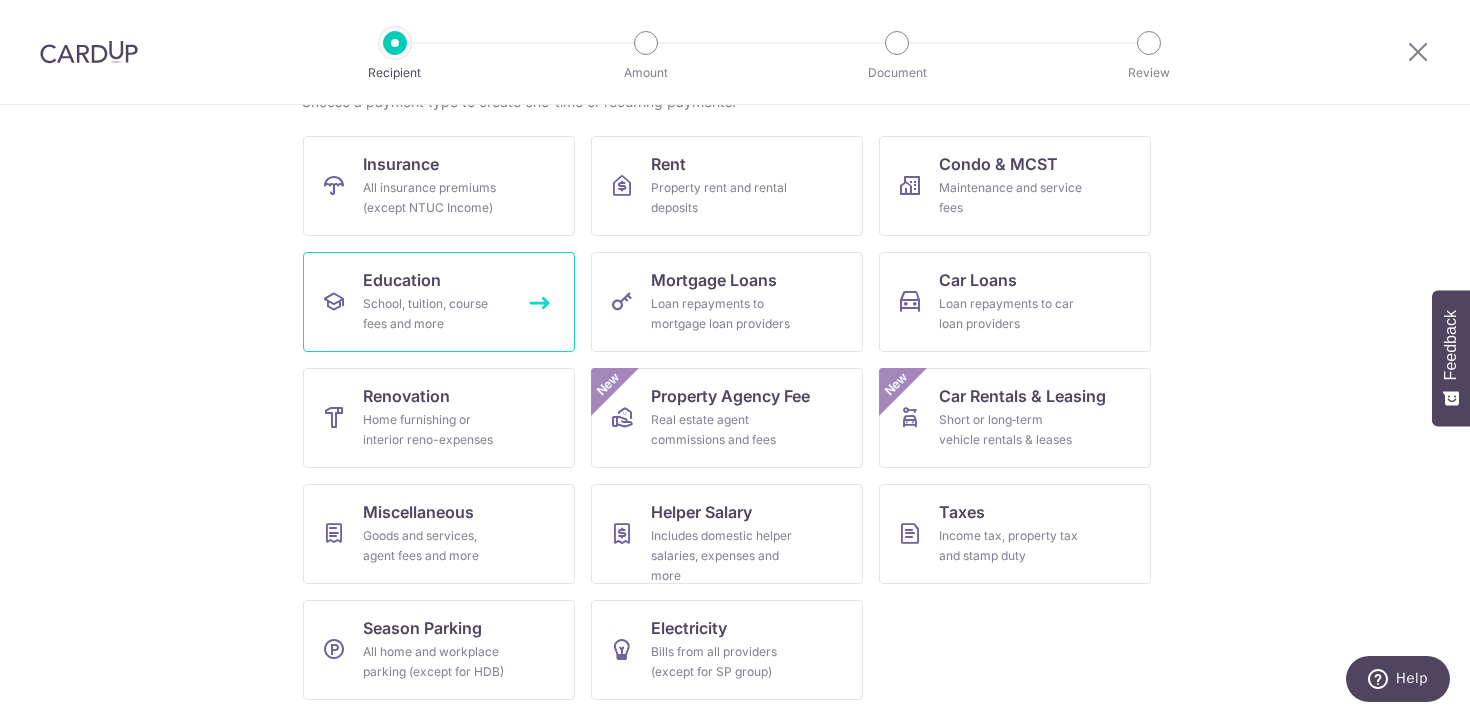 click on "Education" at bounding box center [402, 280] 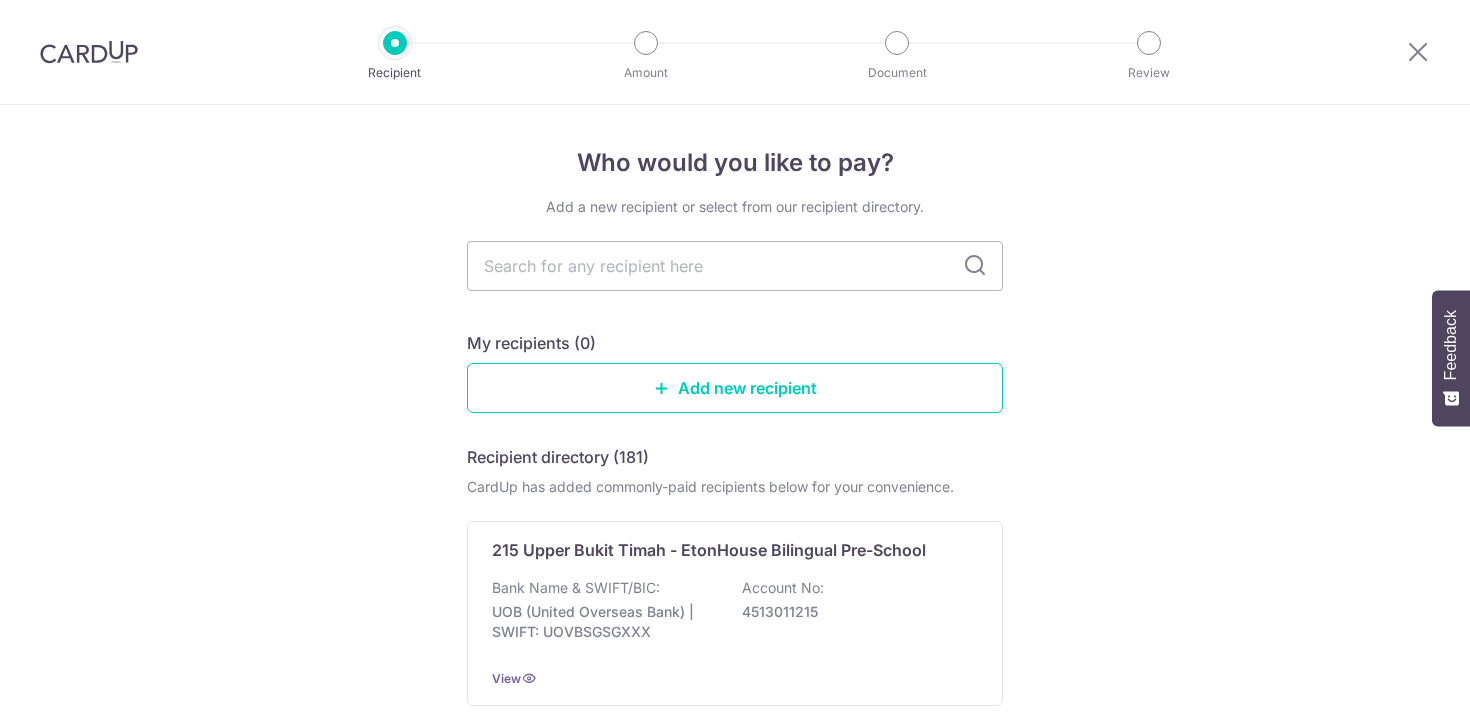 scroll, scrollTop: 0, scrollLeft: 0, axis: both 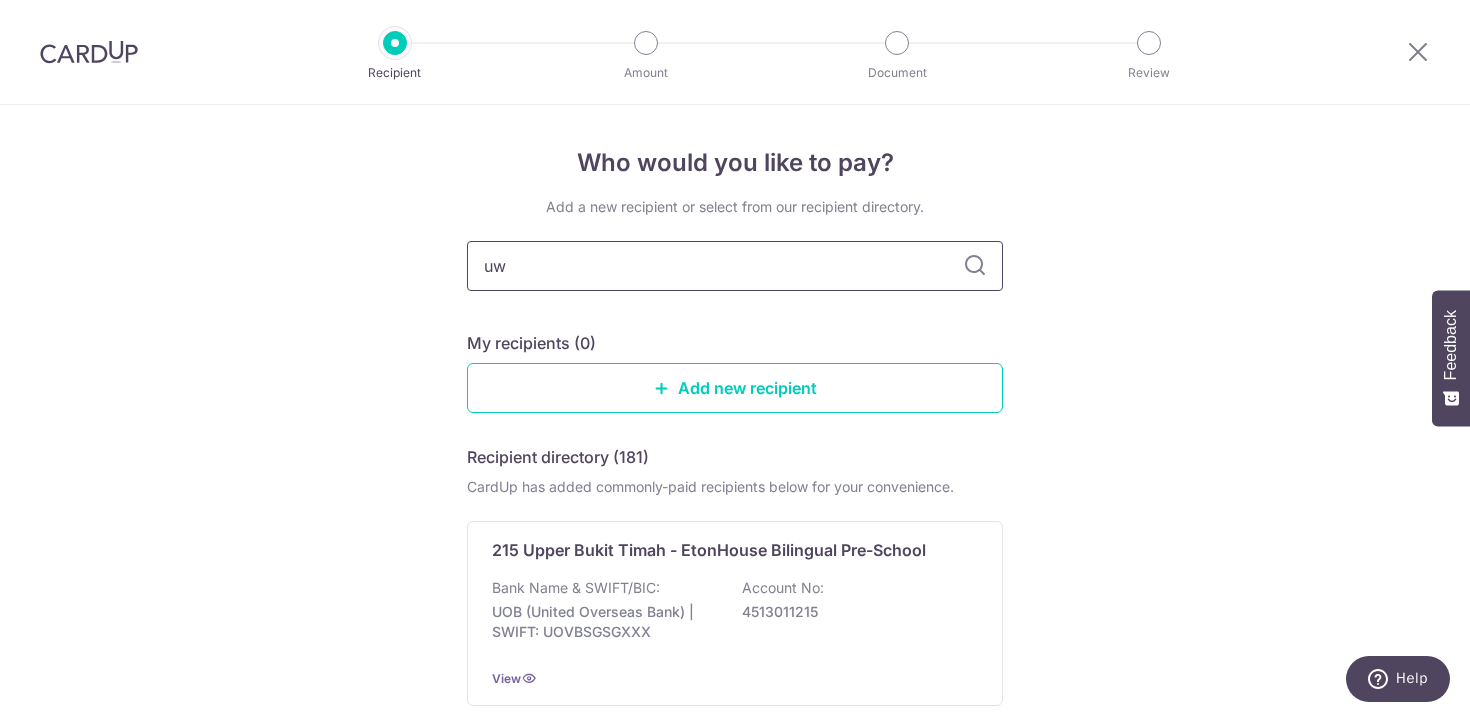 type on "uwc" 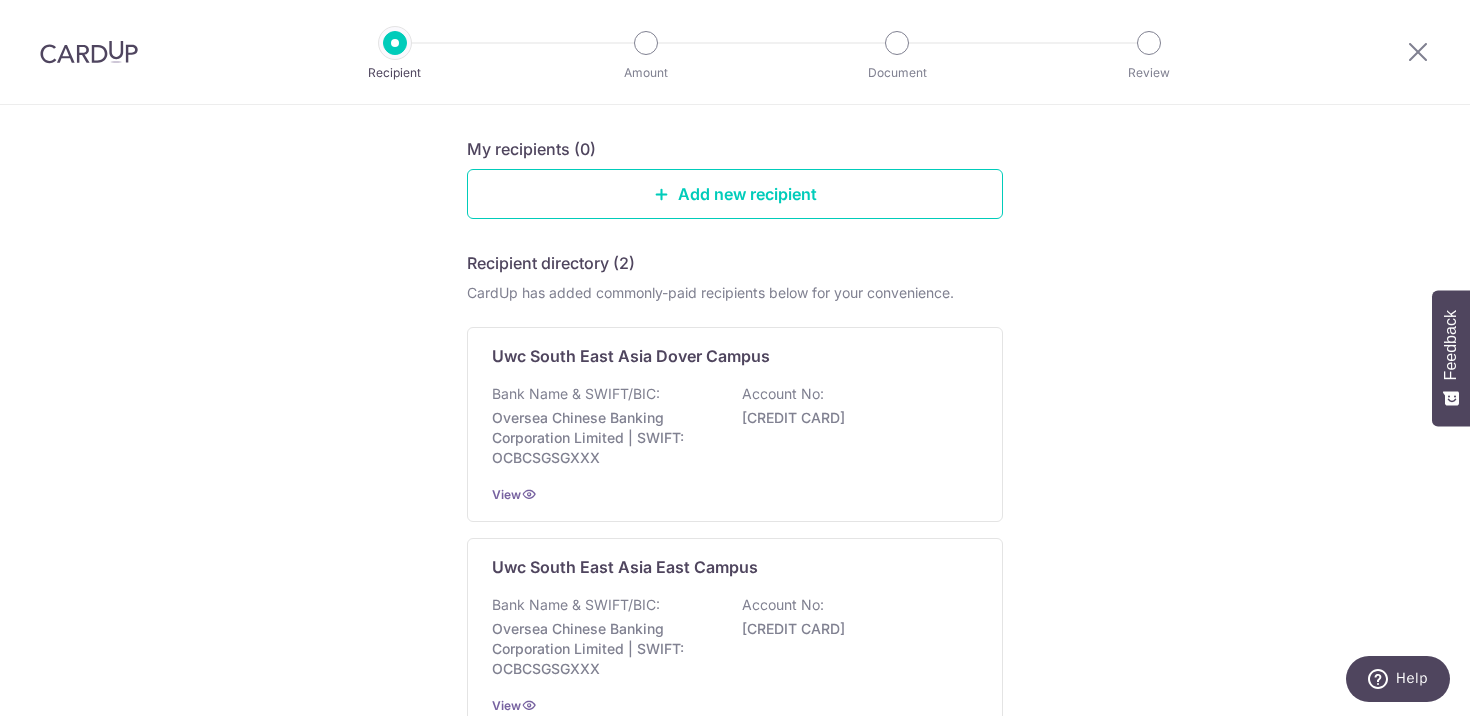 scroll, scrollTop: 197, scrollLeft: 0, axis: vertical 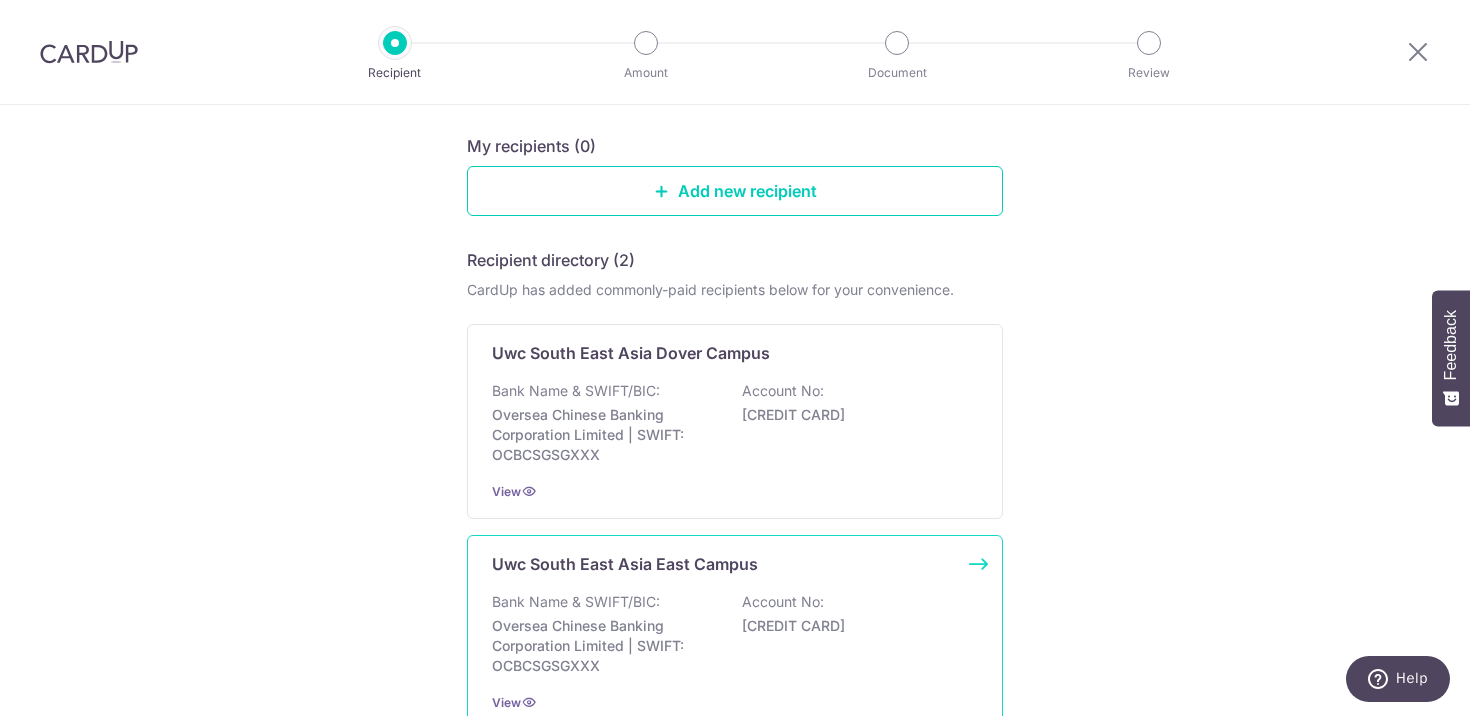 click on "Uwc South East Asia East Campus" at bounding box center (625, 564) 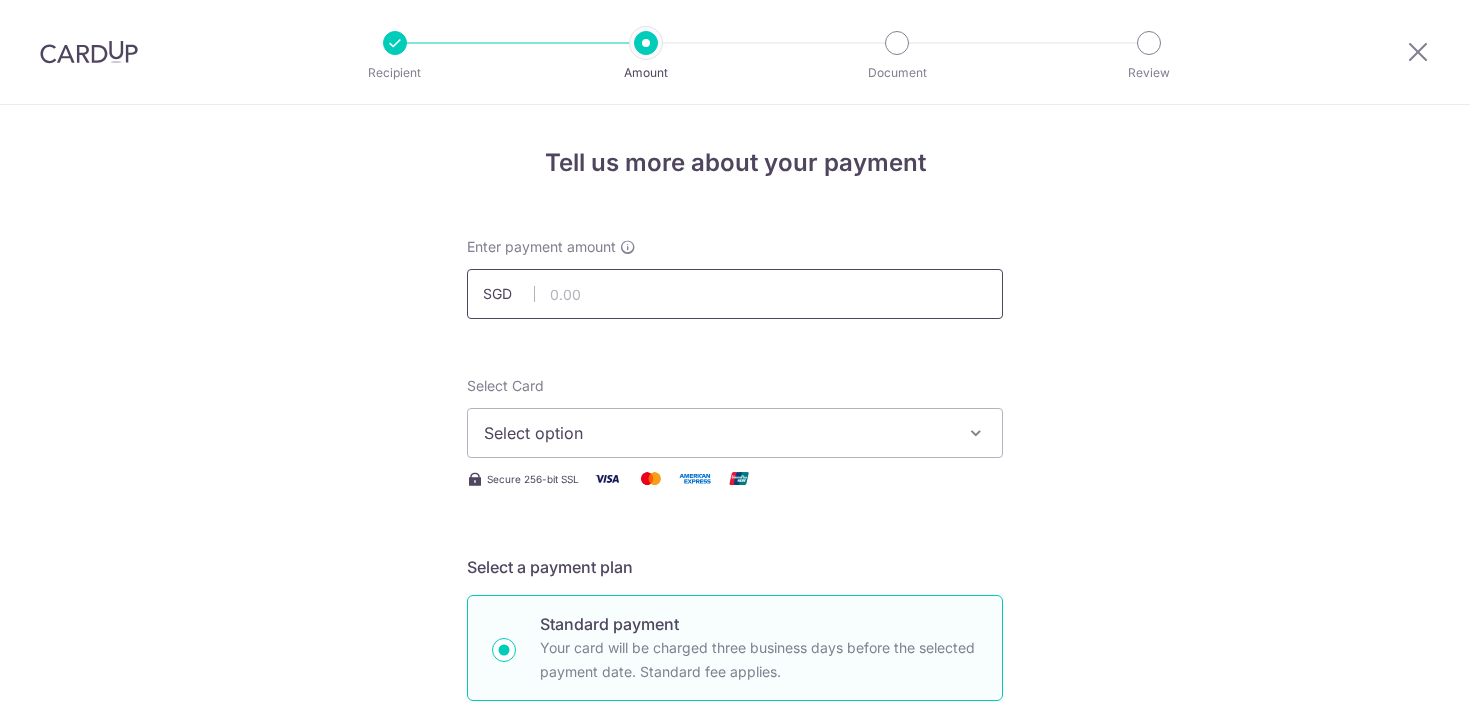 scroll, scrollTop: 0, scrollLeft: 0, axis: both 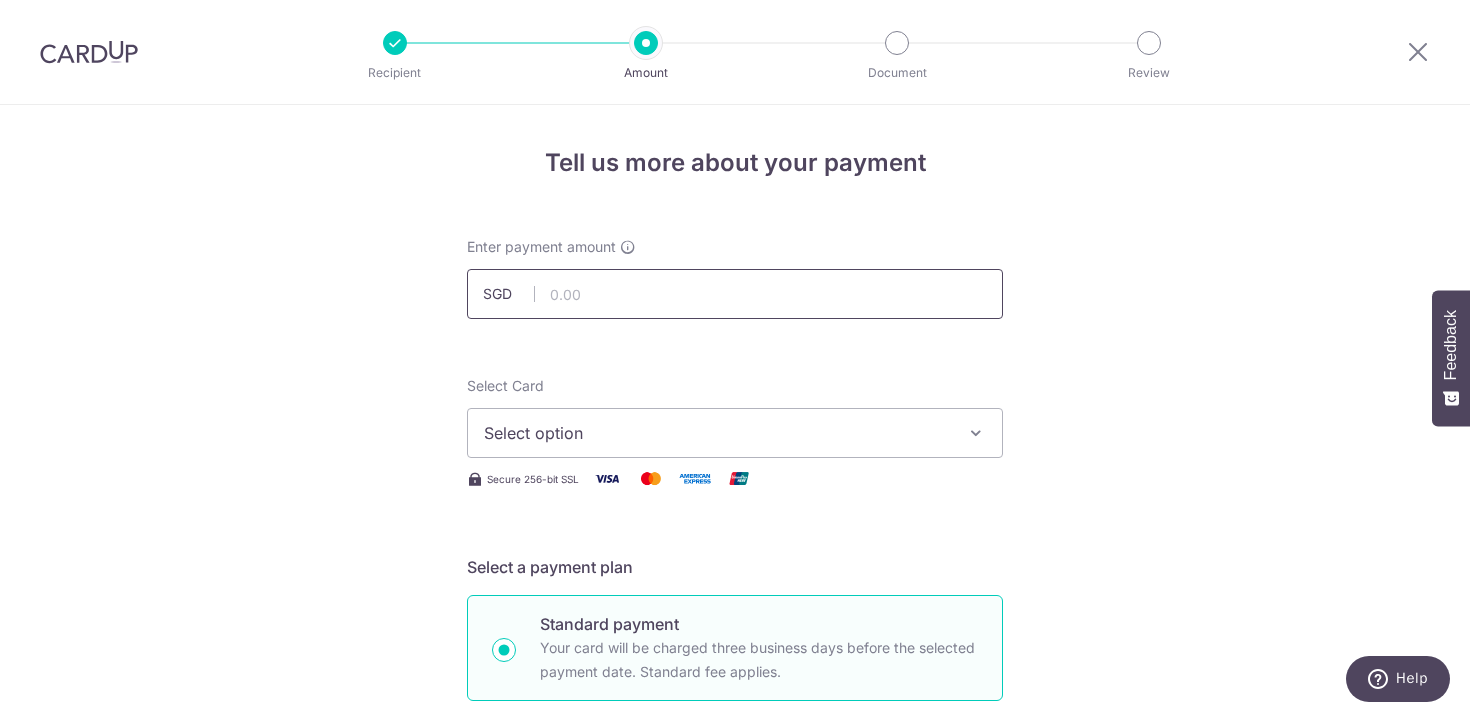 click at bounding box center (735, 294) 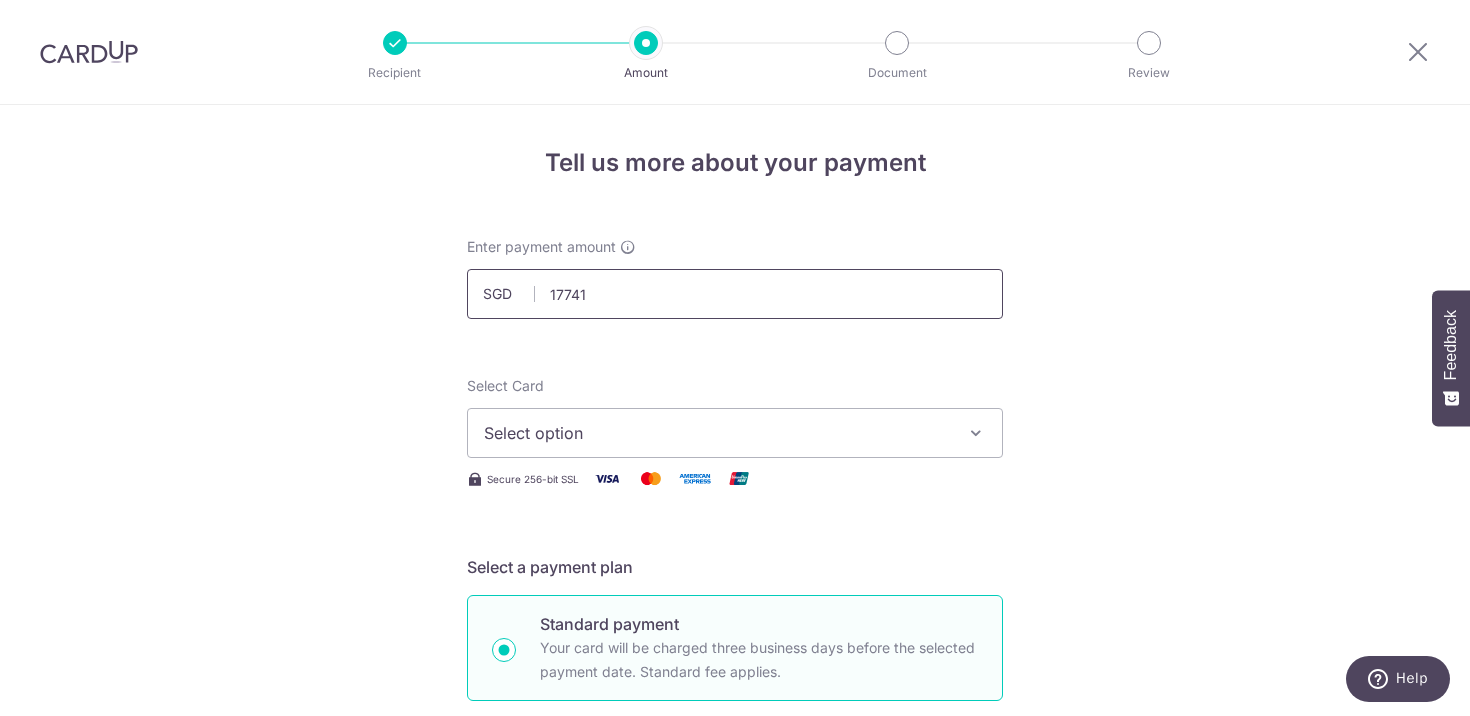 type on "17,741.00" 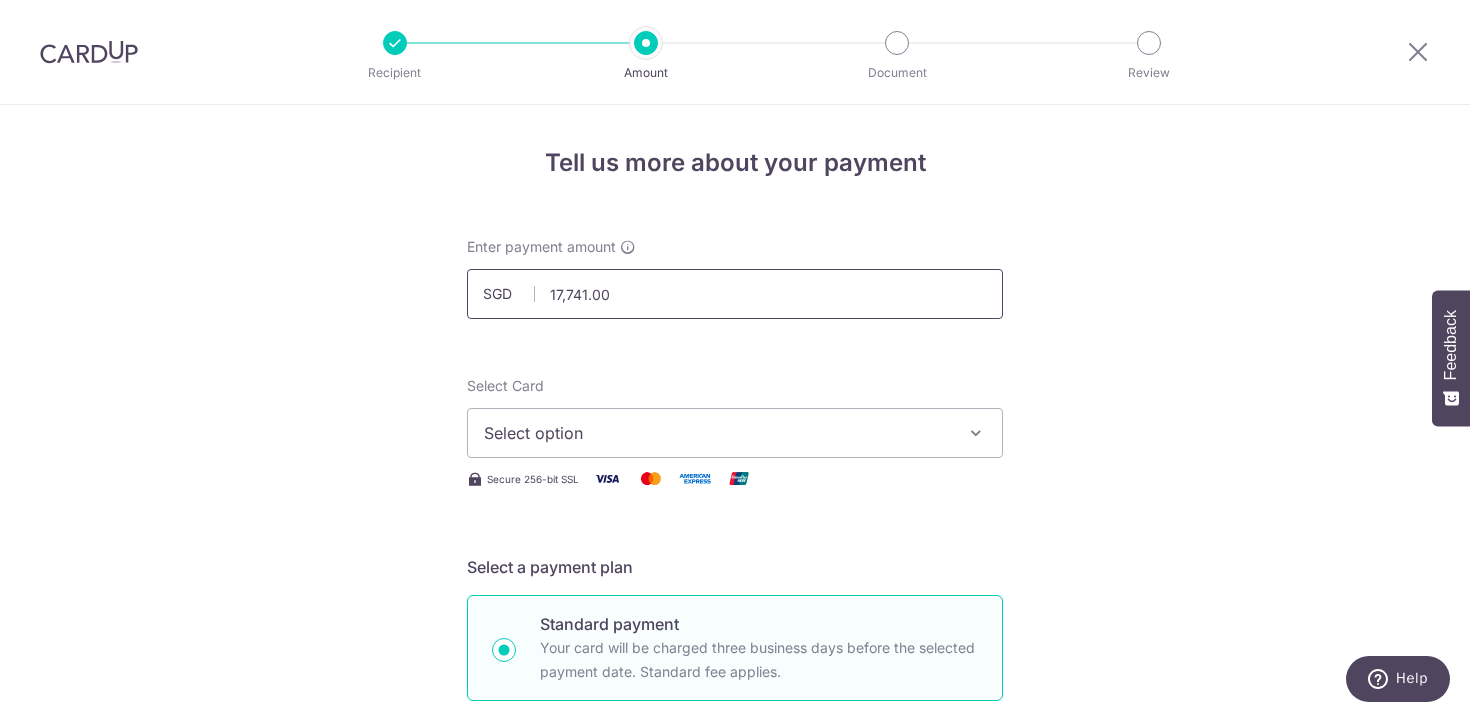 type 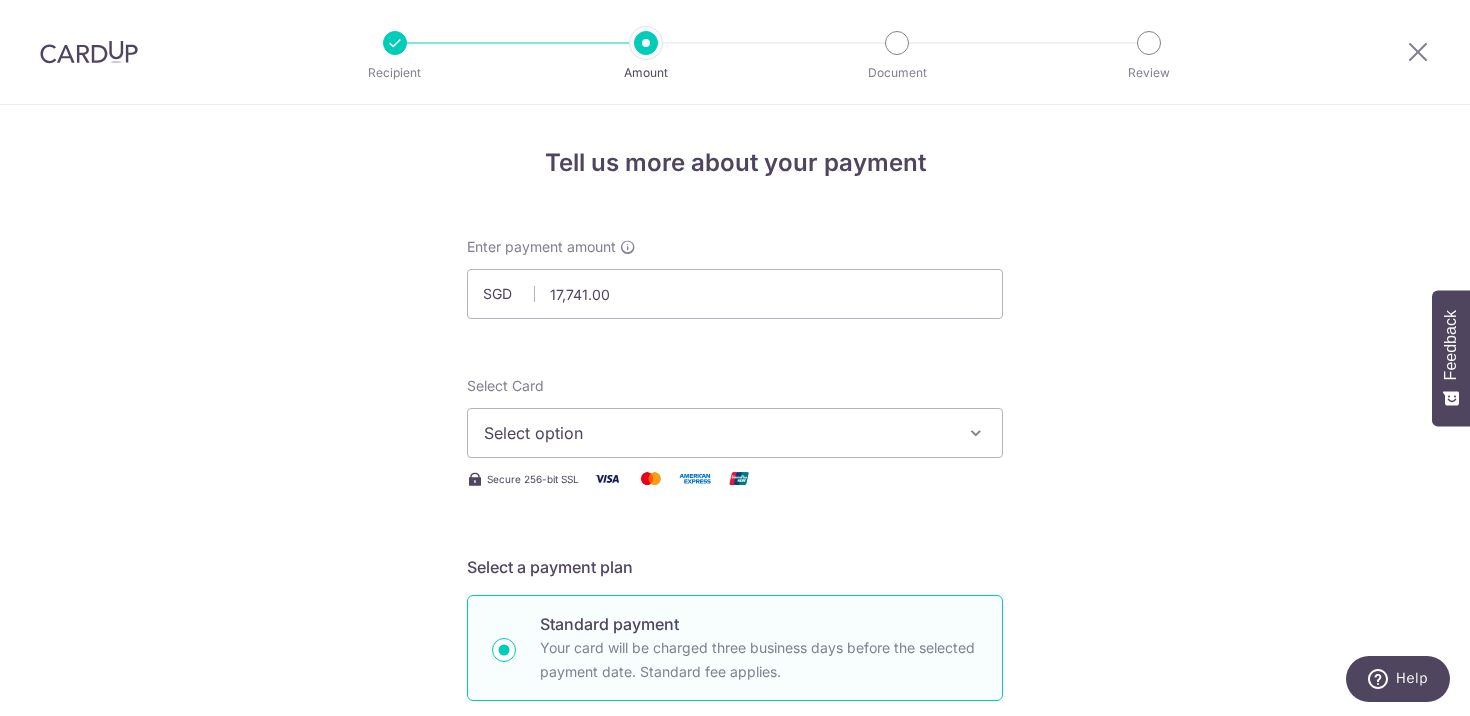 click on "Select option" at bounding box center [717, 433] 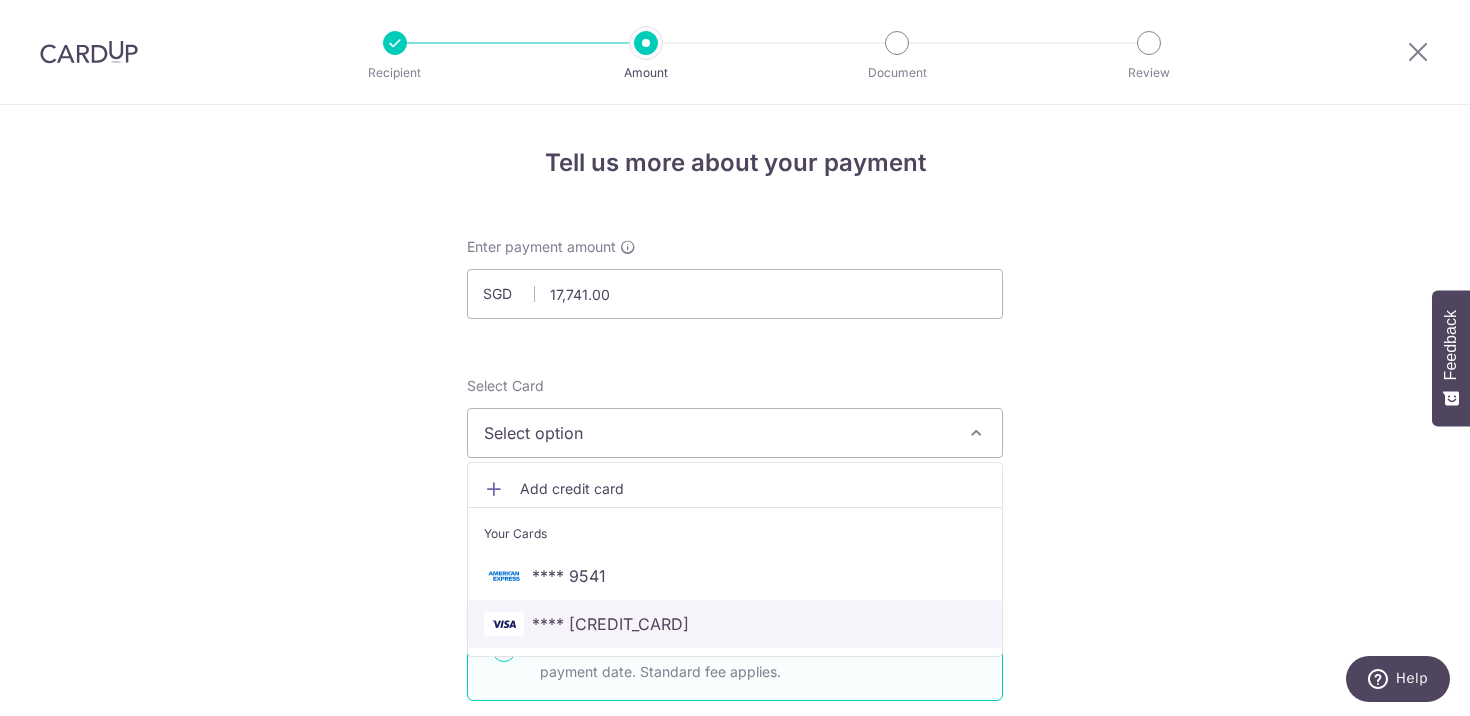 click on "**** [CREDIT_CARD]" at bounding box center (735, 624) 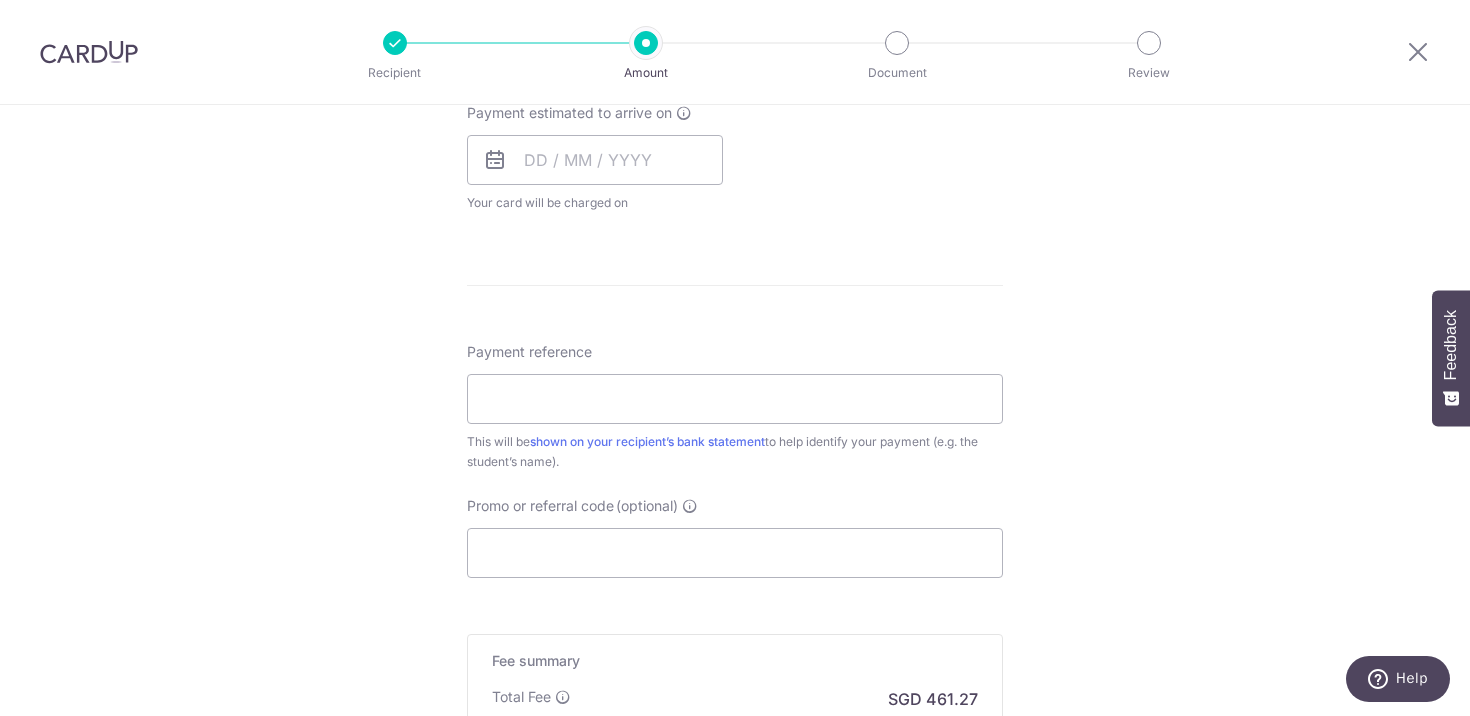 scroll, scrollTop: 923, scrollLeft: 0, axis: vertical 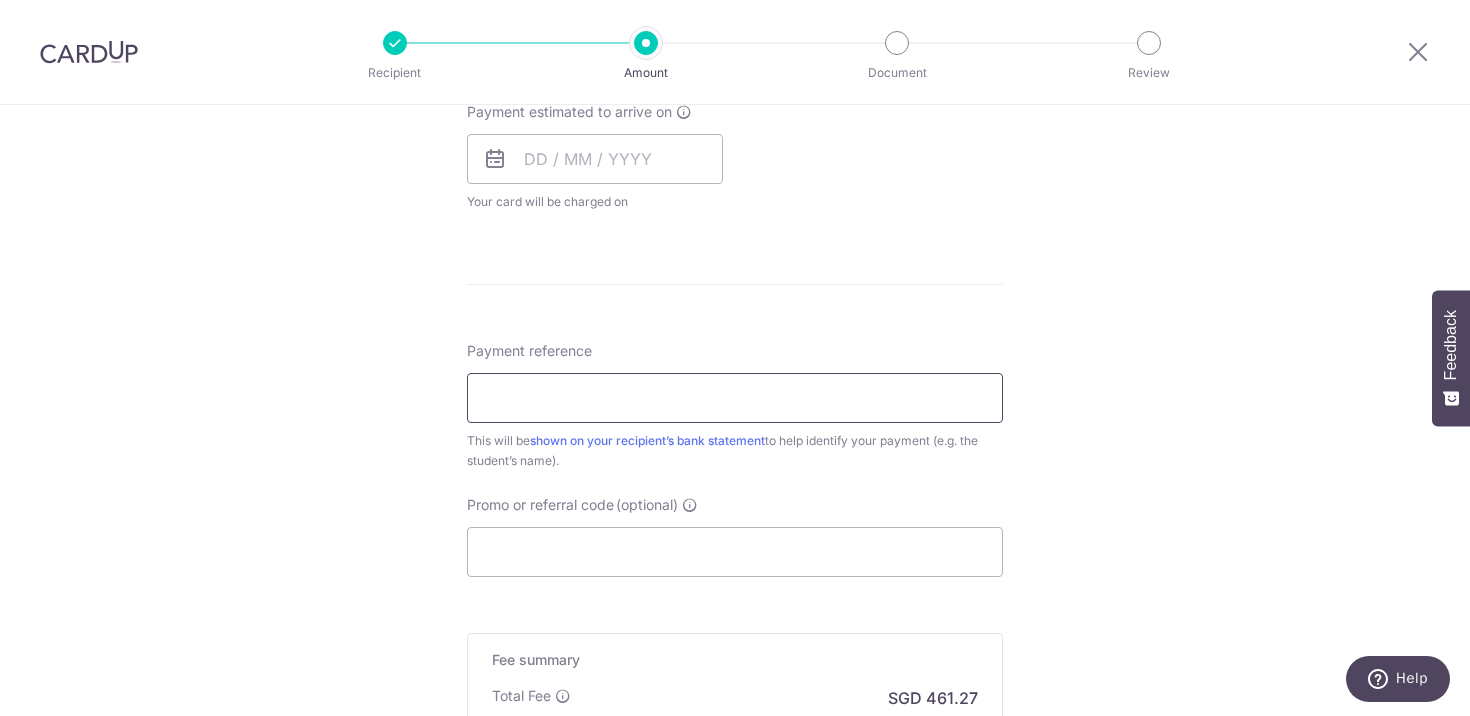 click on "Payment reference" at bounding box center [735, 398] 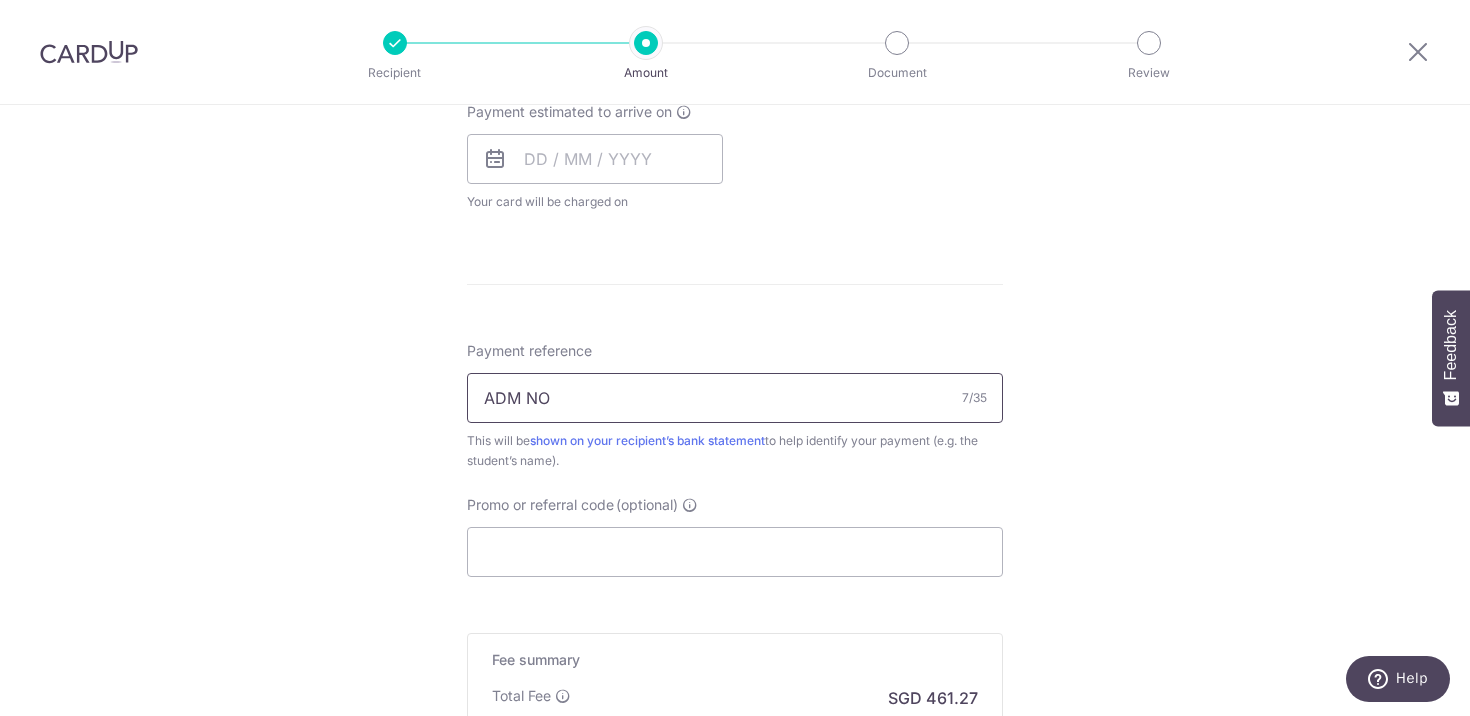 paste on "65387" 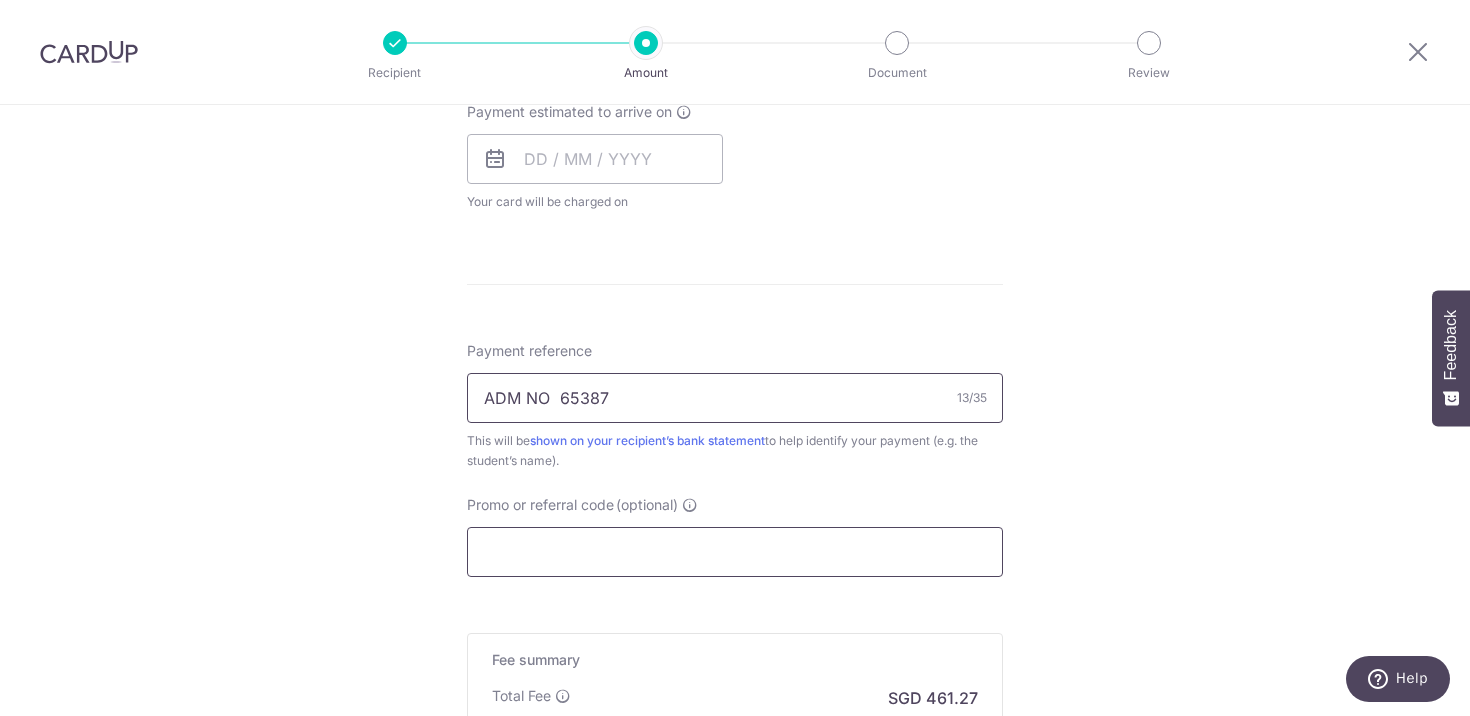 type on "ADM NO  65387" 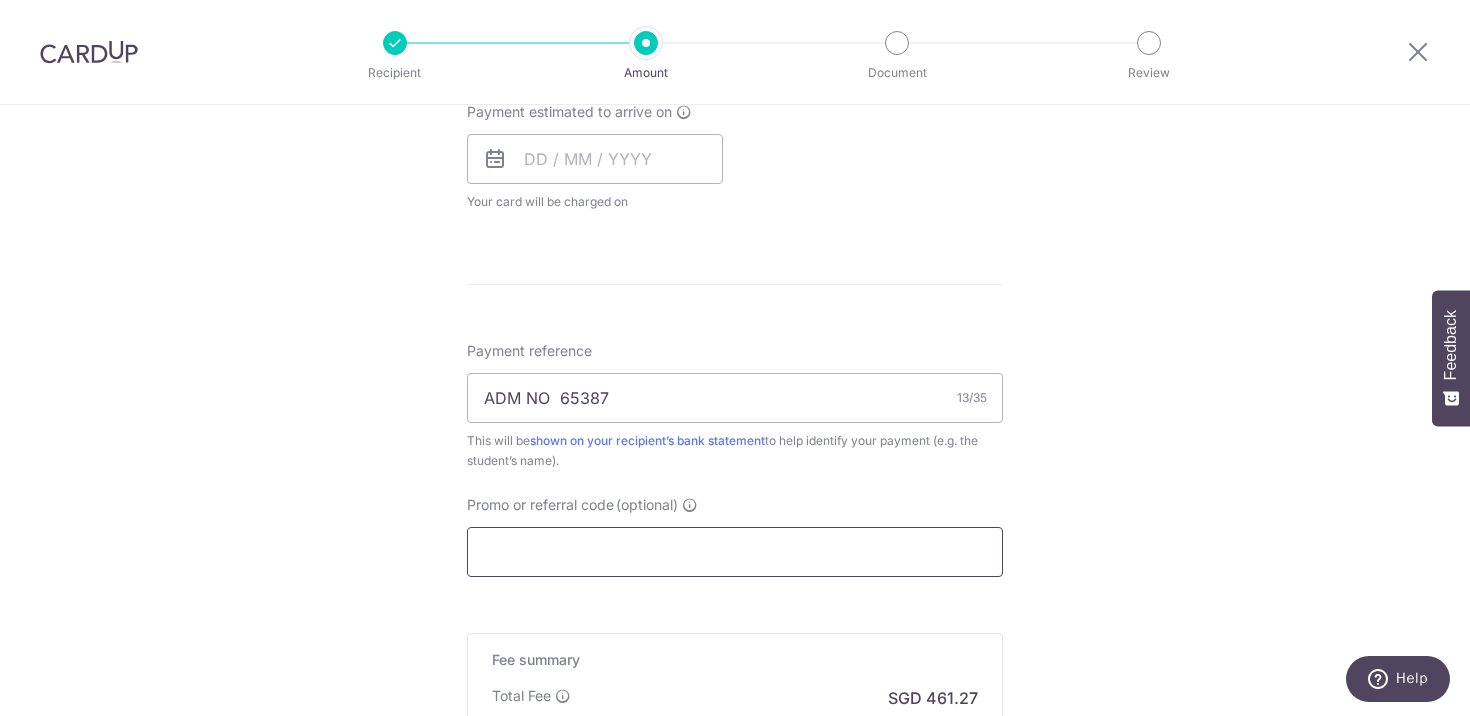 click on "Promo or referral code
(optional)" at bounding box center (735, 552) 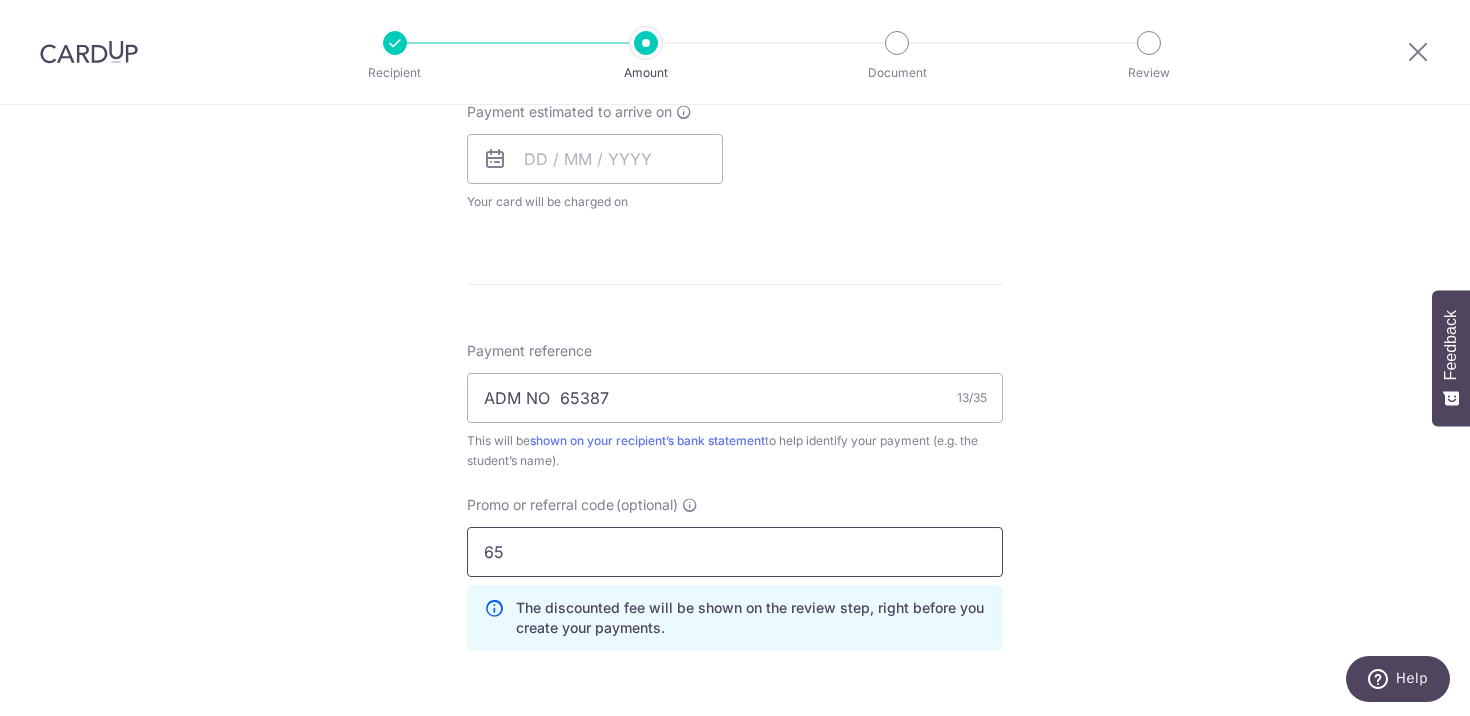 type on "6" 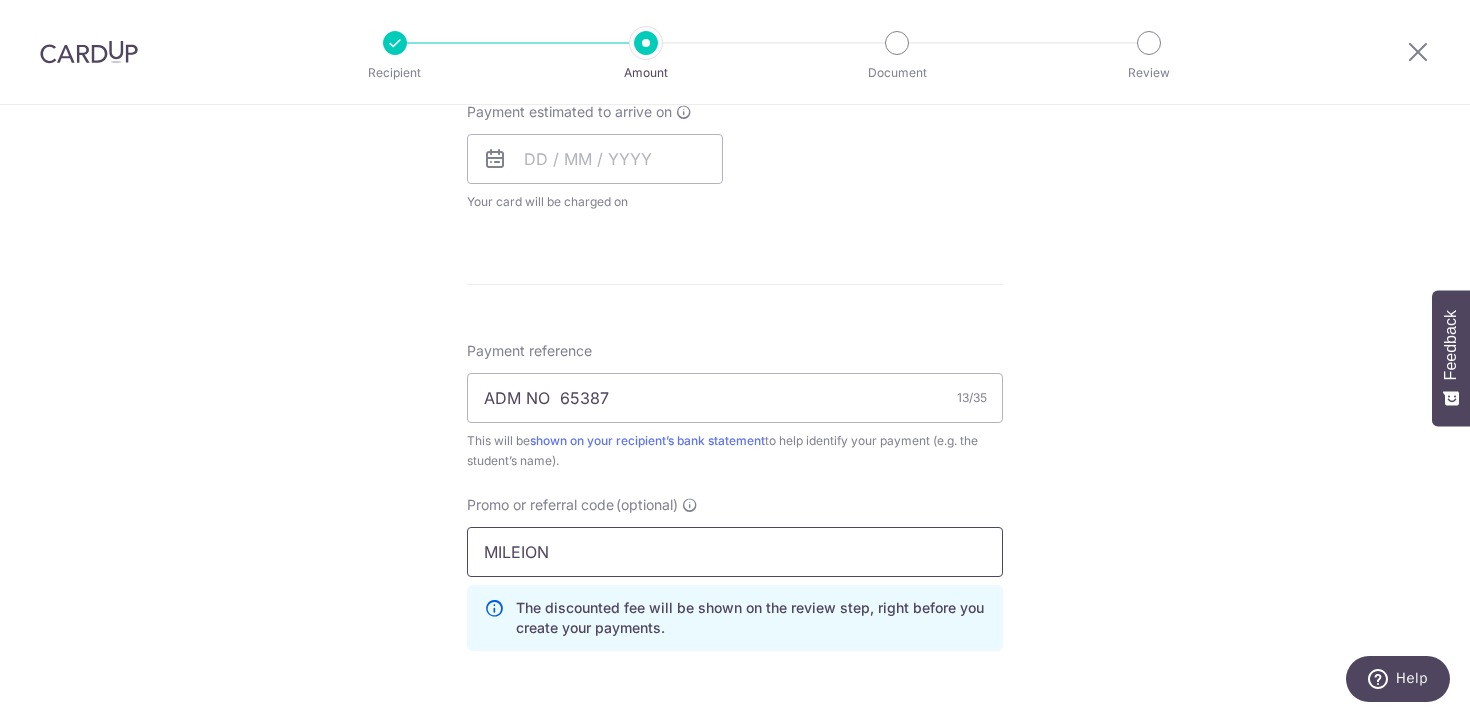 paste on "MILEL" 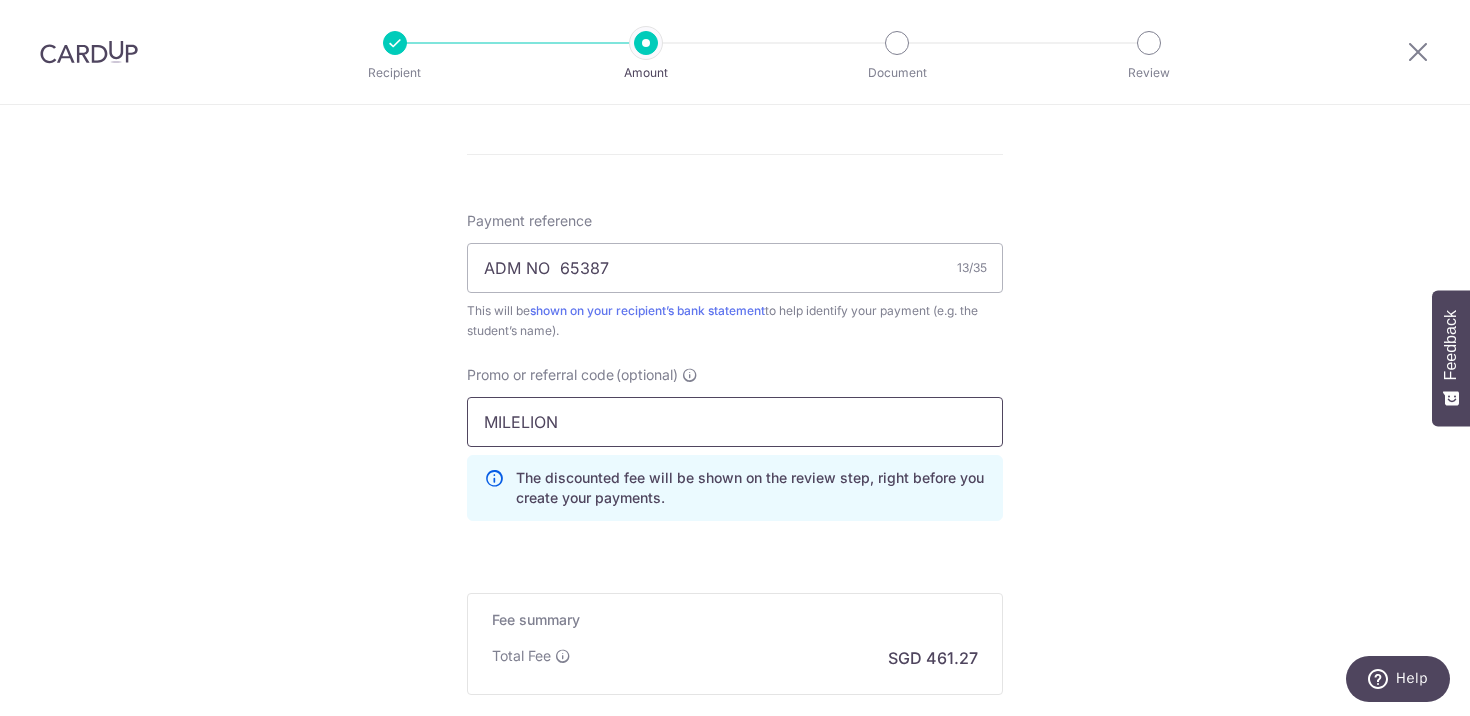 scroll, scrollTop: 1054, scrollLeft: 0, axis: vertical 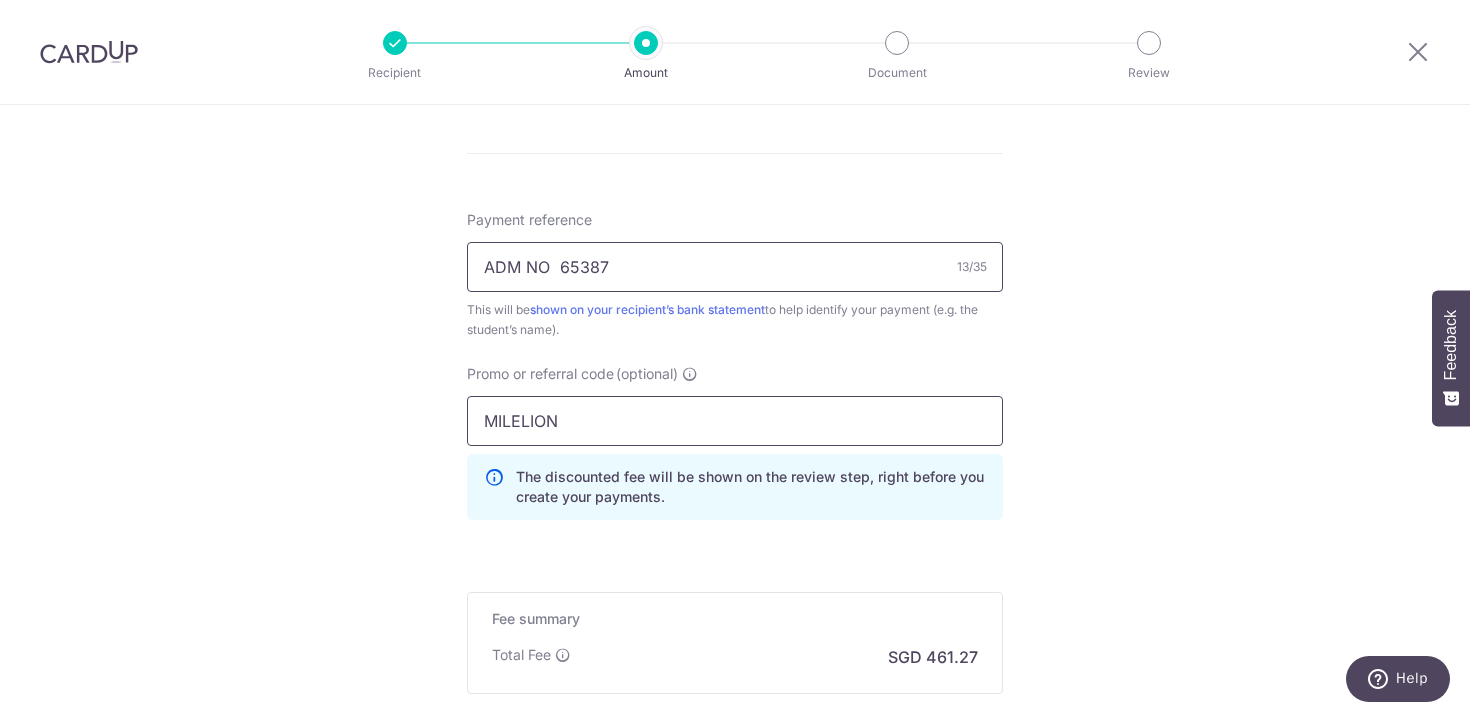 type on "MILELION" 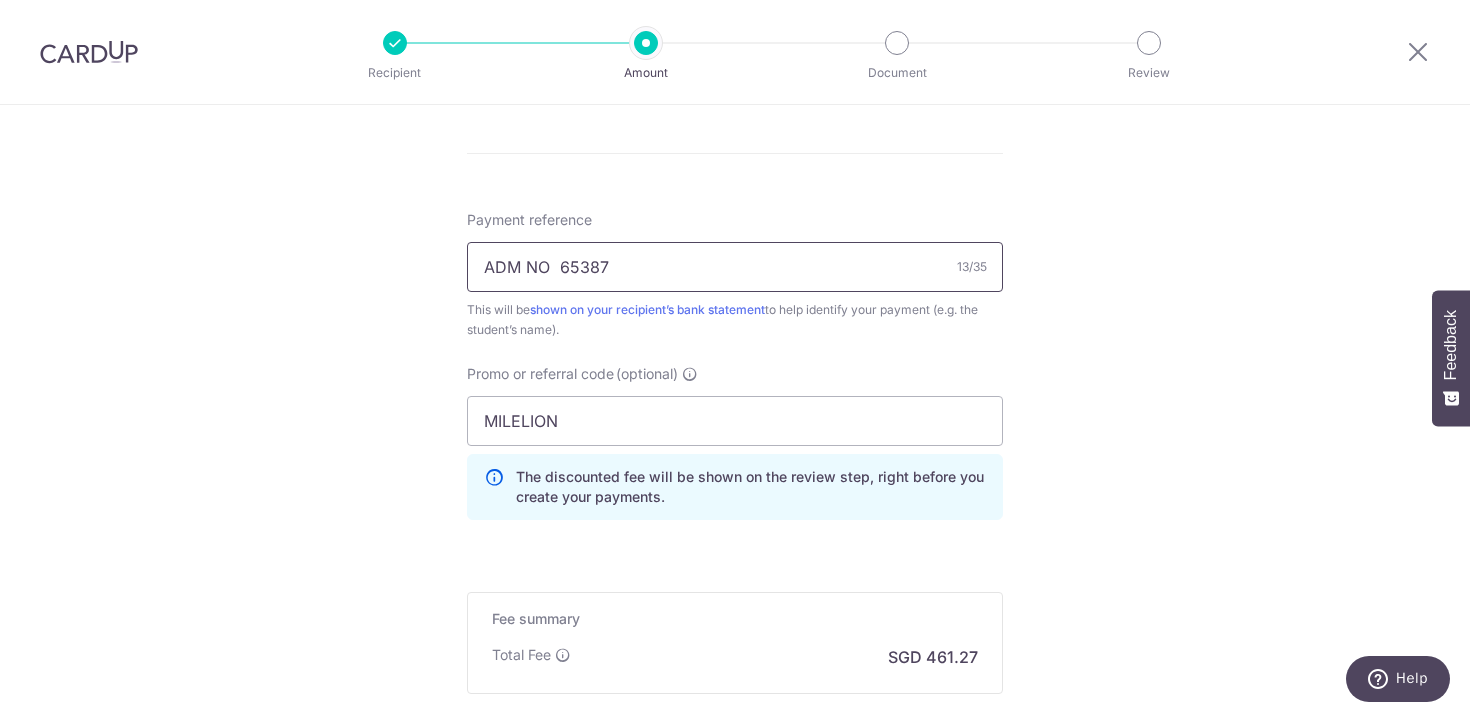 click on "ADM NO  65387" at bounding box center [735, 267] 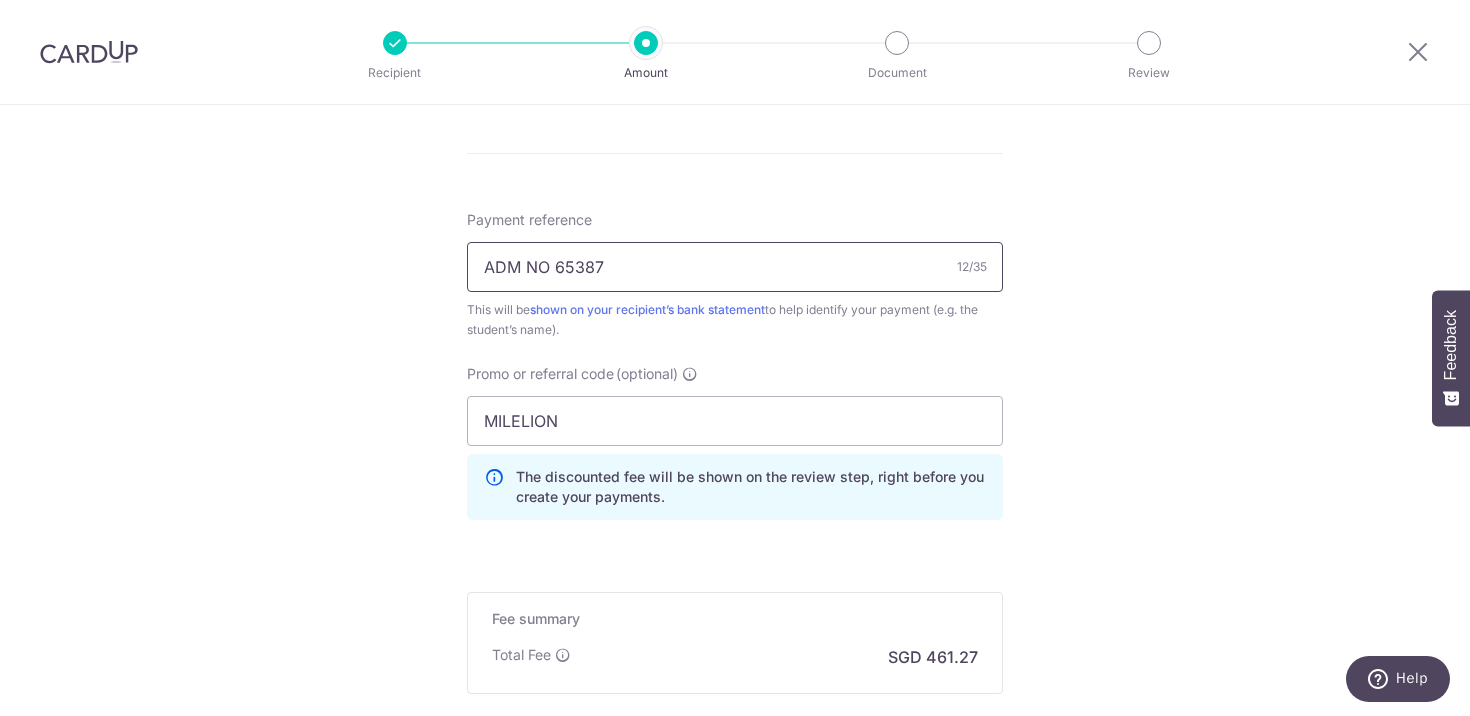 click on "ADM NO 65387" at bounding box center [735, 267] 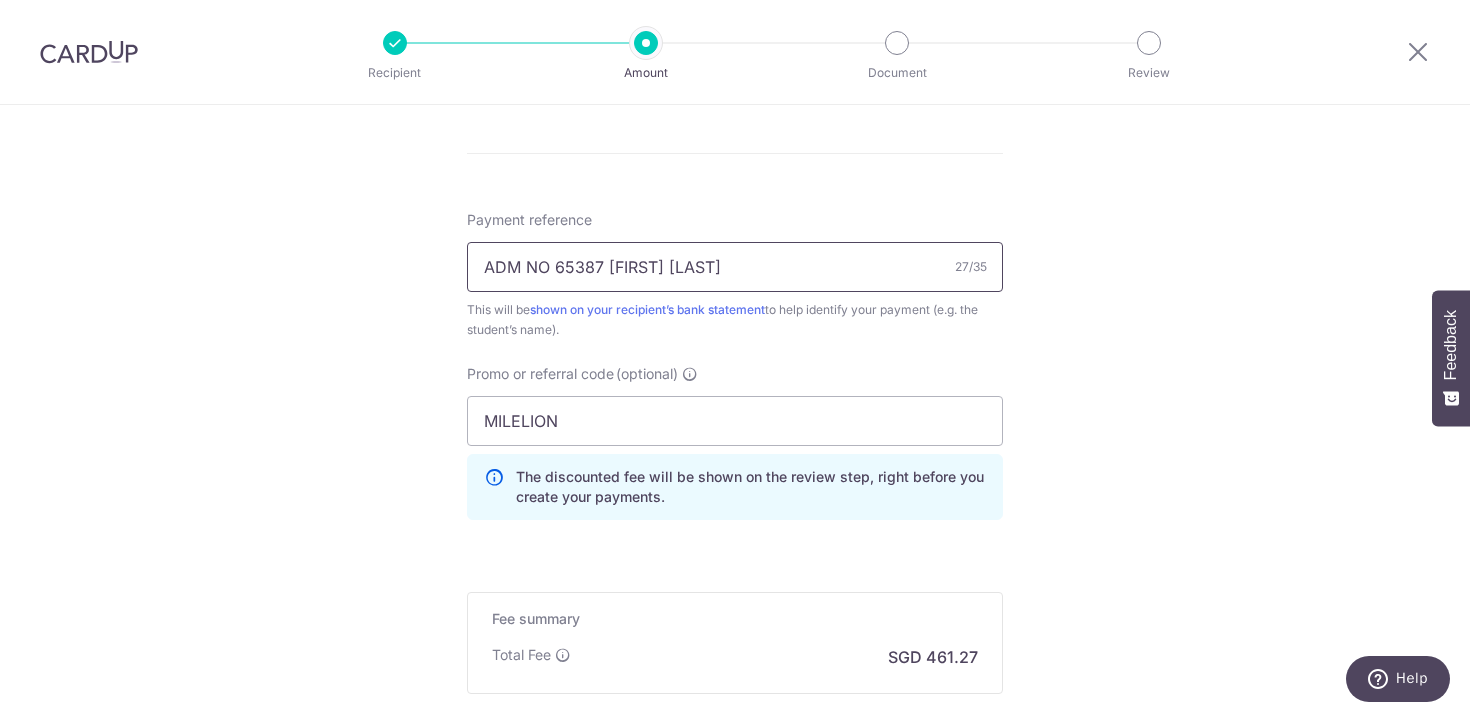type on "ADM NO 65387 Oliver Jackson" 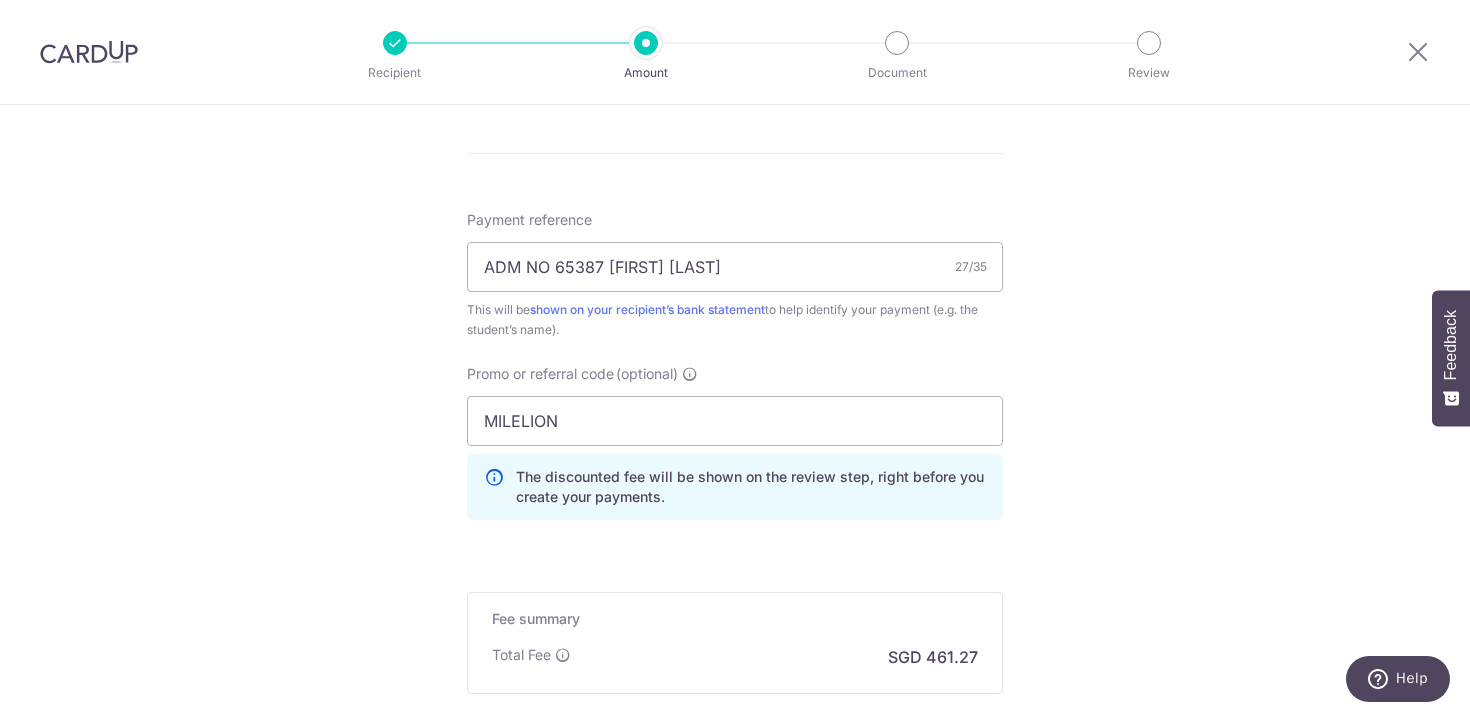 click on "This will be  shown on your recipient’s bank statement  to help identify your payment (e.g. the student’s name)." at bounding box center [735, 320] 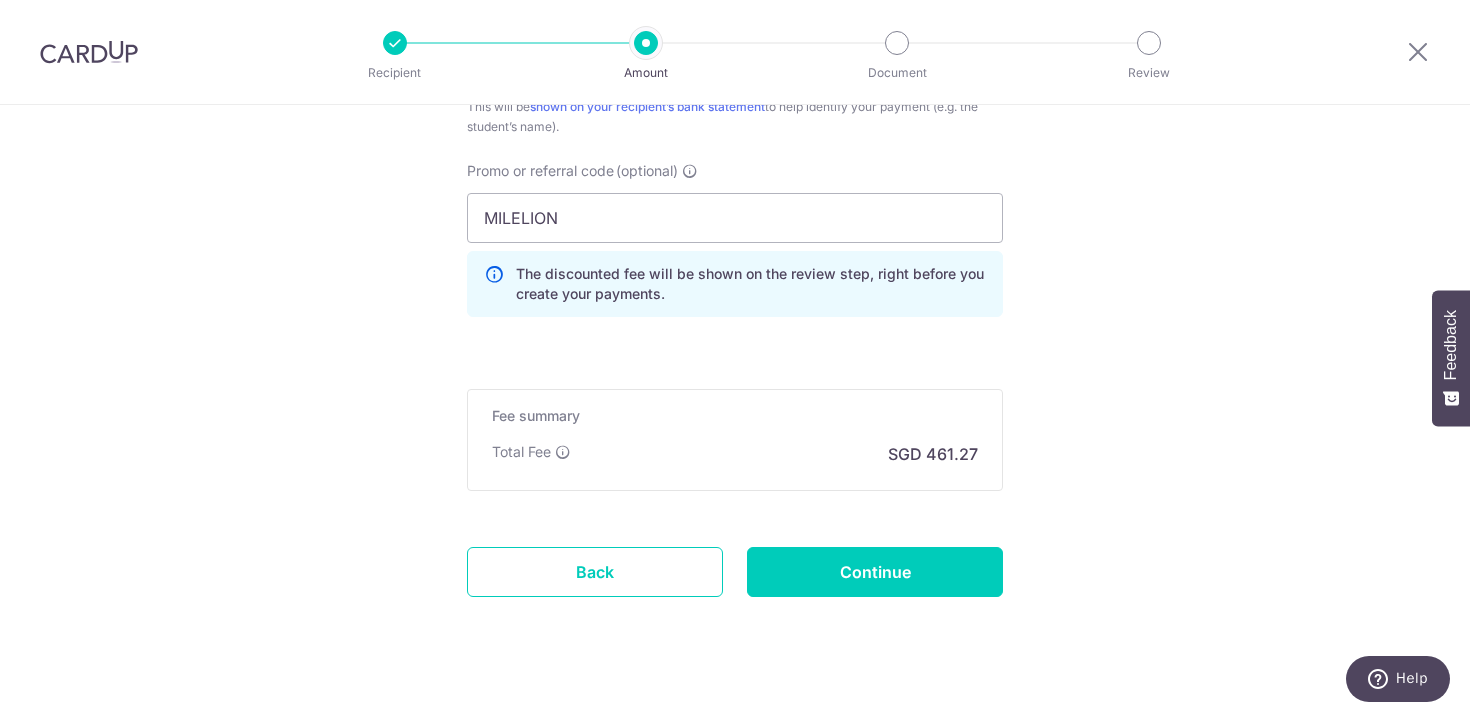 scroll, scrollTop: 1288, scrollLeft: 0, axis: vertical 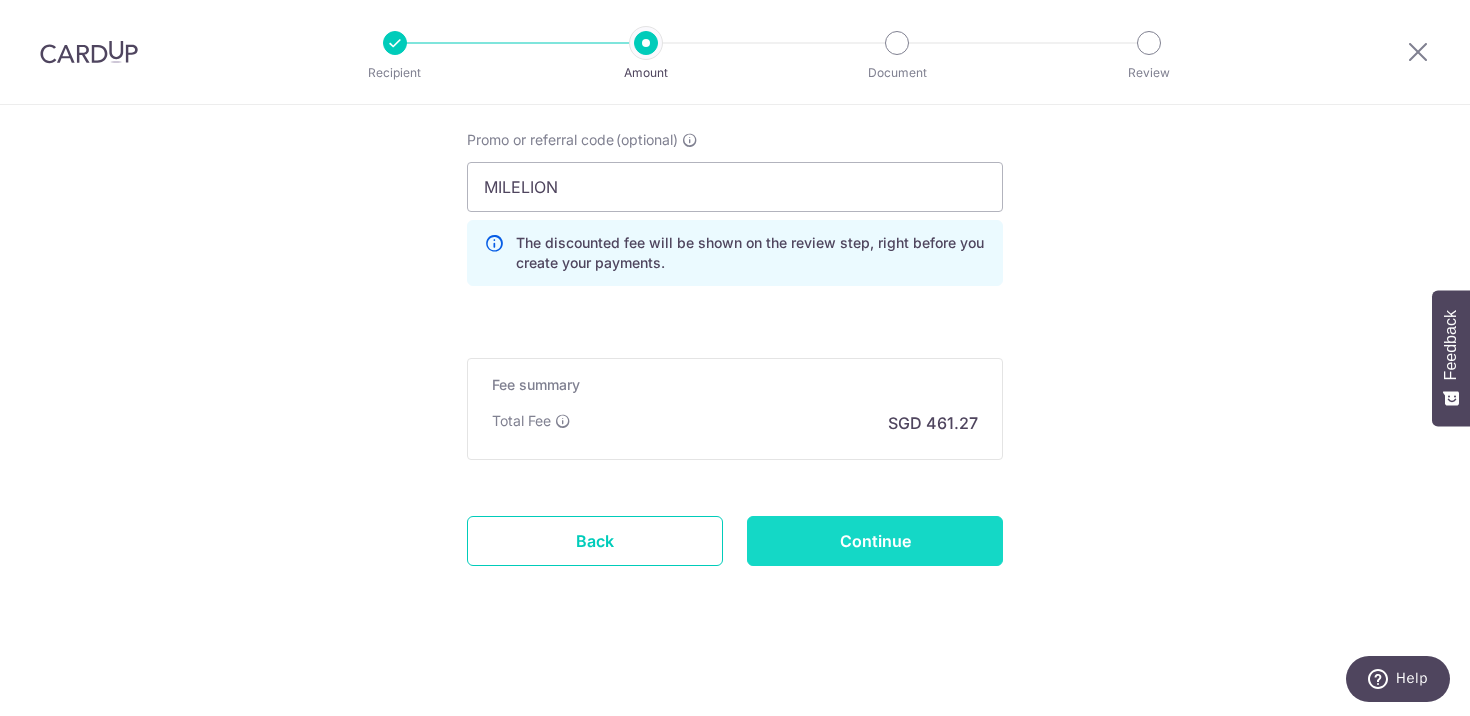 click on "Continue" at bounding box center [875, 541] 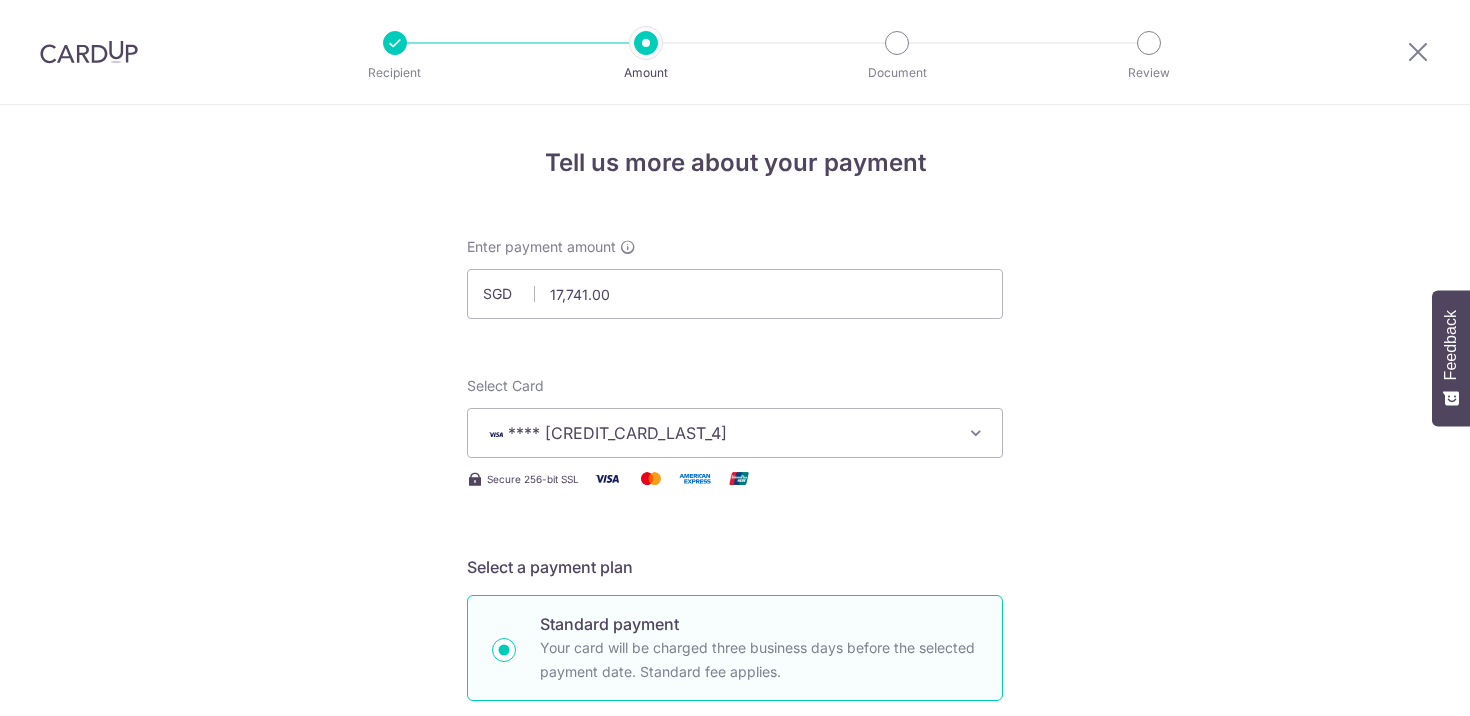 scroll, scrollTop: 0, scrollLeft: 0, axis: both 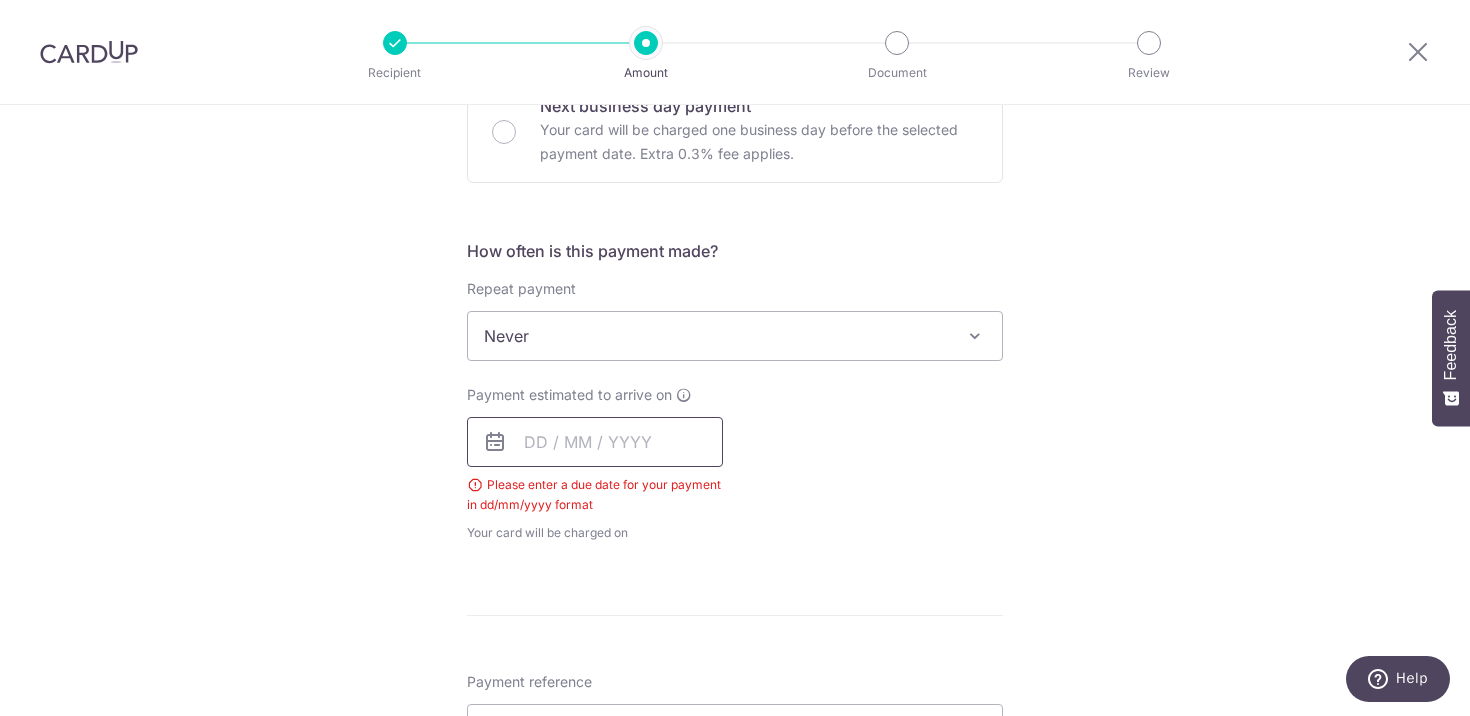 click at bounding box center (595, 442) 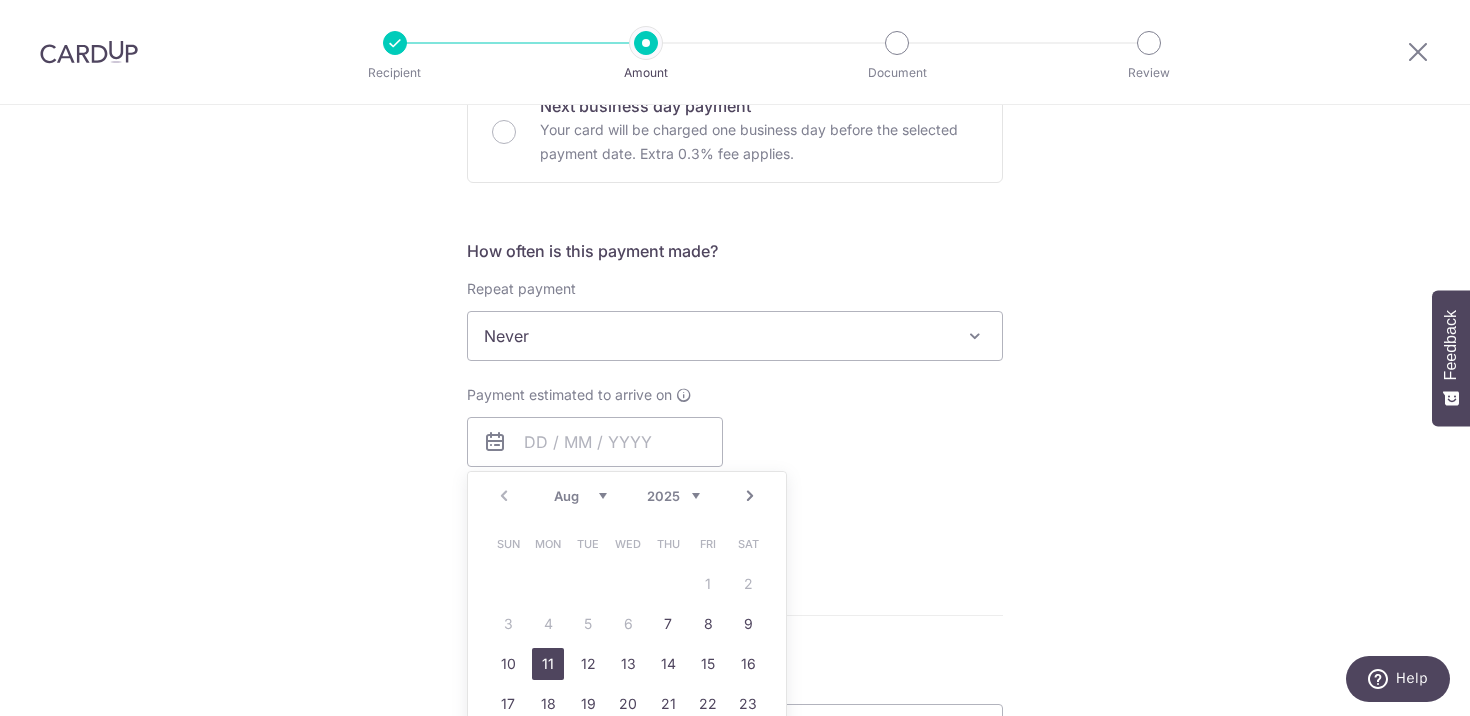 click on "11" at bounding box center (548, 664) 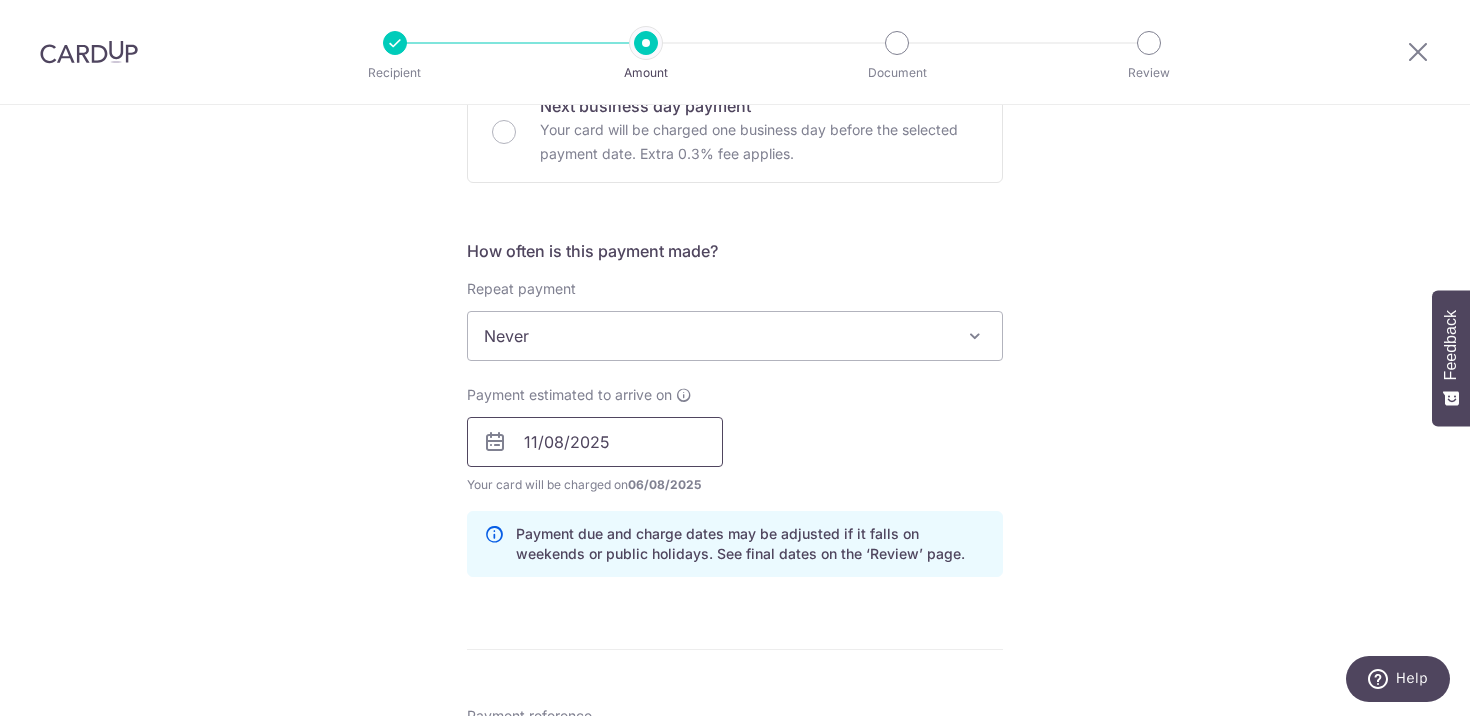 scroll, scrollTop: 641, scrollLeft: 0, axis: vertical 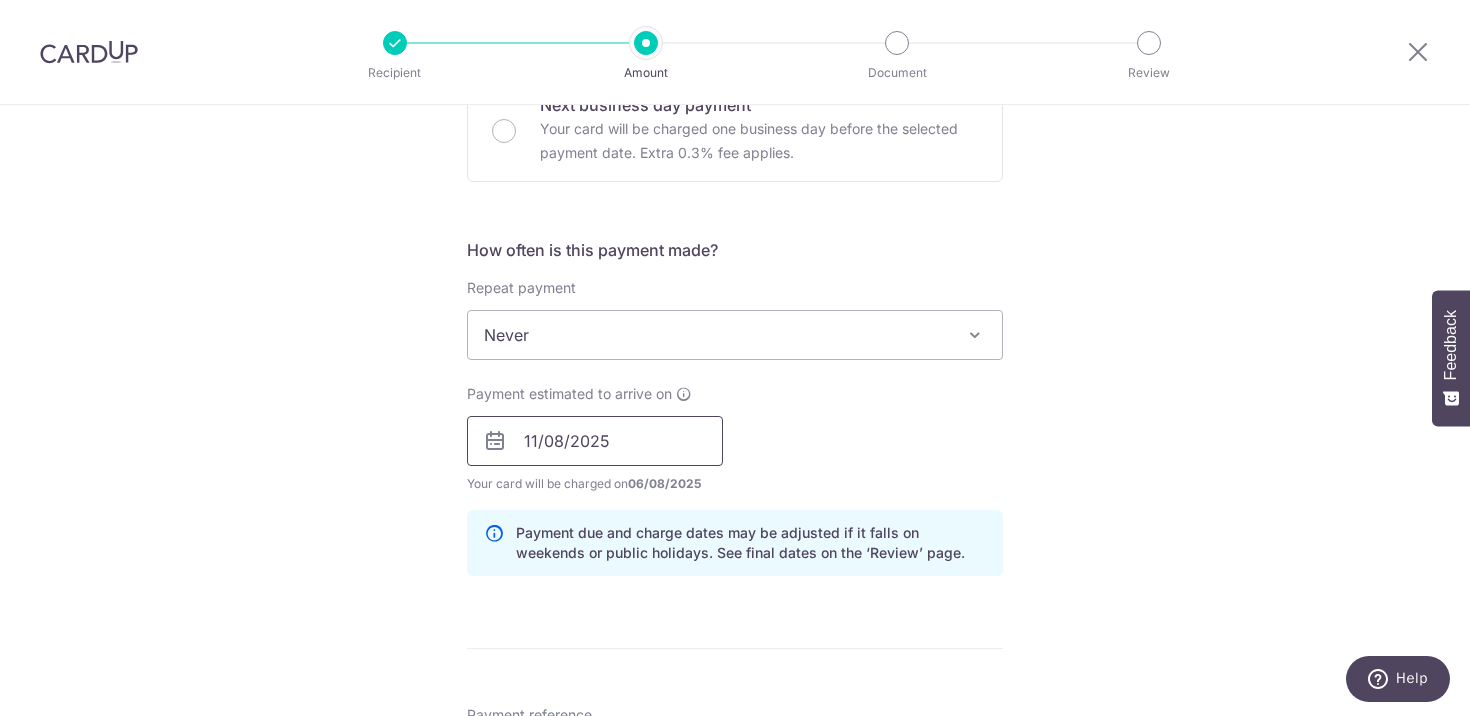 click on "11/08/2025" at bounding box center (595, 441) 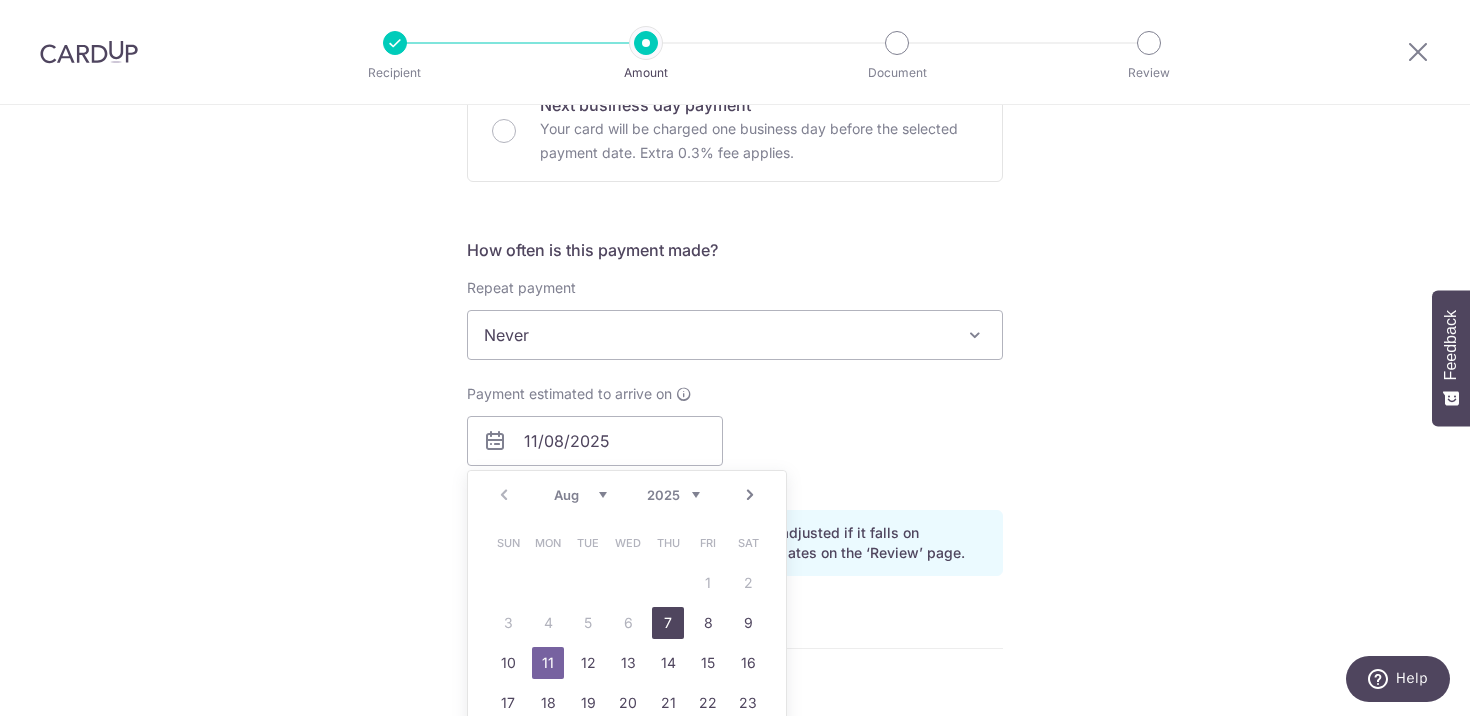 click on "7" at bounding box center (668, 623) 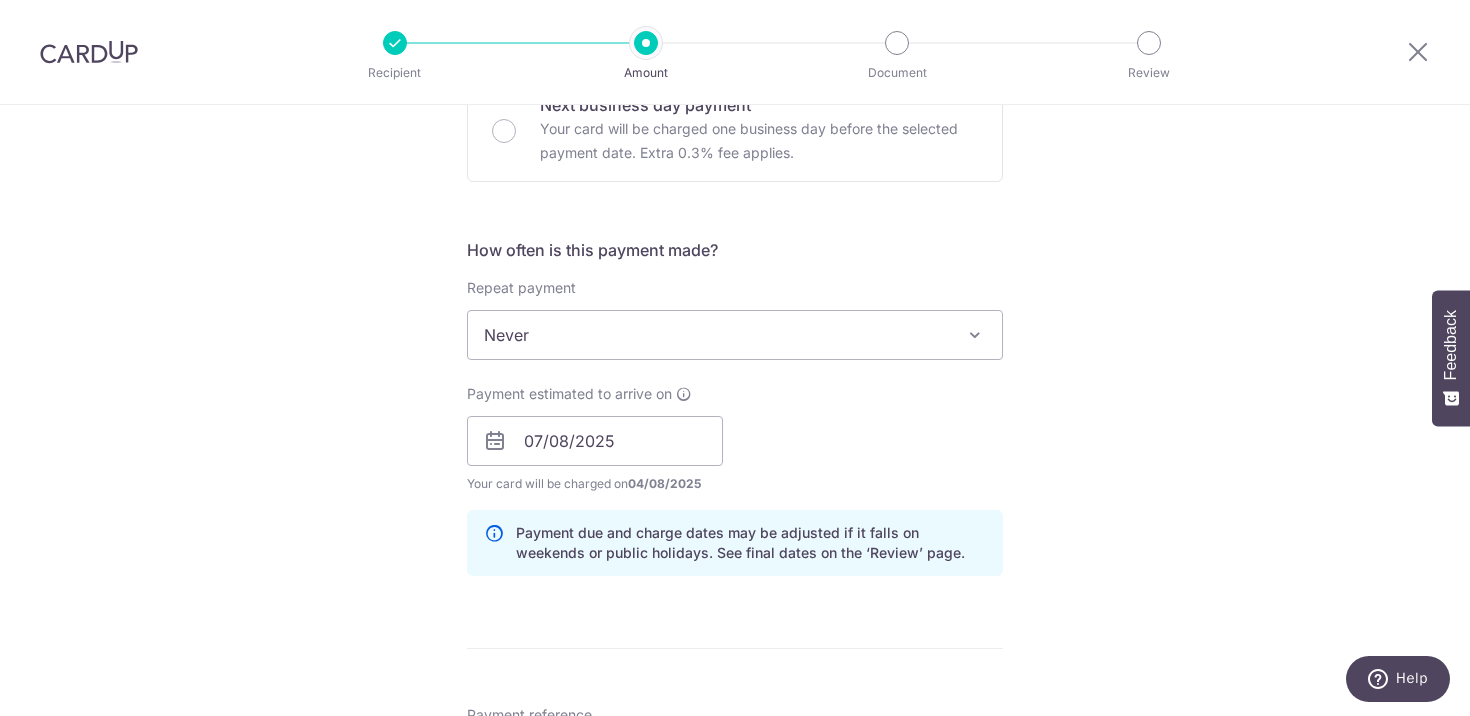 click on "Payment estimated to arrive on
07/08/2025
Prev Next Aug Sep Oct Nov Dec 2025 2026 2027 2028 2029 2030 2031 2032 2033 2034 2035 Sun Mon Tue Wed Thu Fri Sat           1 2 3 4 5 6 7 8 9 10 11 12 13 14 15 16 17 18 19 20 21 22 23 24 25 26 27 28 29 30 31
Please enter a due date for your payment in dd/mm/yyyy format
Your card will be charged on  04/08/2025  for the first payment
* If your payment is funded by  9:00am SGT on Tuesday 05/08/2025
05/08/2025
No. of Payments" at bounding box center [735, 439] 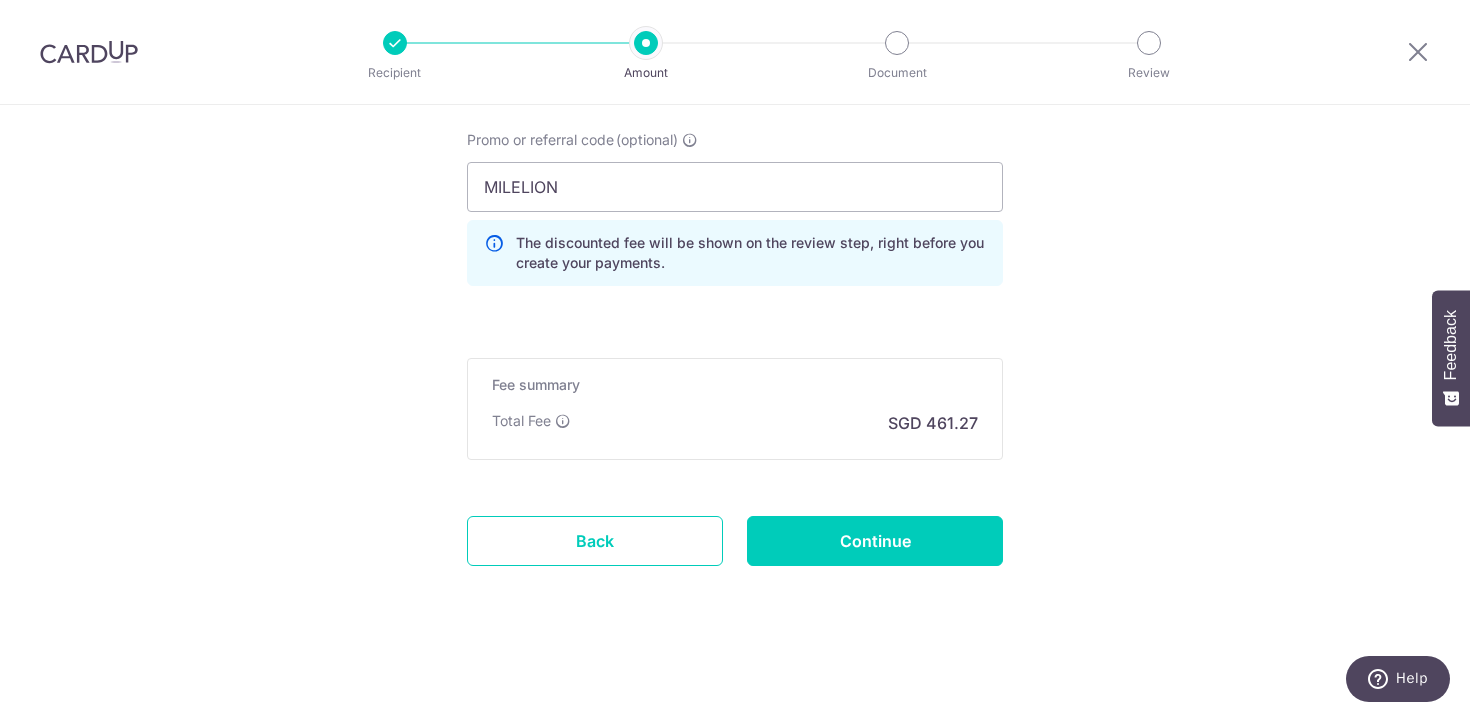 scroll, scrollTop: 1368, scrollLeft: 0, axis: vertical 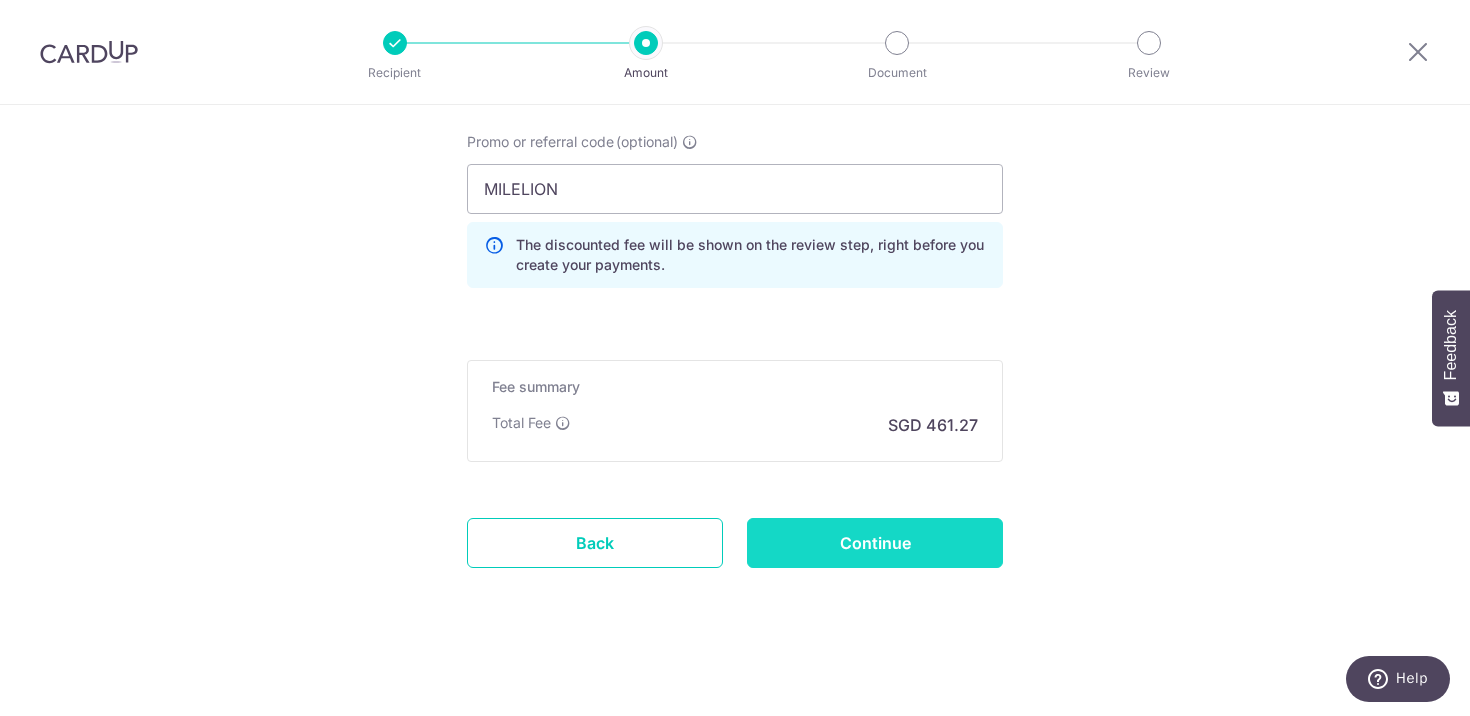 click on "Continue" at bounding box center (875, 543) 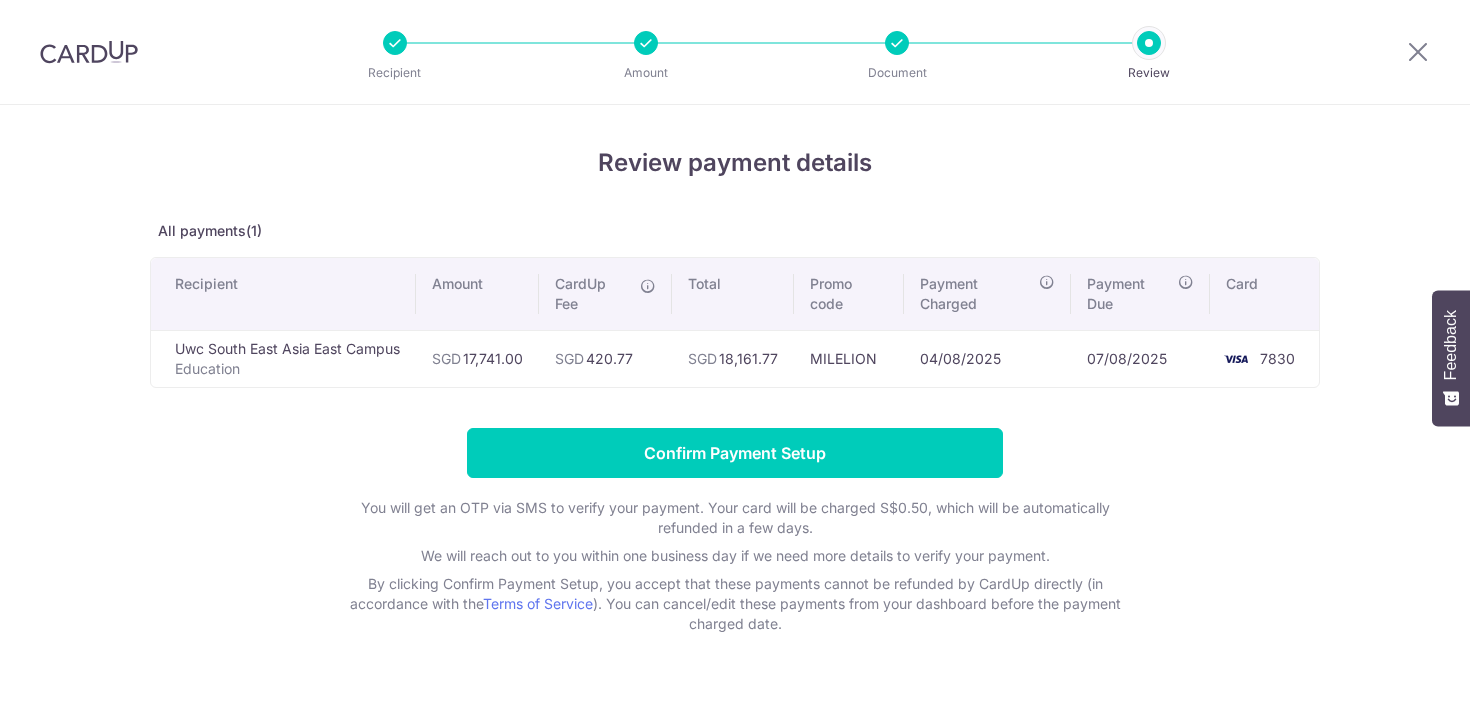scroll, scrollTop: 0, scrollLeft: 0, axis: both 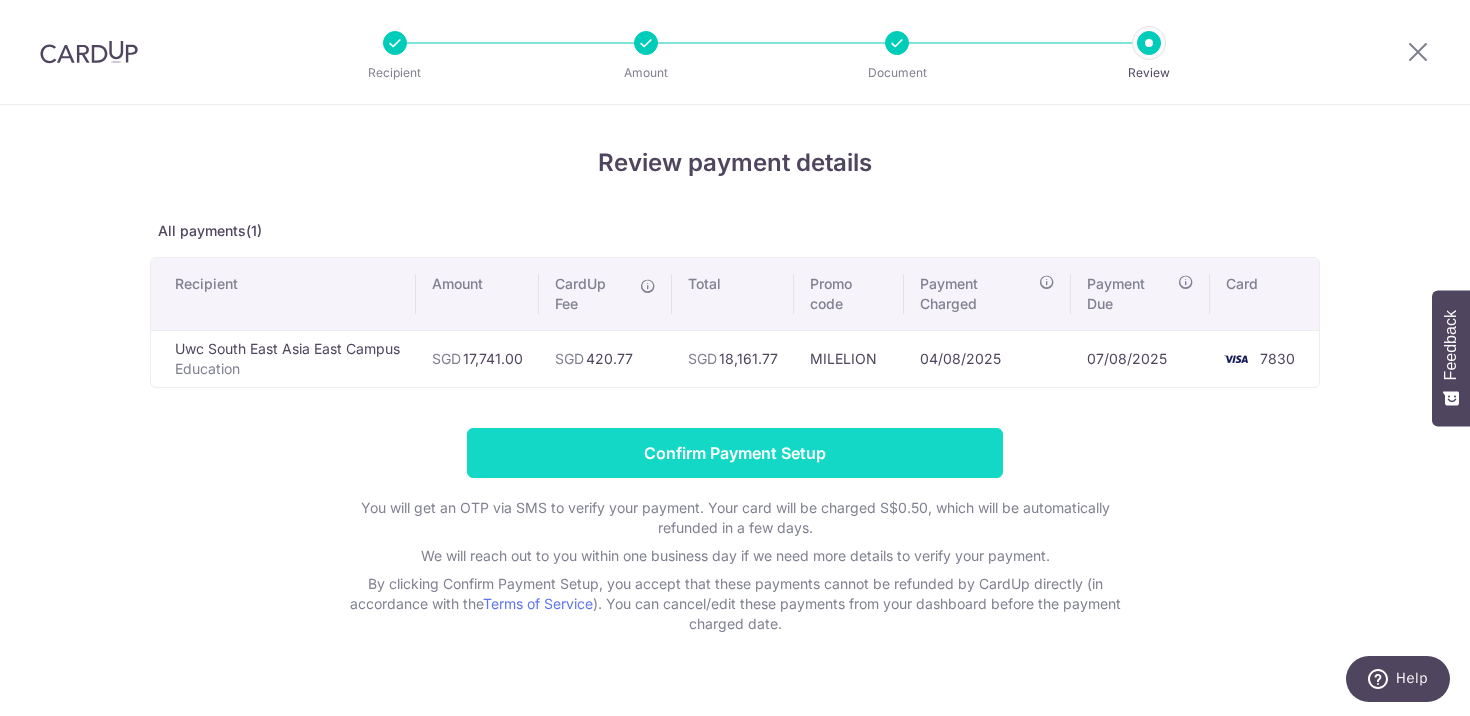 click on "Confirm Payment Setup" at bounding box center (735, 453) 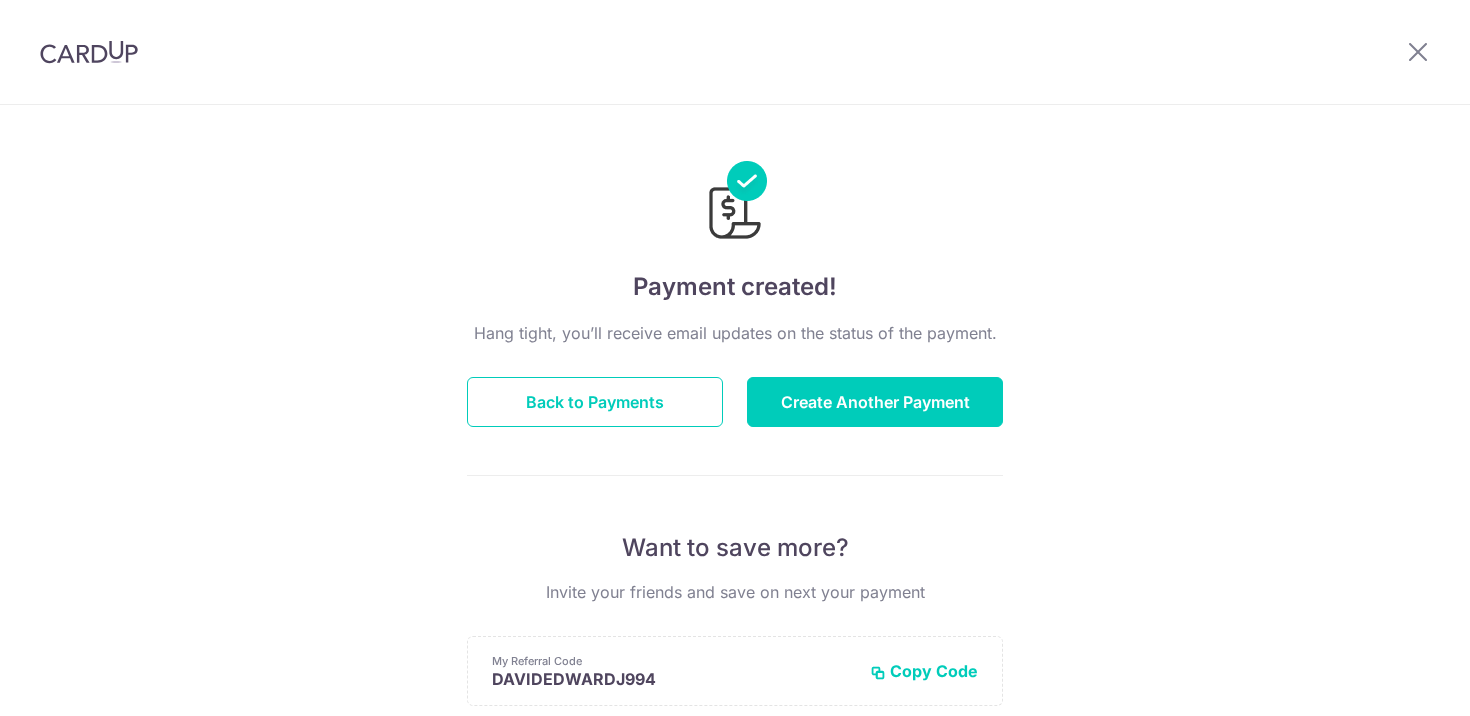 scroll, scrollTop: 0, scrollLeft: 0, axis: both 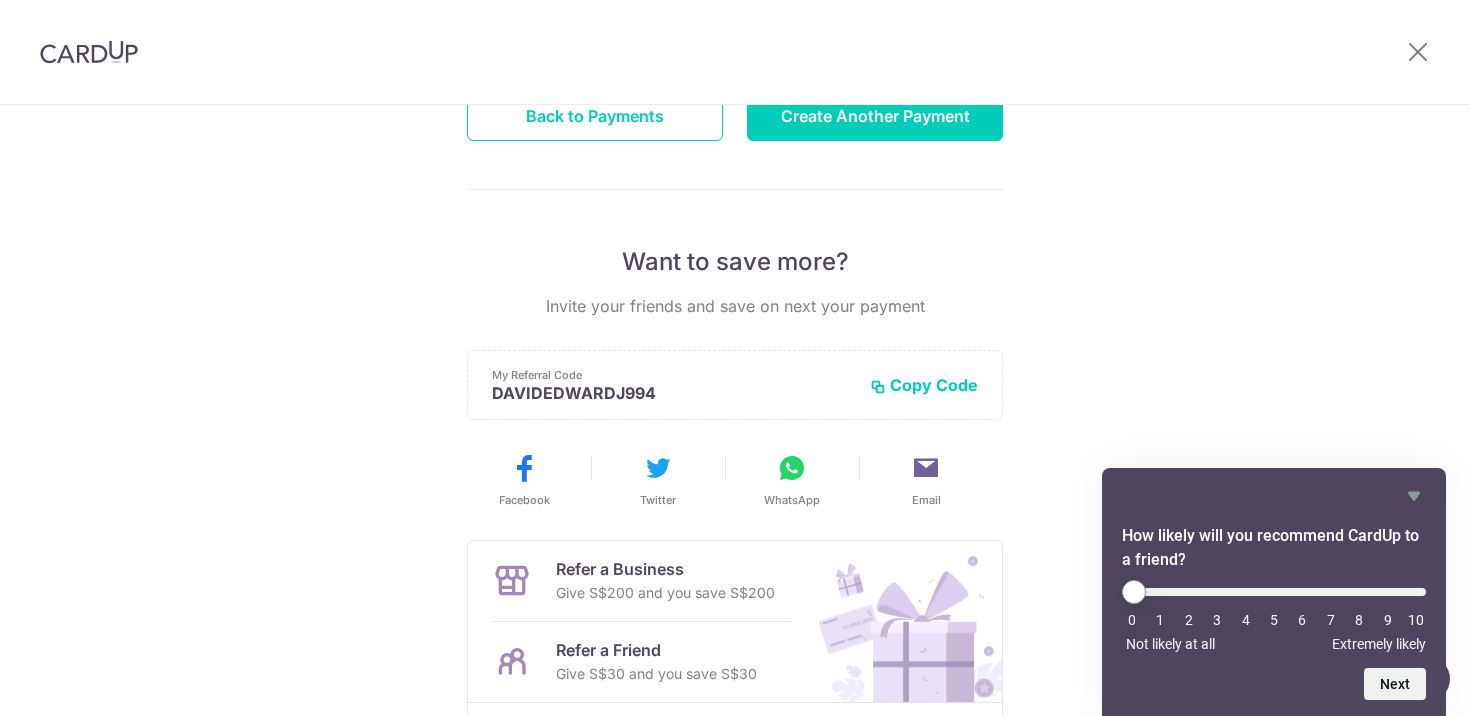 click on "Copy Code" at bounding box center [924, 385] 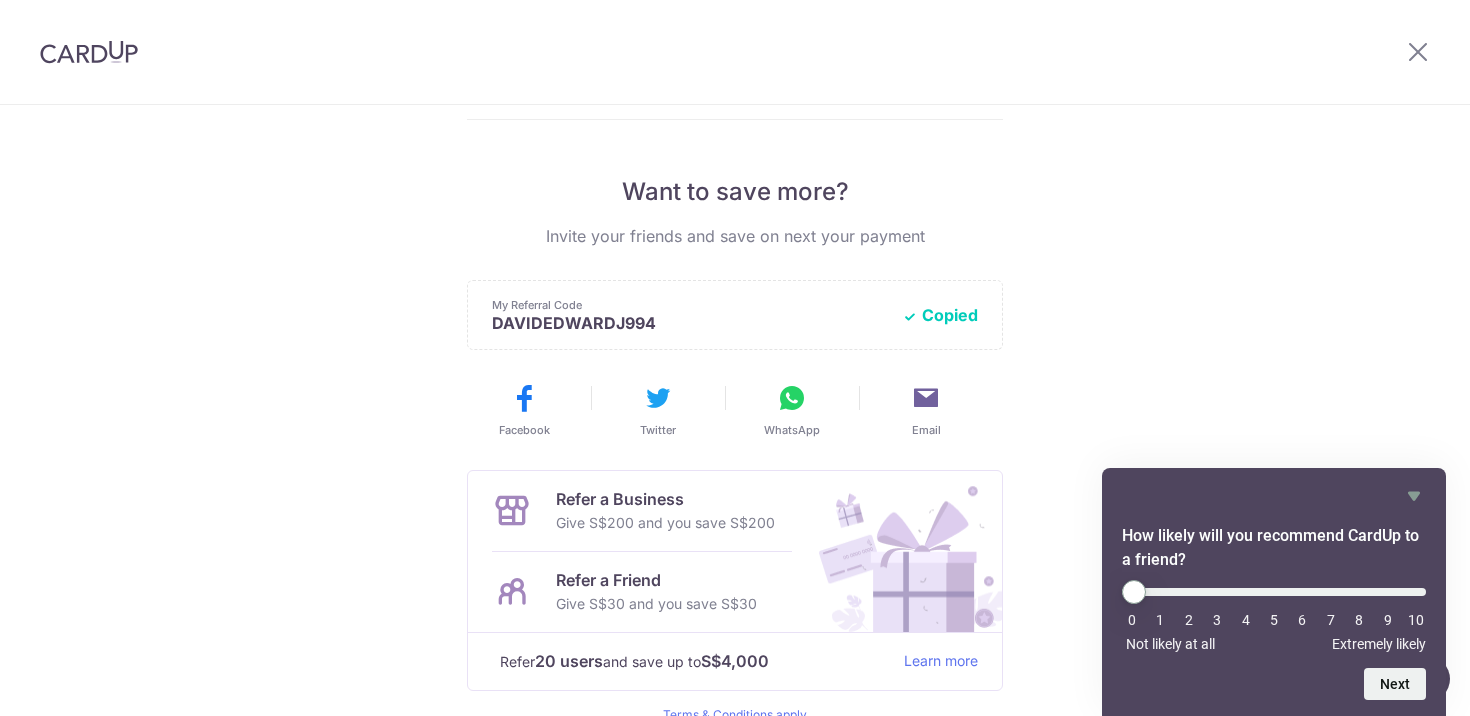 scroll, scrollTop: 357, scrollLeft: 0, axis: vertical 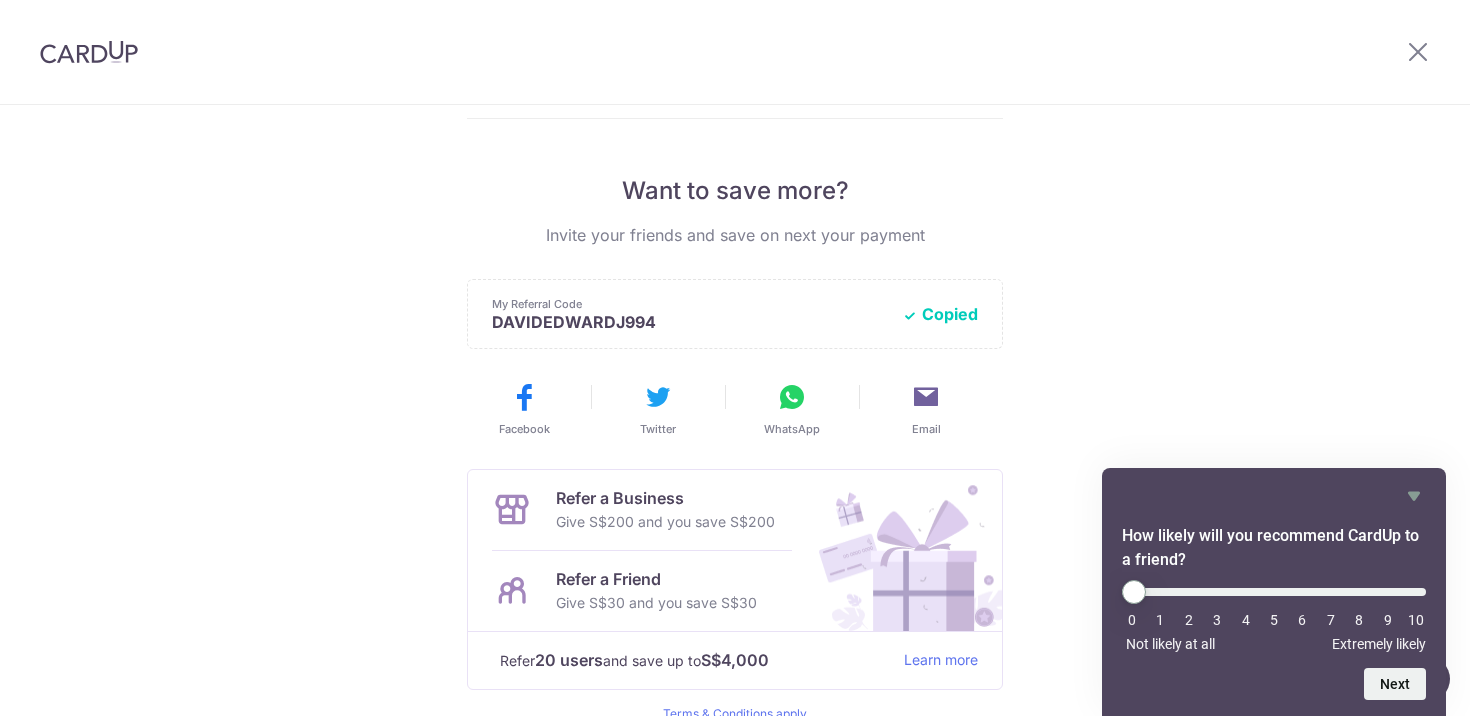 click at bounding box center [792, 397] 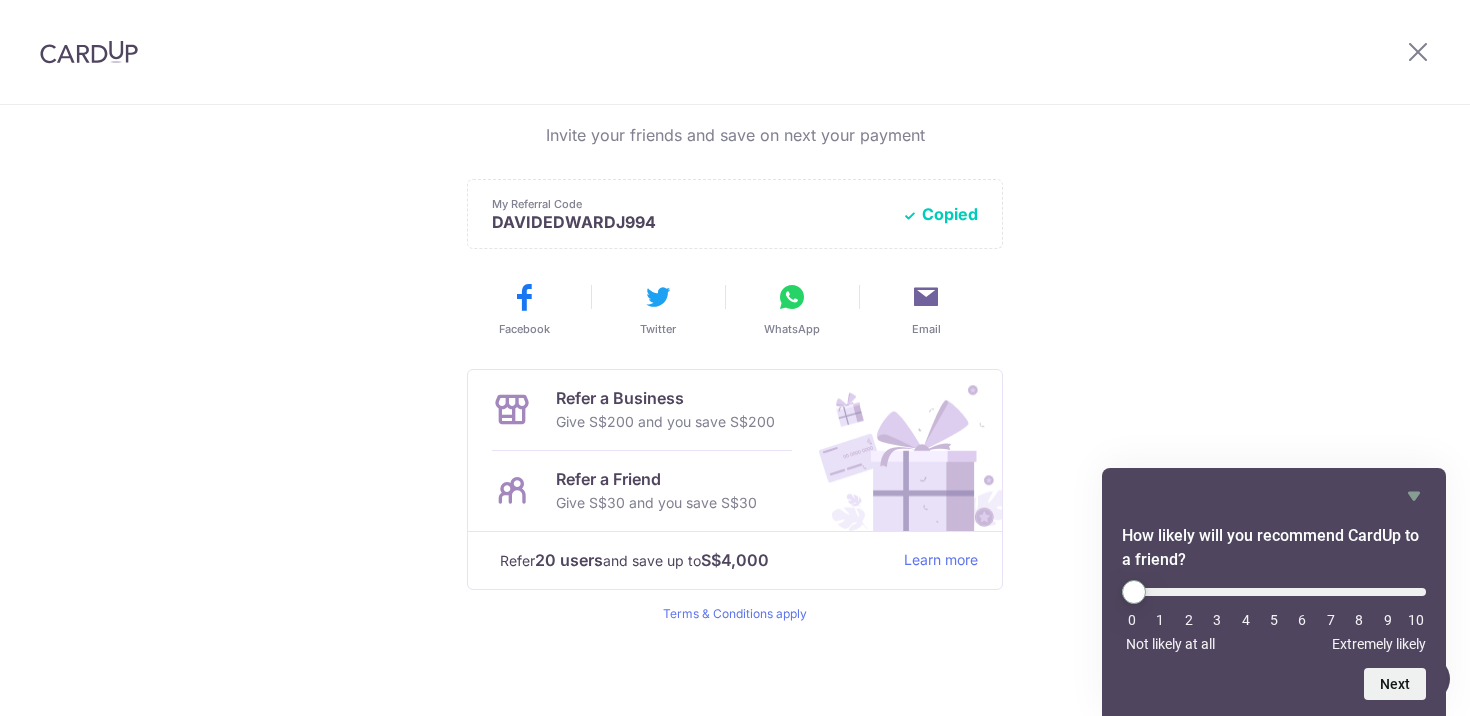 scroll, scrollTop: 456, scrollLeft: 0, axis: vertical 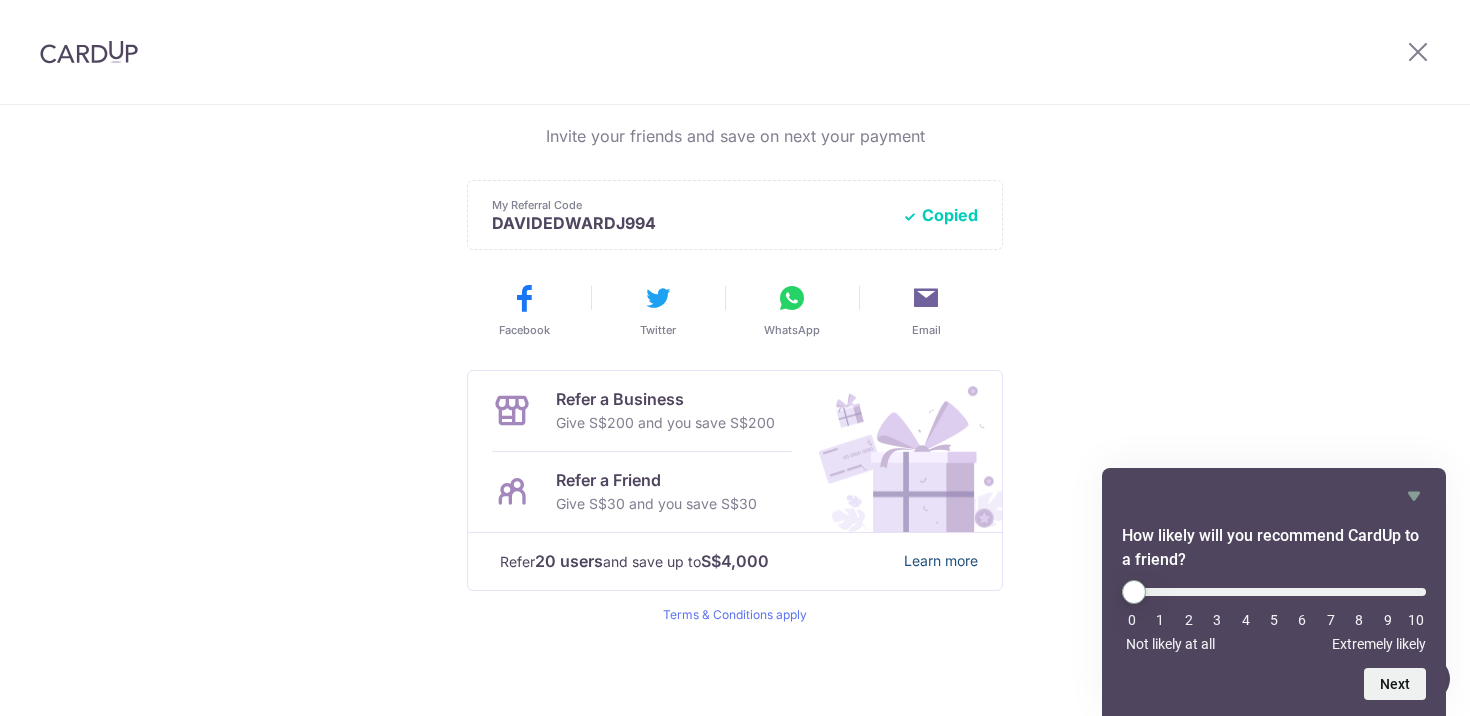 click on "Learn more" at bounding box center [941, 561] 